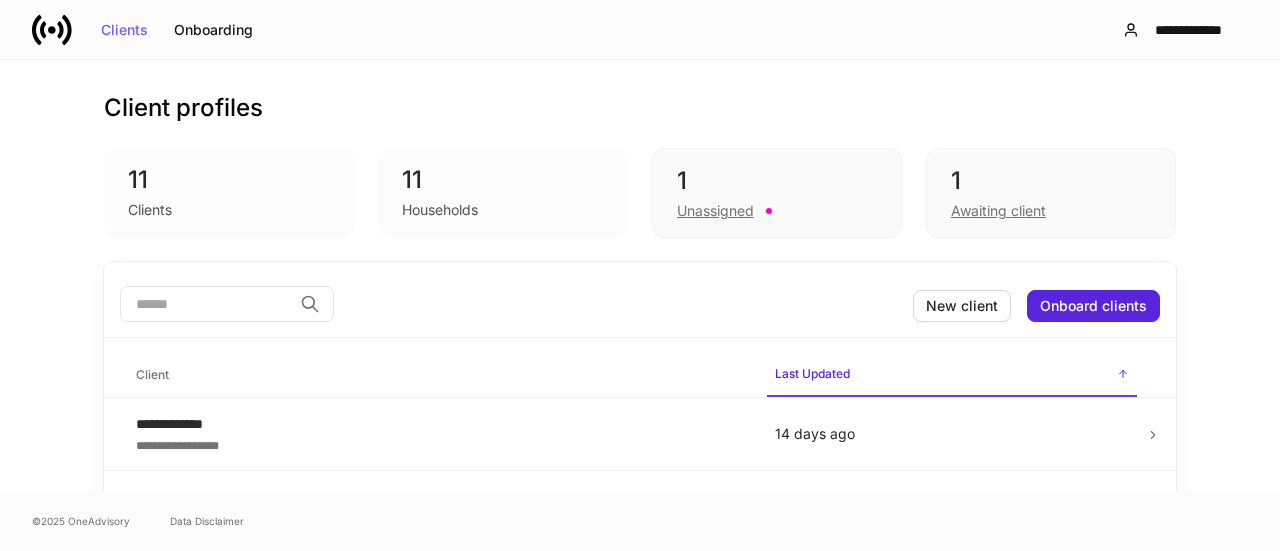 scroll, scrollTop: 0, scrollLeft: 0, axis: both 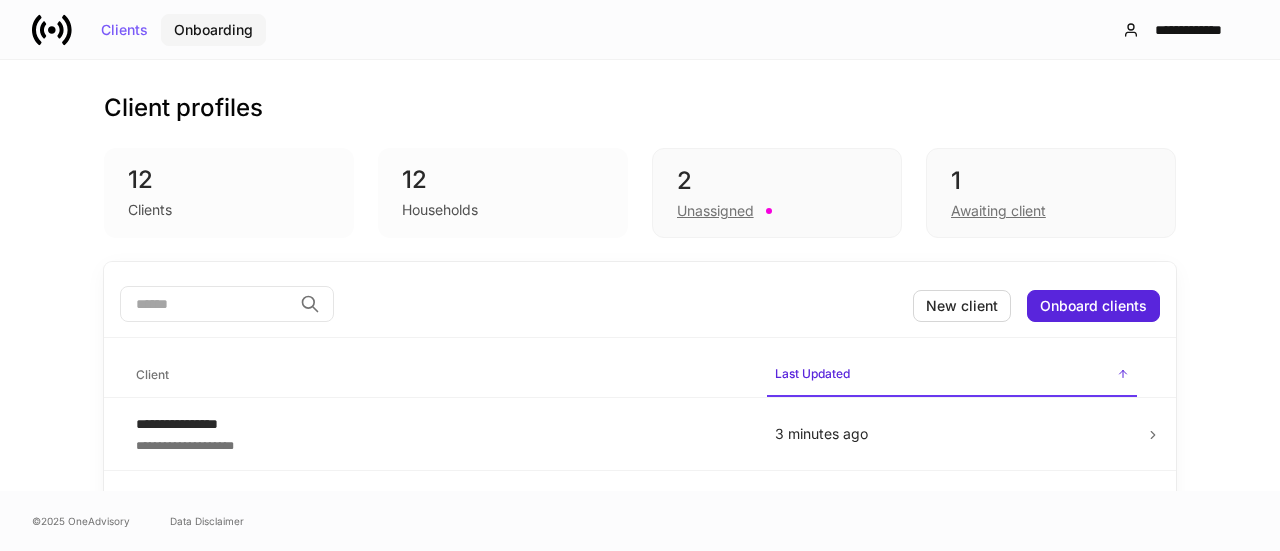 click on "Onboarding" at bounding box center (213, 30) 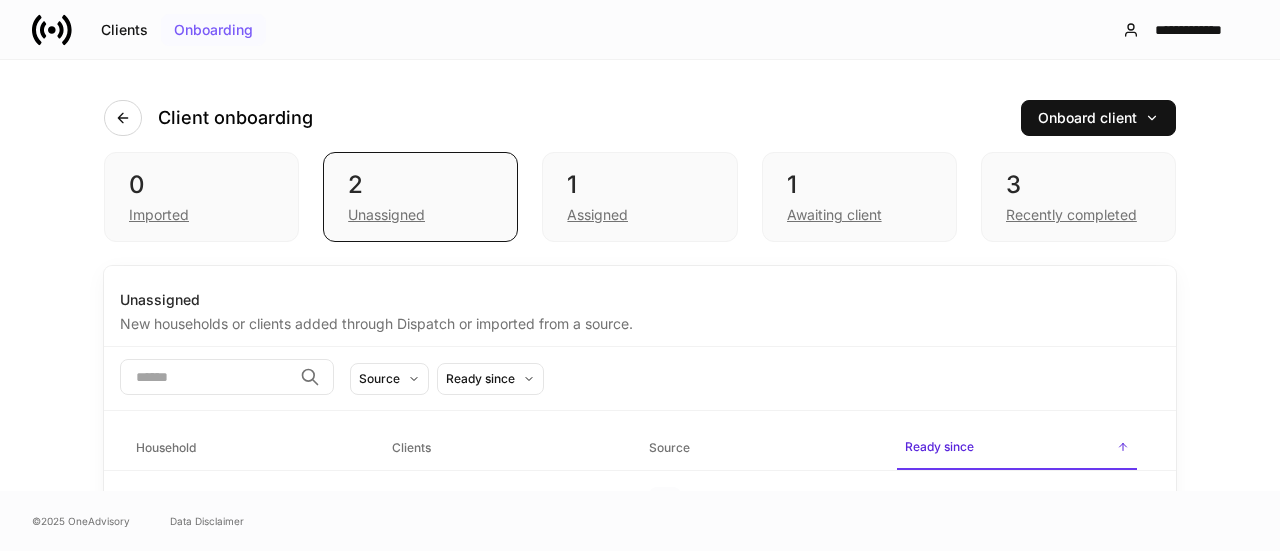 scroll, scrollTop: 0, scrollLeft: 0, axis: both 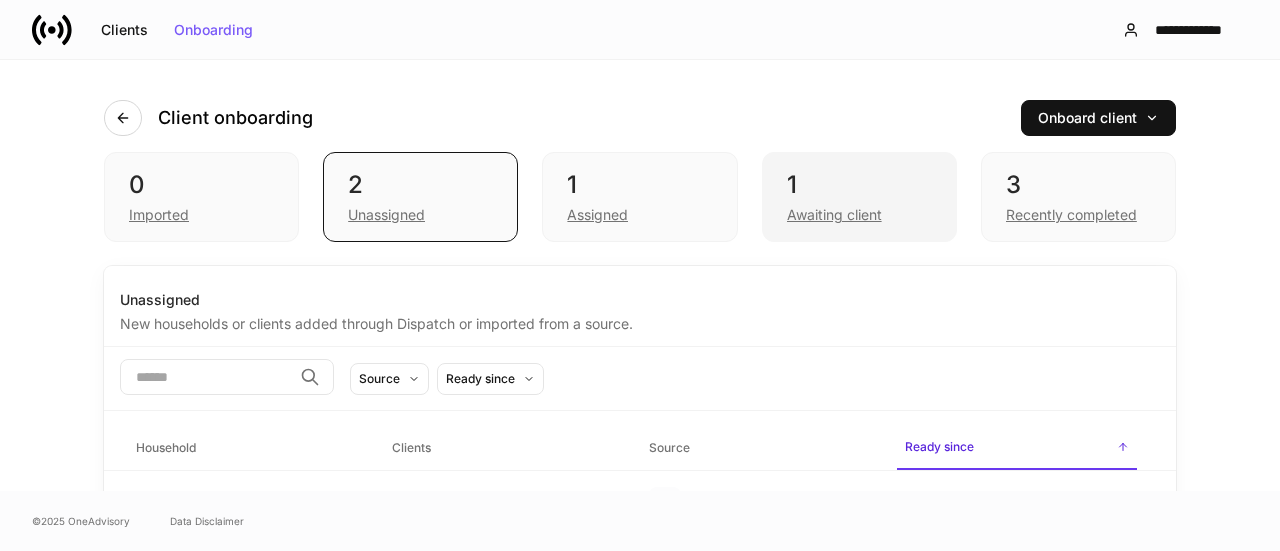 click on "Awaiting client" at bounding box center (859, 213) 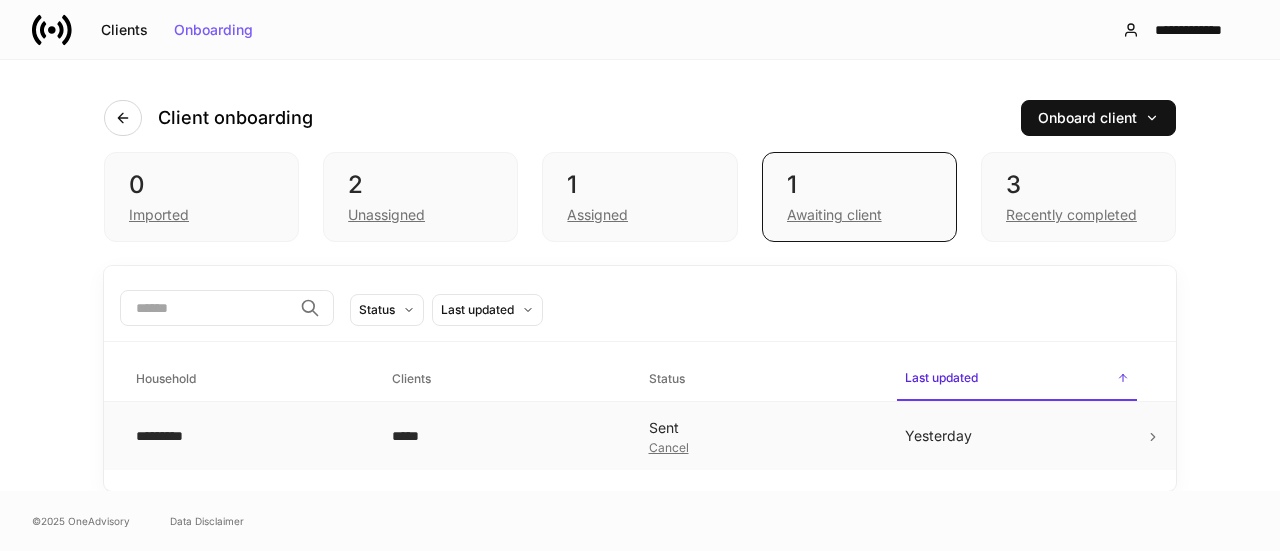 click 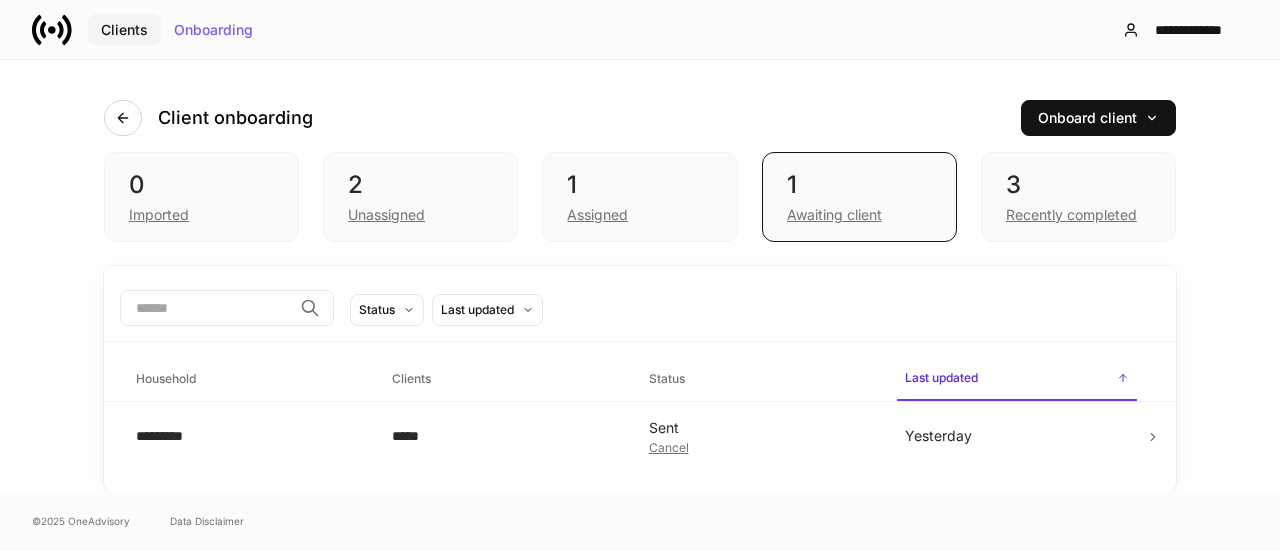 click on "Clients" at bounding box center [124, 30] 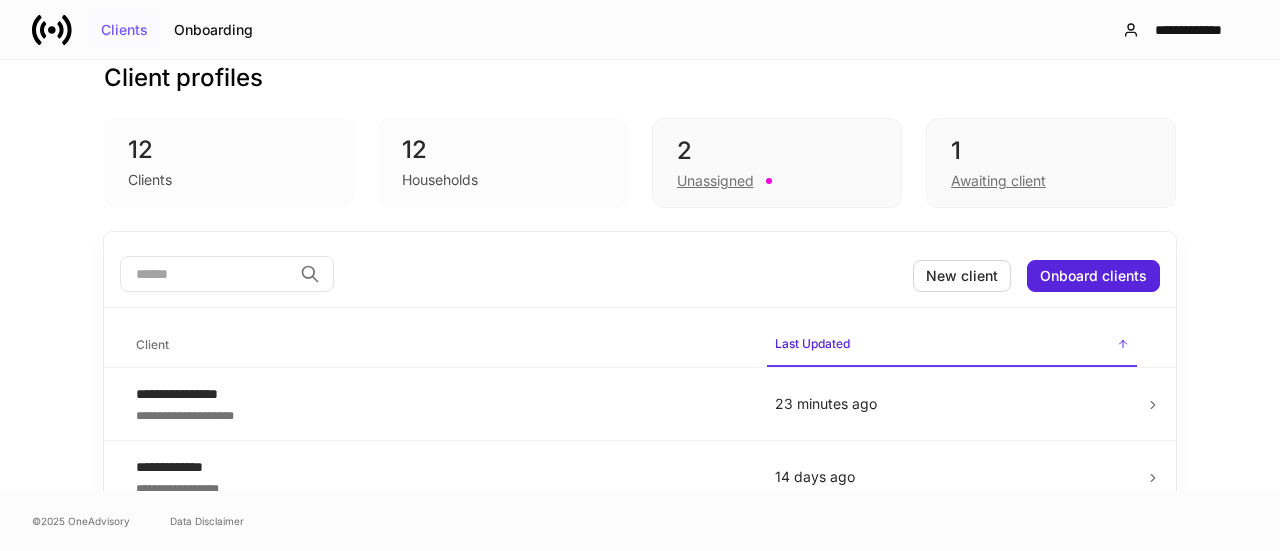 scroll, scrollTop: 0, scrollLeft: 0, axis: both 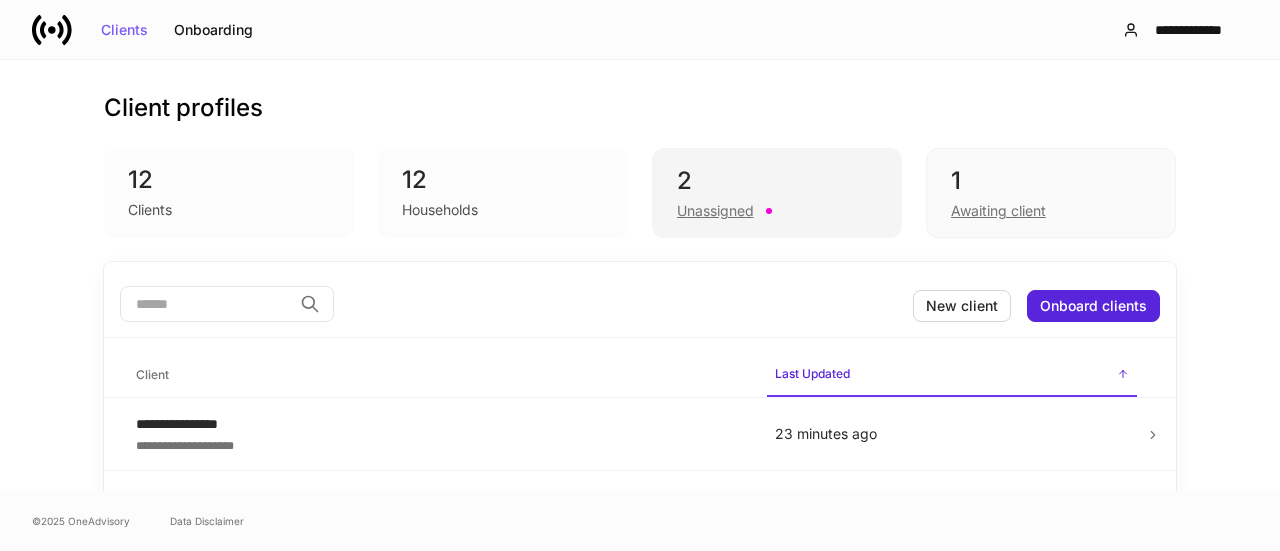 click on "Unassigned" at bounding box center (715, 211) 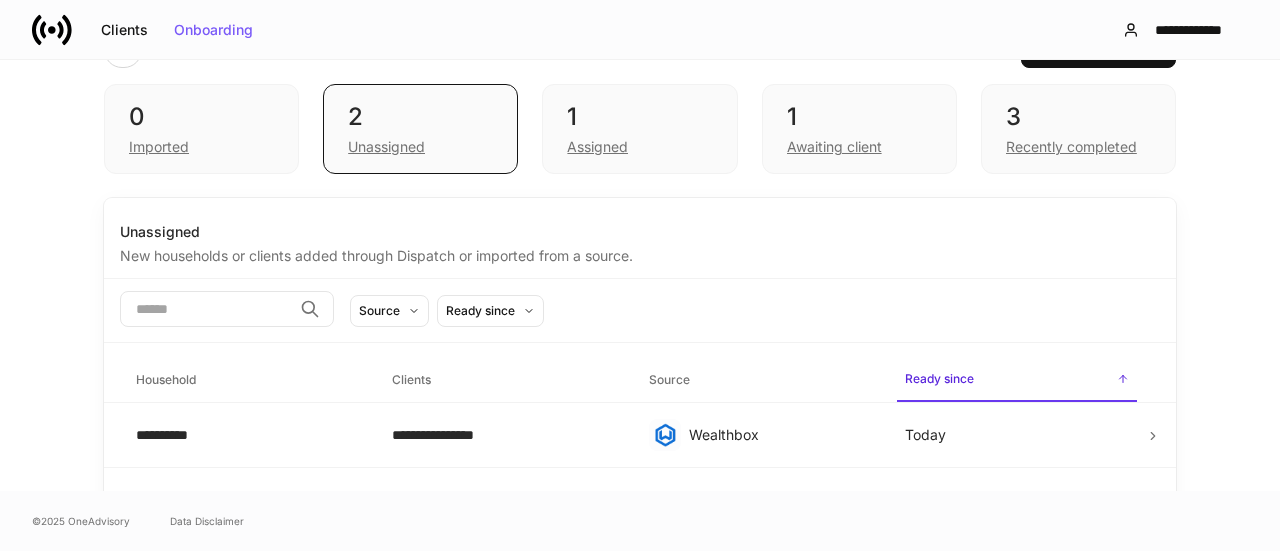 scroll, scrollTop: 100, scrollLeft: 0, axis: vertical 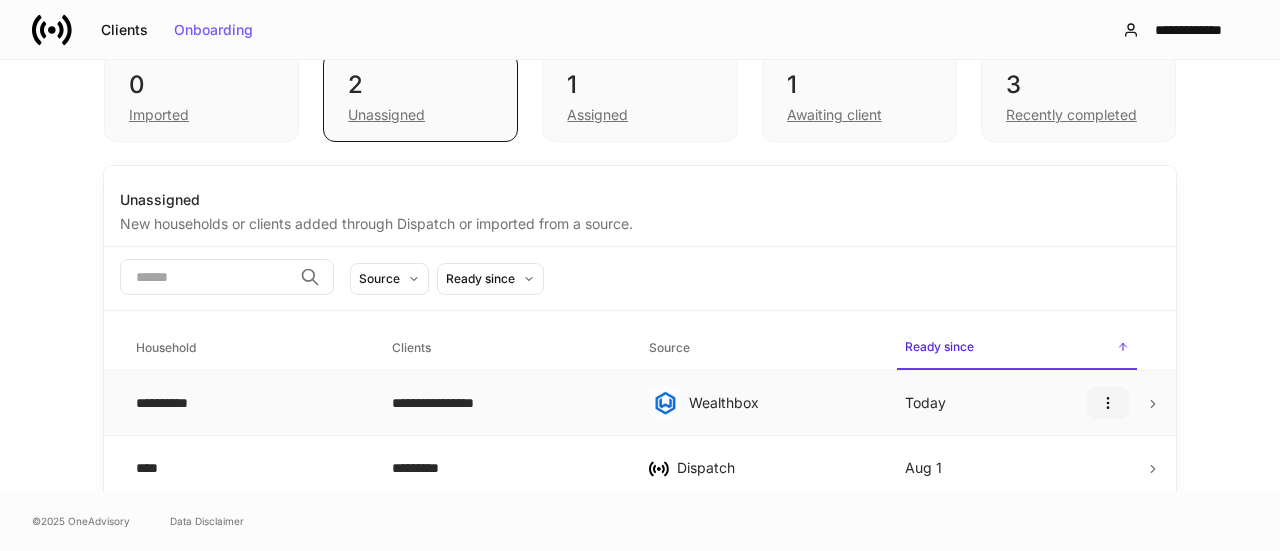 click 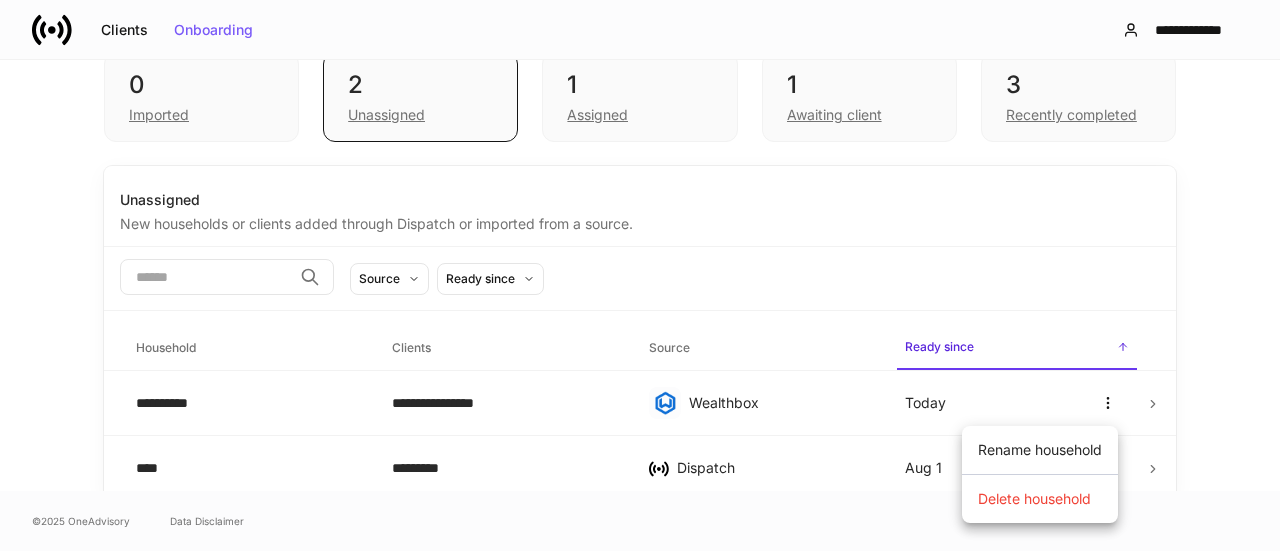 click at bounding box center [640, 275] 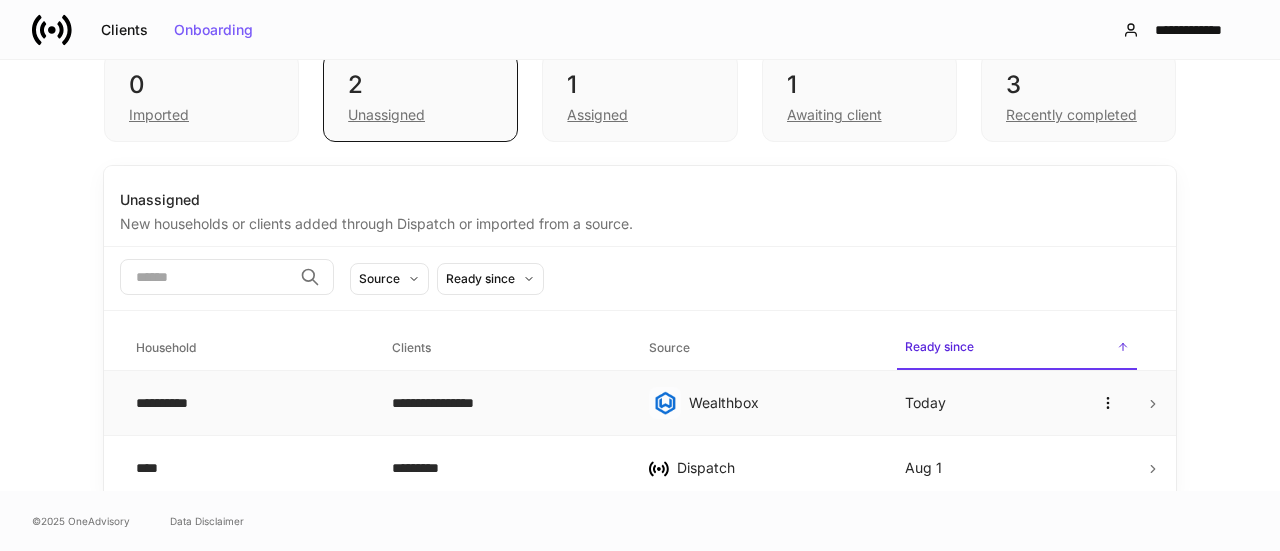 click 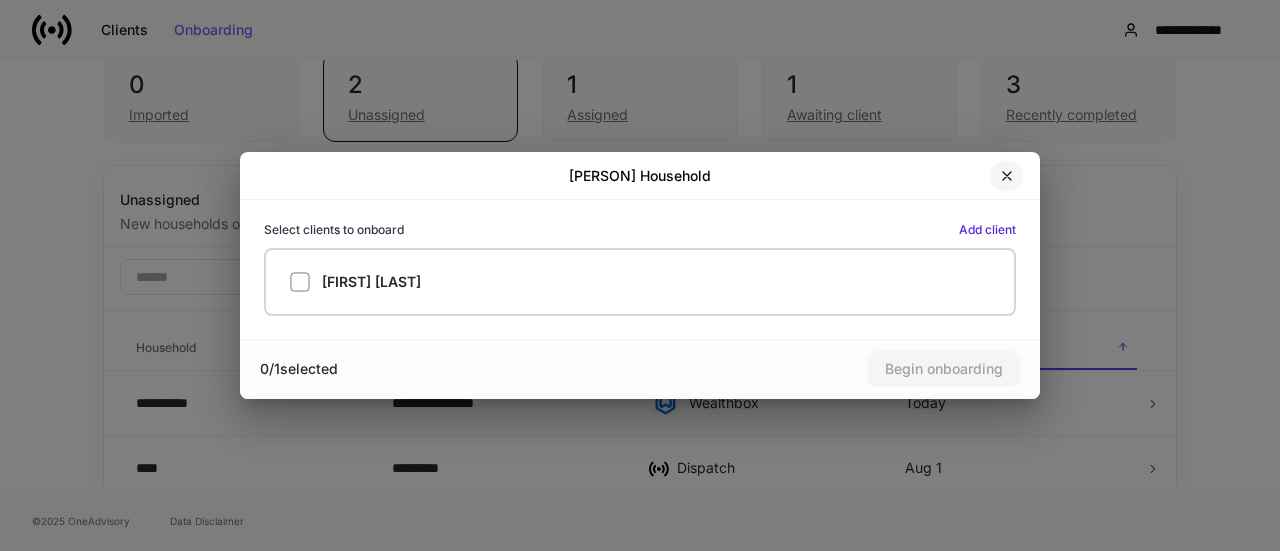 click 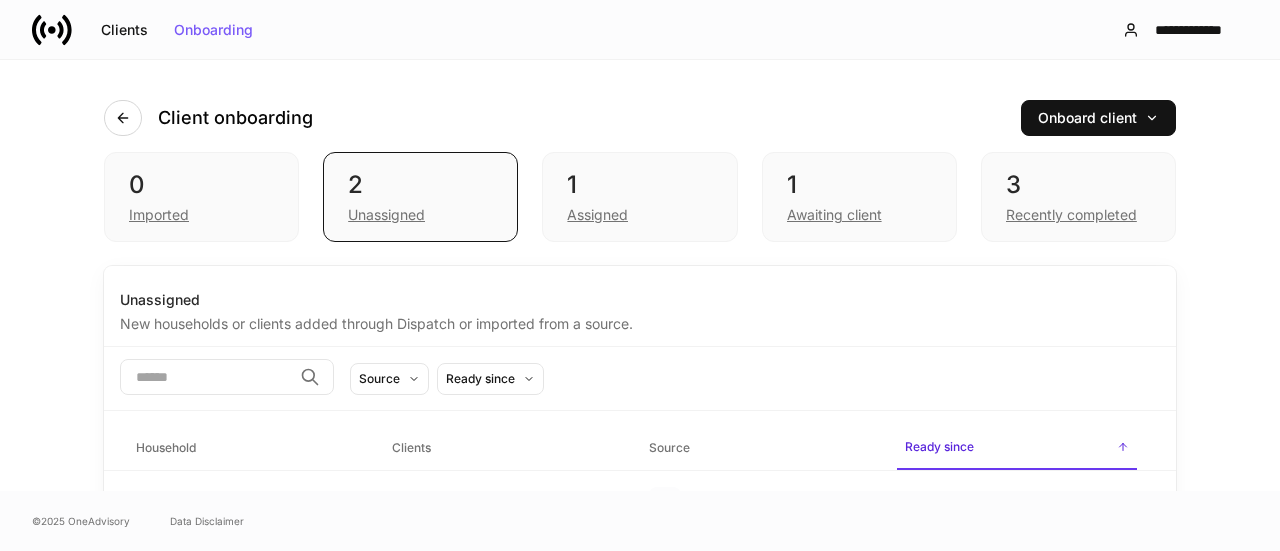 scroll, scrollTop: 0, scrollLeft: 0, axis: both 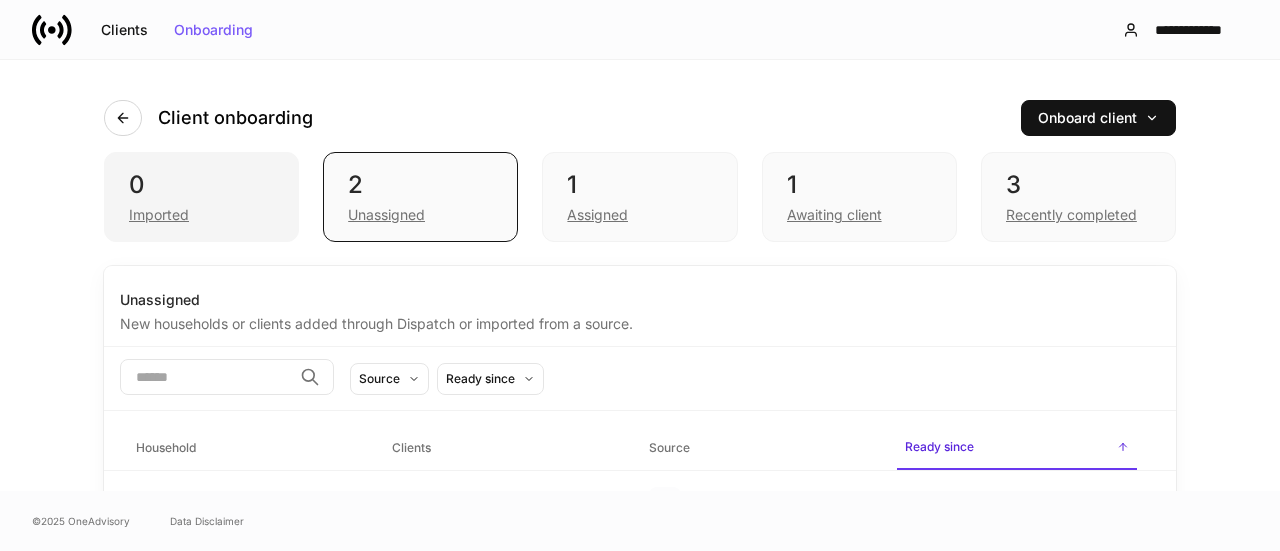 click on "0" at bounding box center [201, 185] 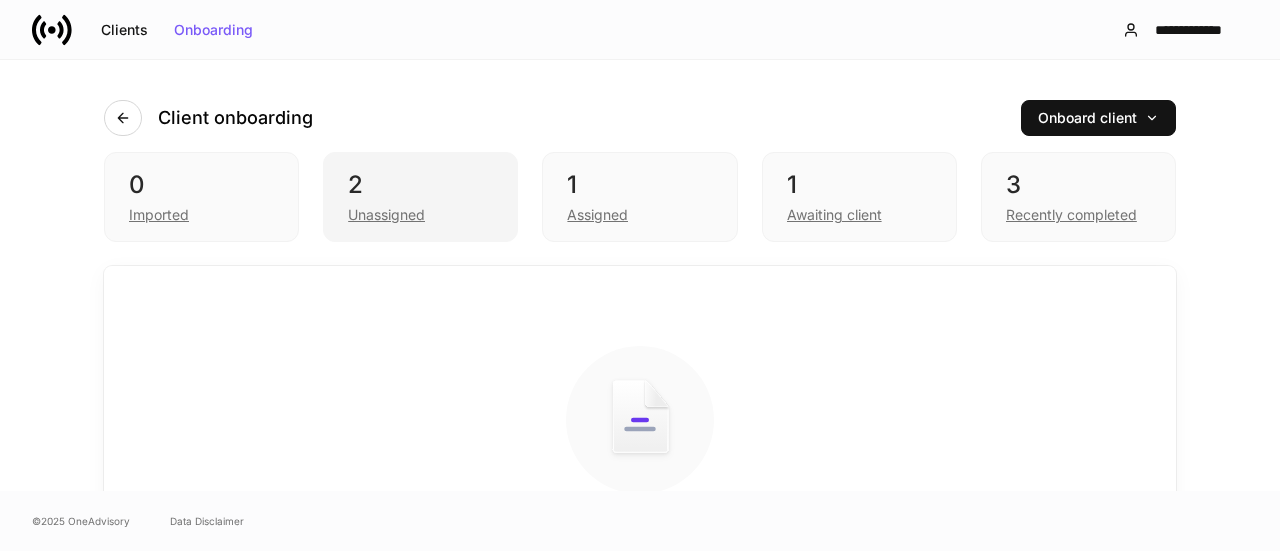 click on "Unassigned" at bounding box center [386, 215] 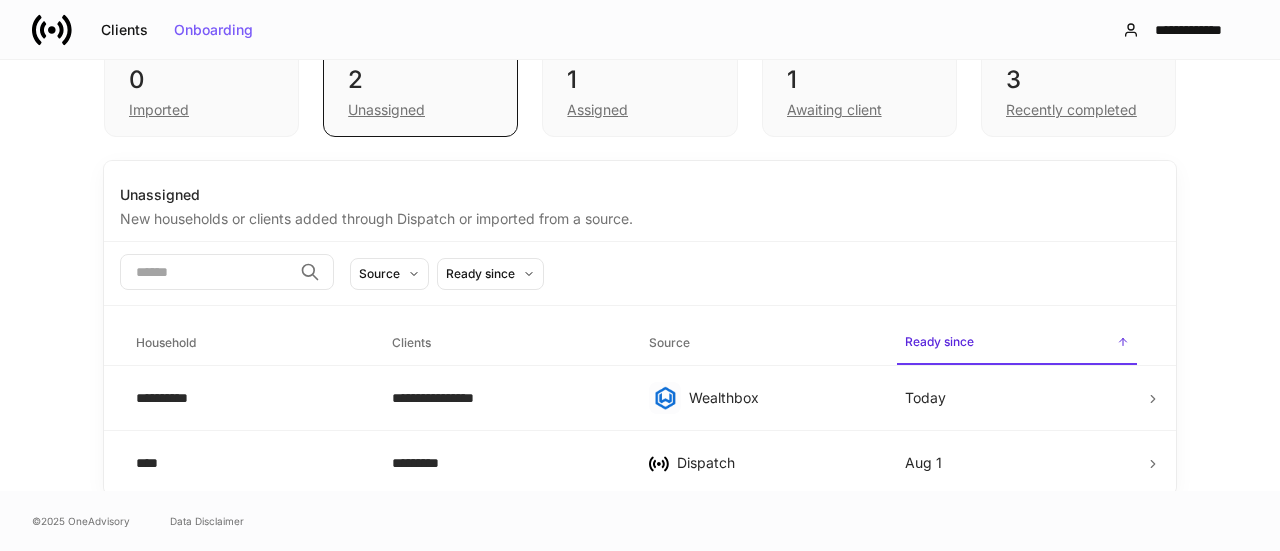 scroll, scrollTop: 106, scrollLeft: 0, axis: vertical 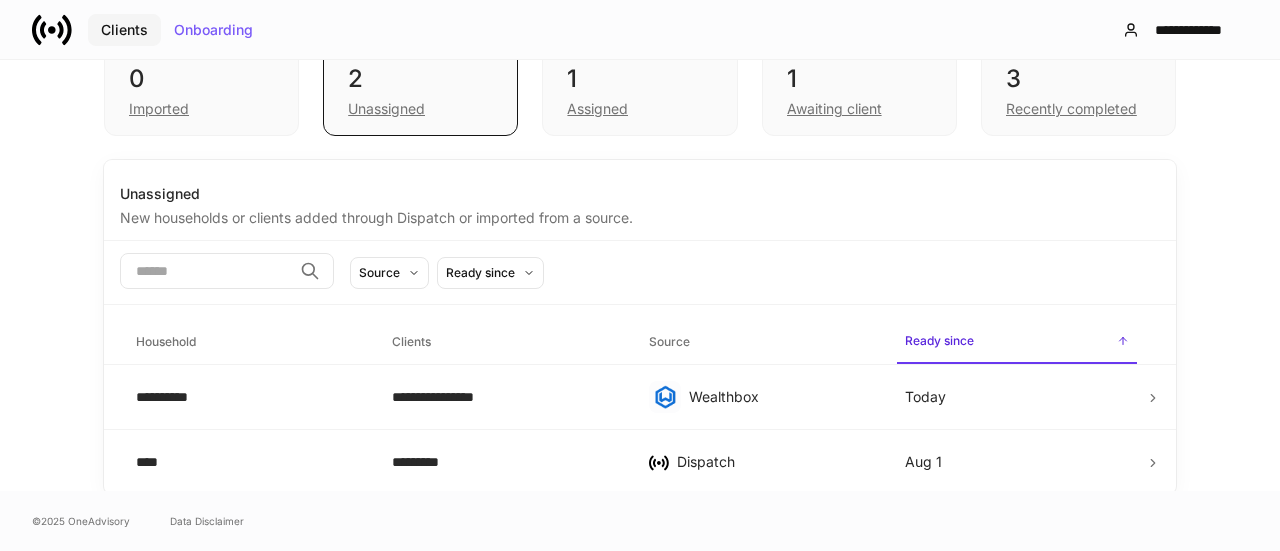 click on "Clients" at bounding box center (124, 30) 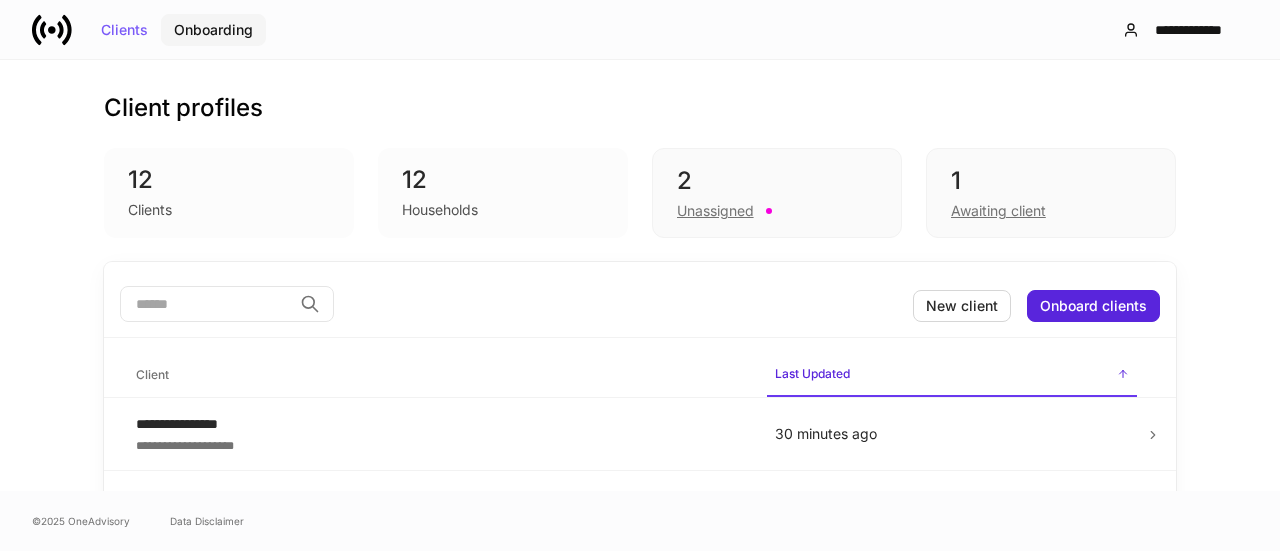 click on "Onboarding" at bounding box center (213, 30) 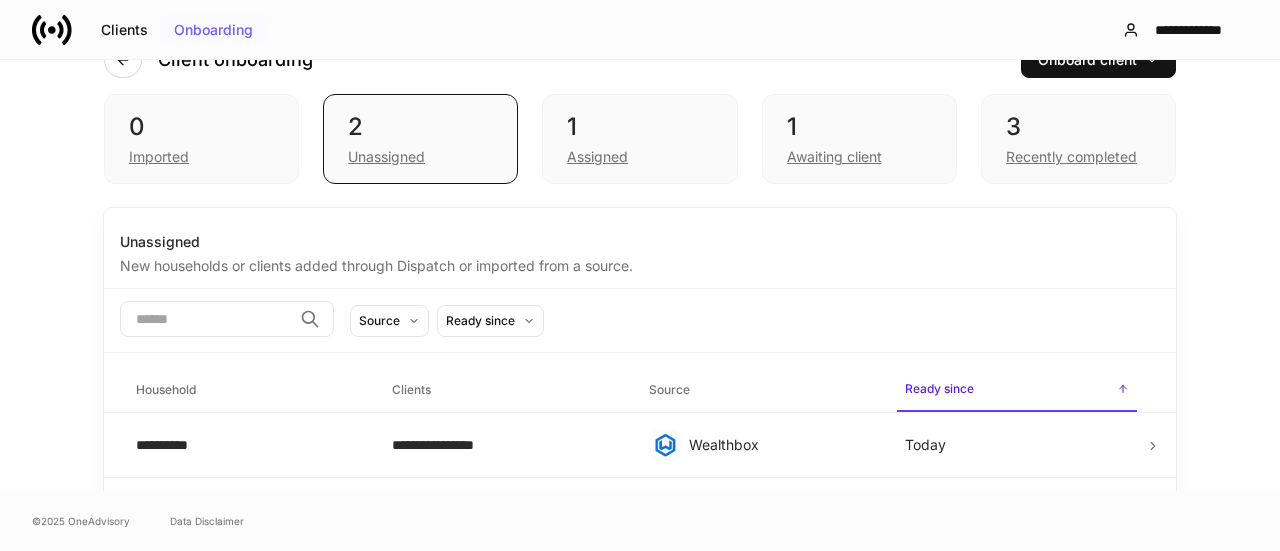 scroll, scrollTop: 106, scrollLeft: 0, axis: vertical 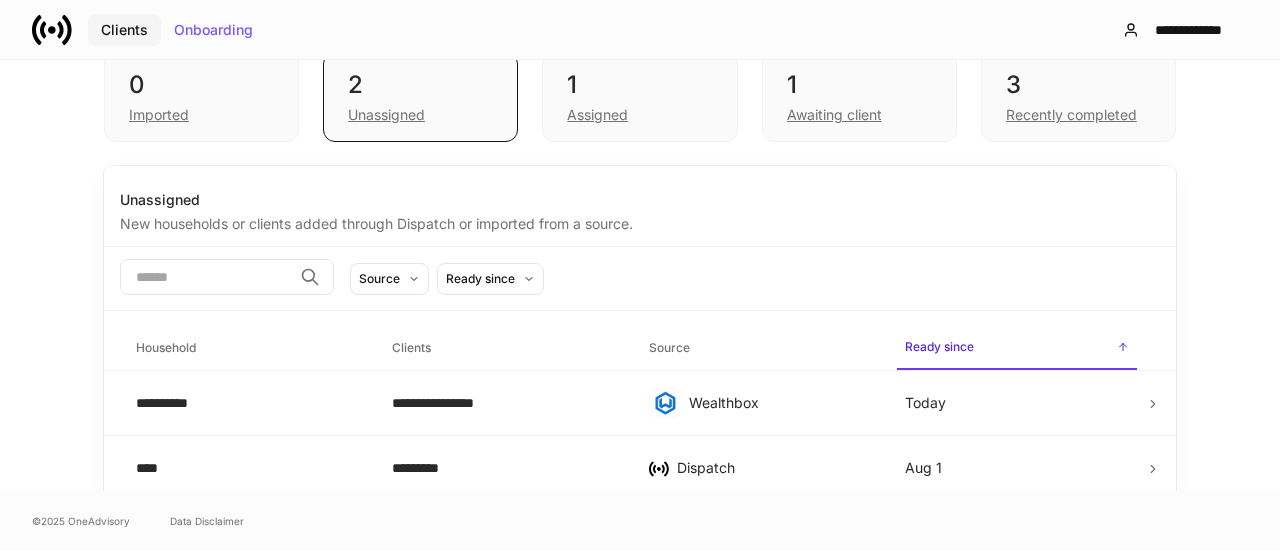 click on "Clients" at bounding box center [124, 30] 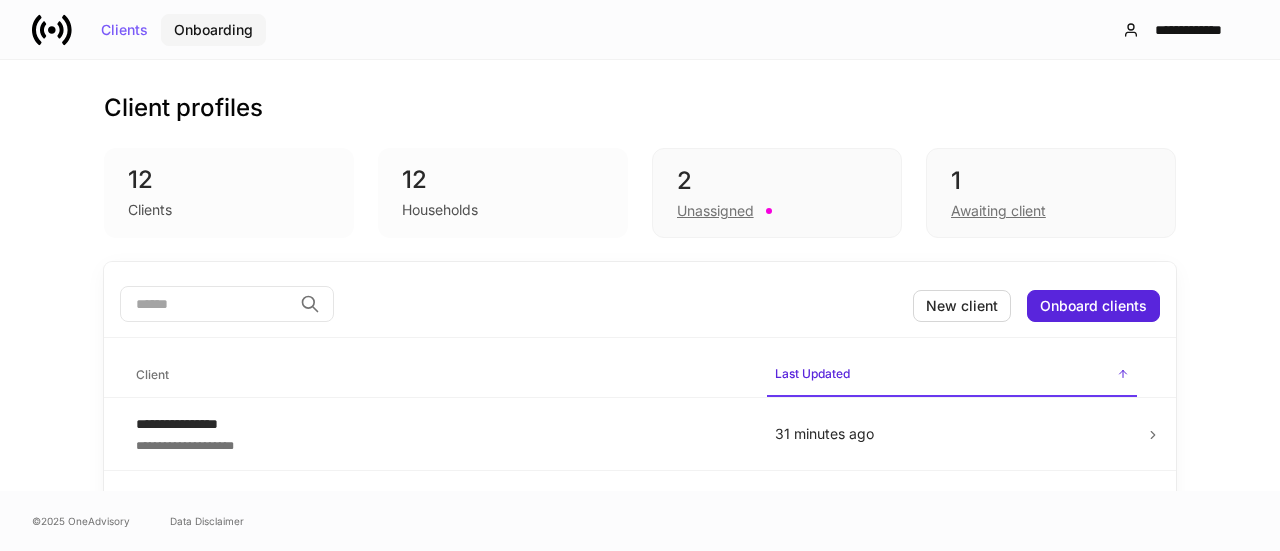 click on "Onboarding" at bounding box center [213, 30] 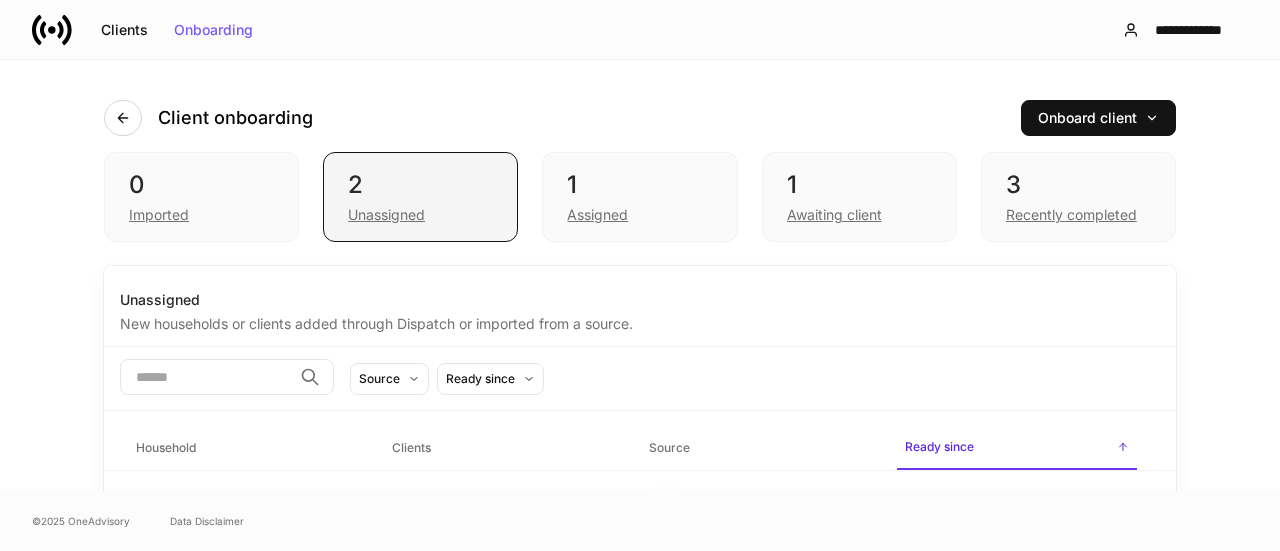 click on "Unassigned" at bounding box center (420, 213) 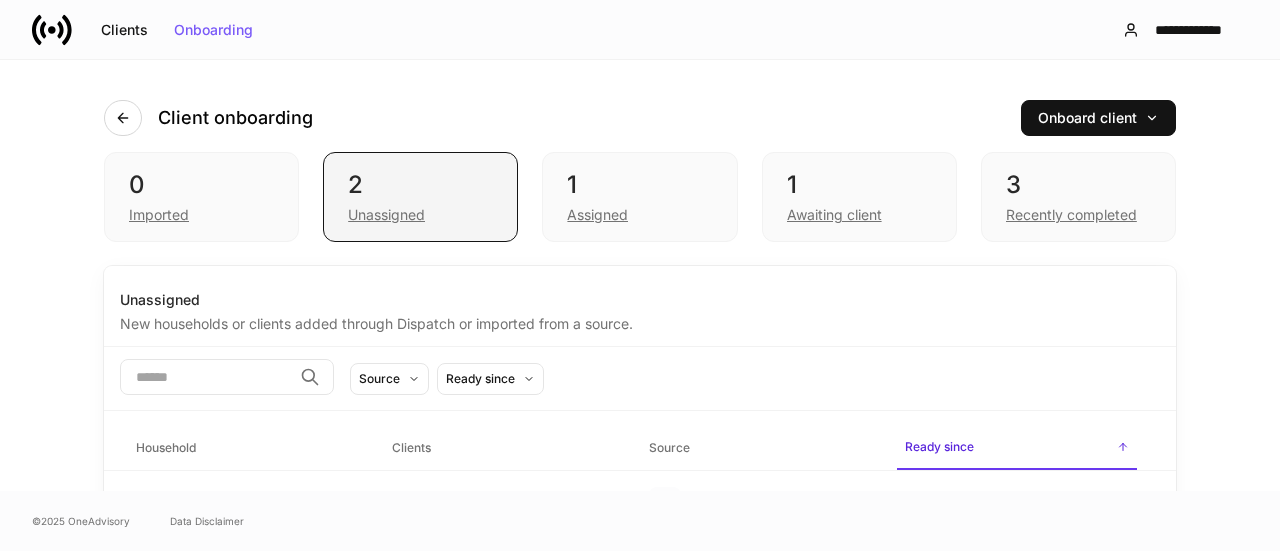 click on "Unassigned" at bounding box center (420, 213) 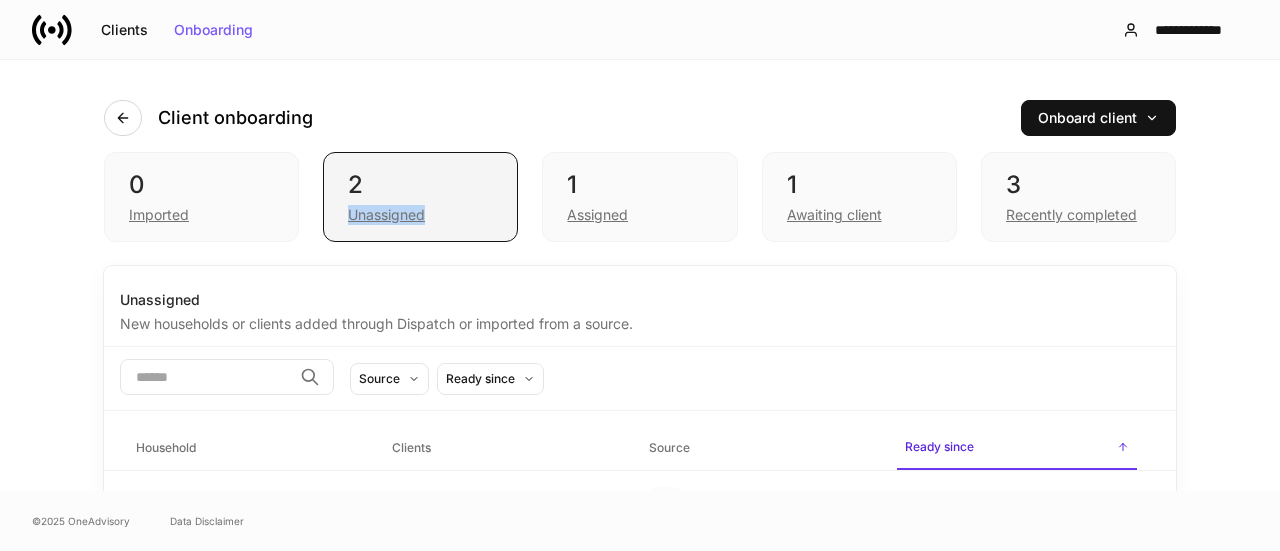 click on "Unassigned" at bounding box center (420, 213) 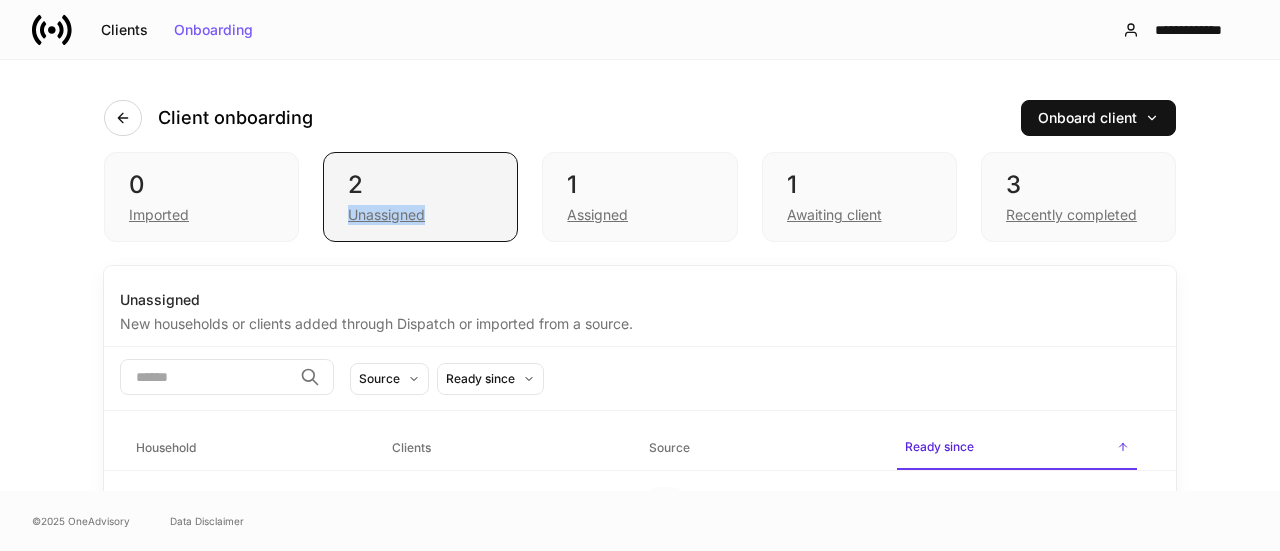click on "Unassigned" at bounding box center [420, 213] 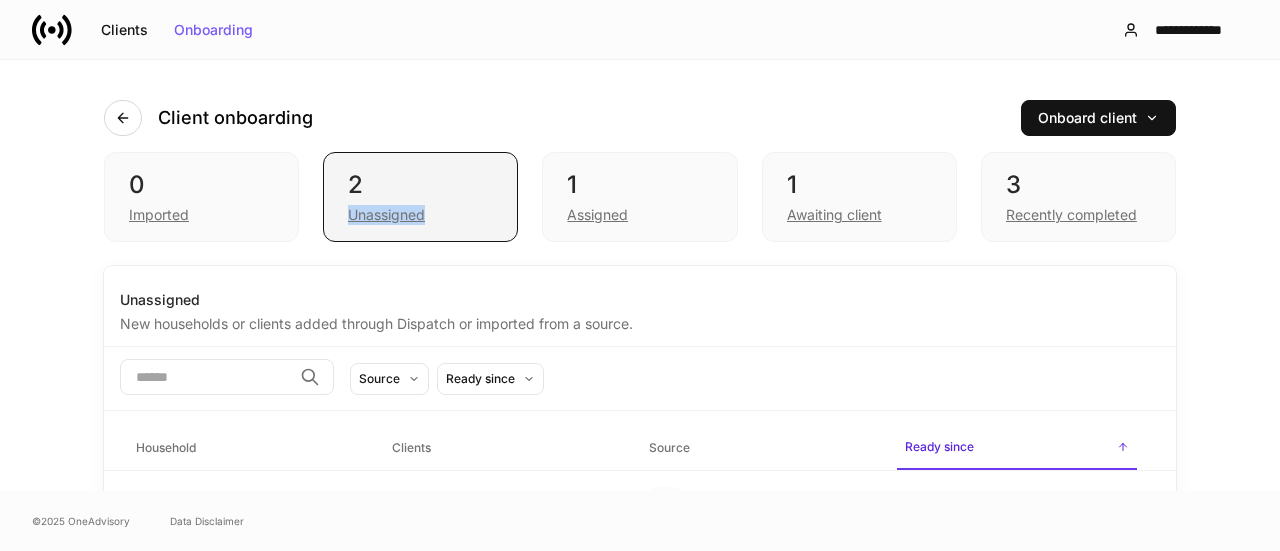 click on "Unassigned" at bounding box center (386, 215) 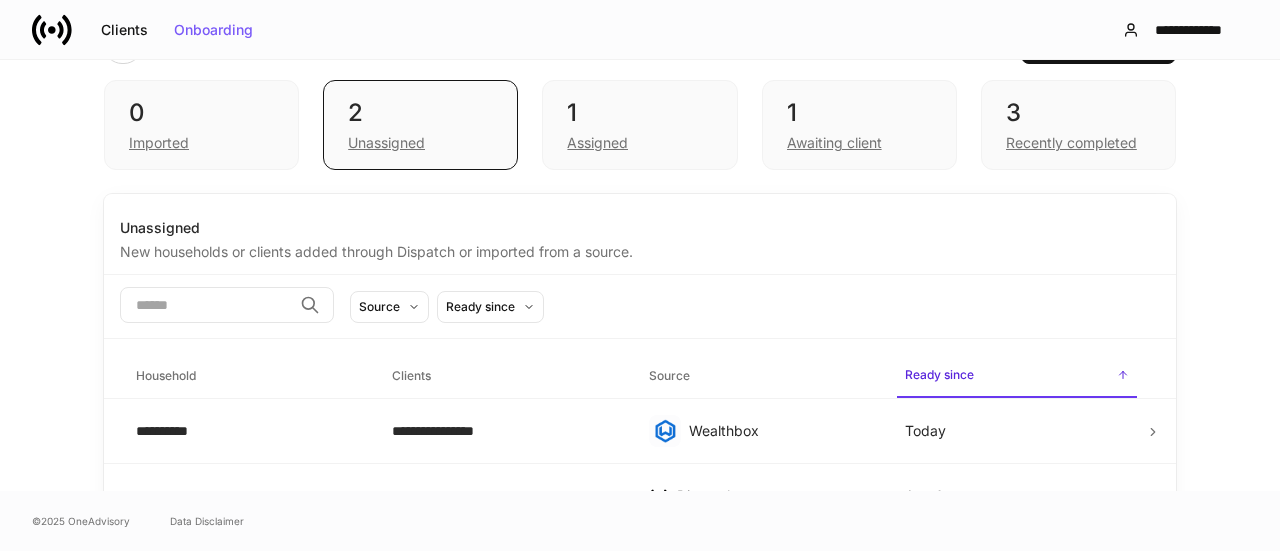 scroll, scrollTop: 106, scrollLeft: 0, axis: vertical 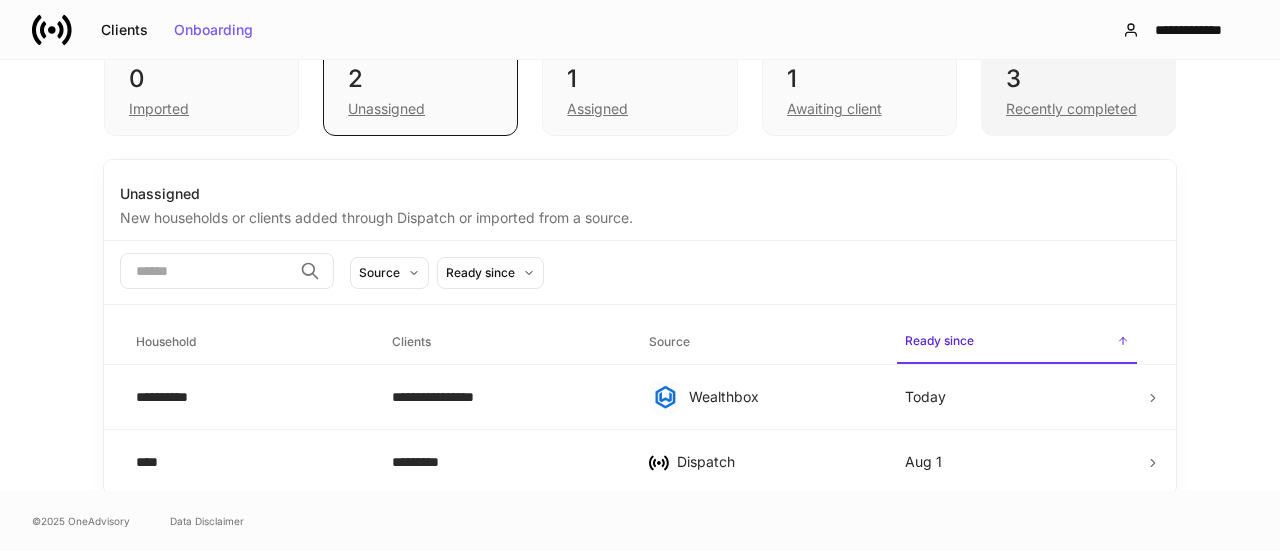 click on "3" at bounding box center [1078, 79] 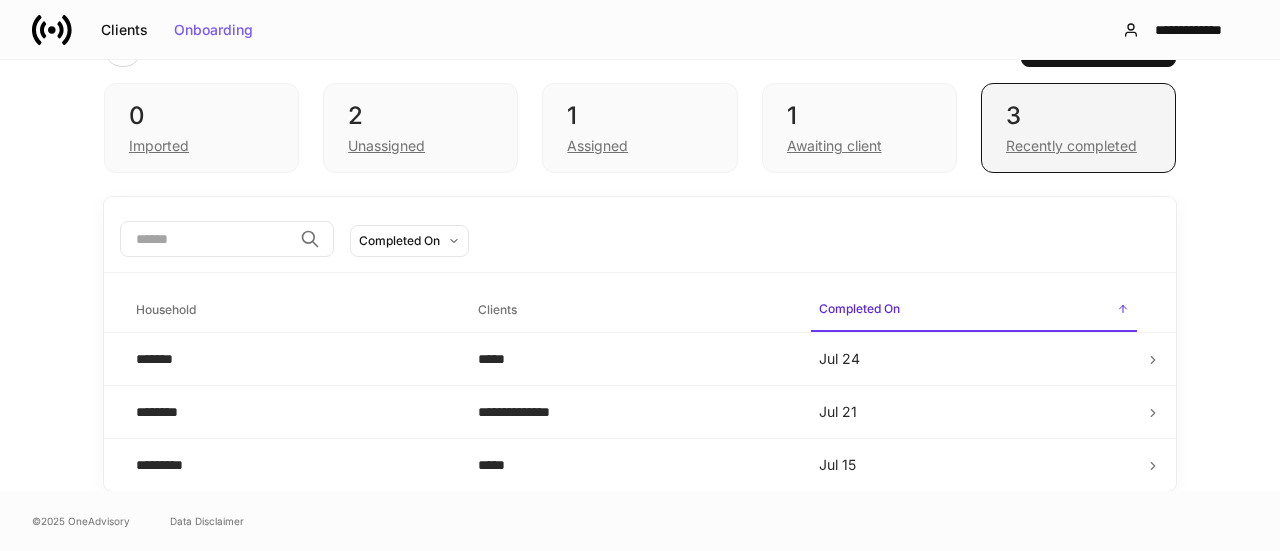 scroll, scrollTop: 66, scrollLeft: 0, axis: vertical 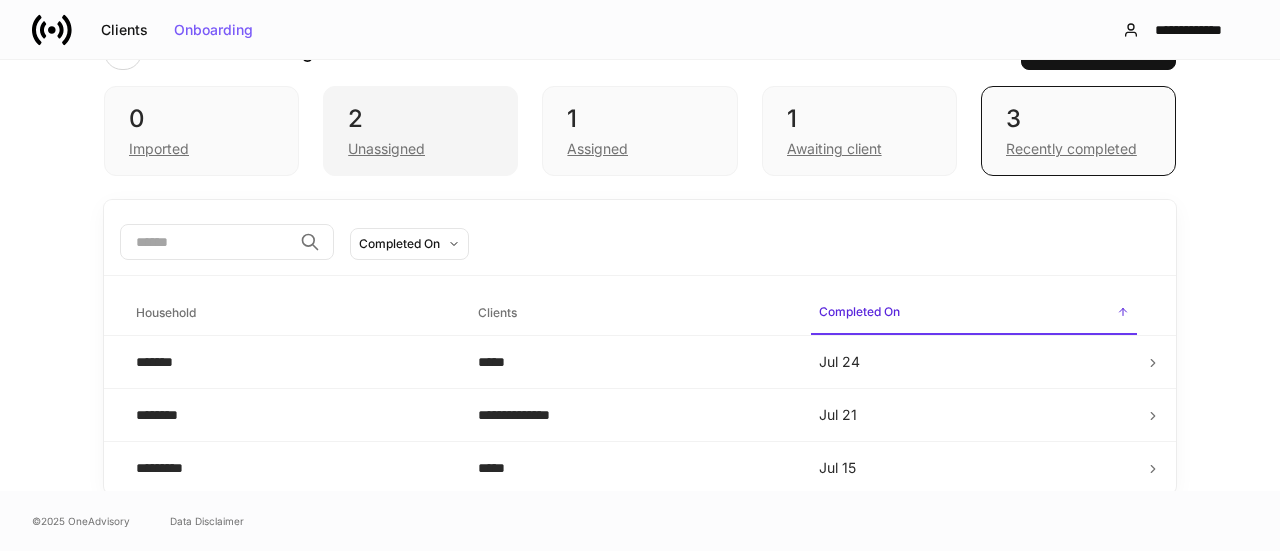 click on "2" at bounding box center [420, 119] 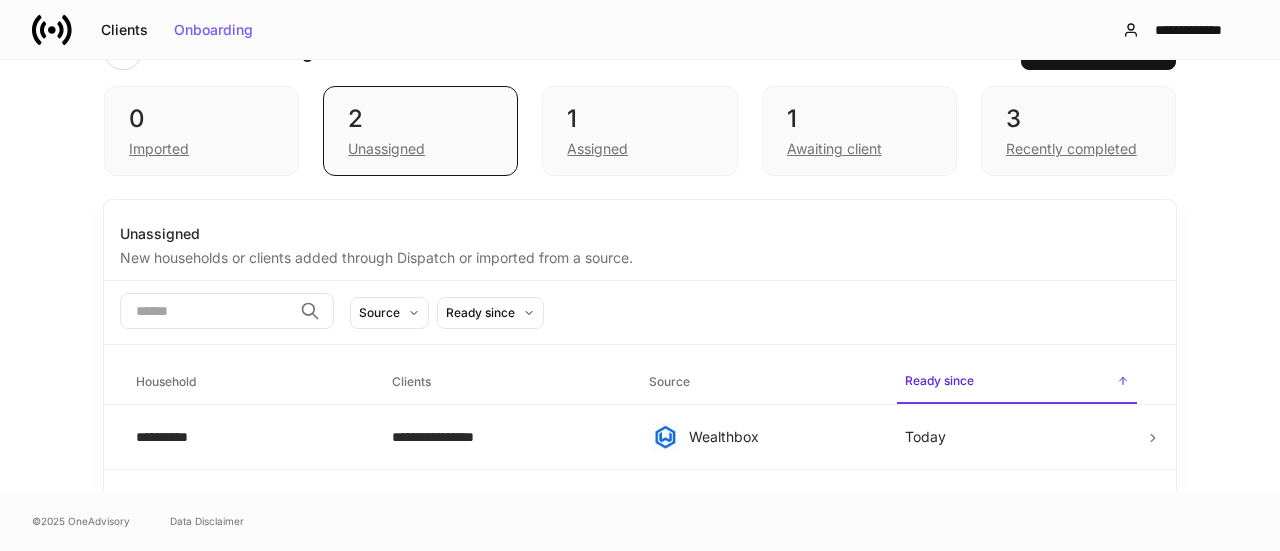 scroll, scrollTop: 106, scrollLeft: 0, axis: vertical 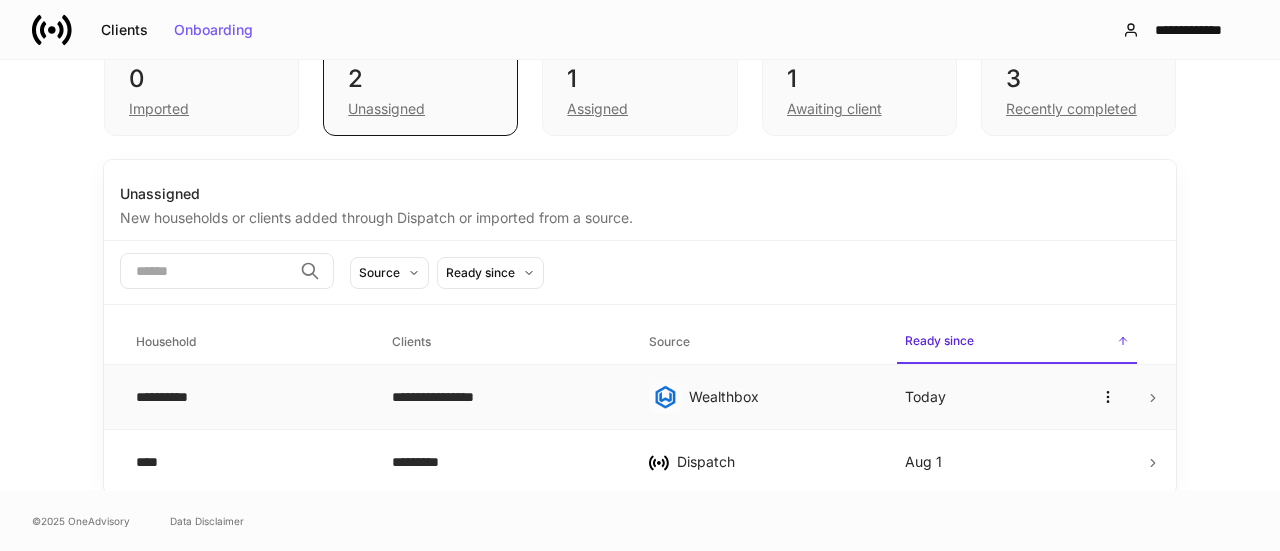 click 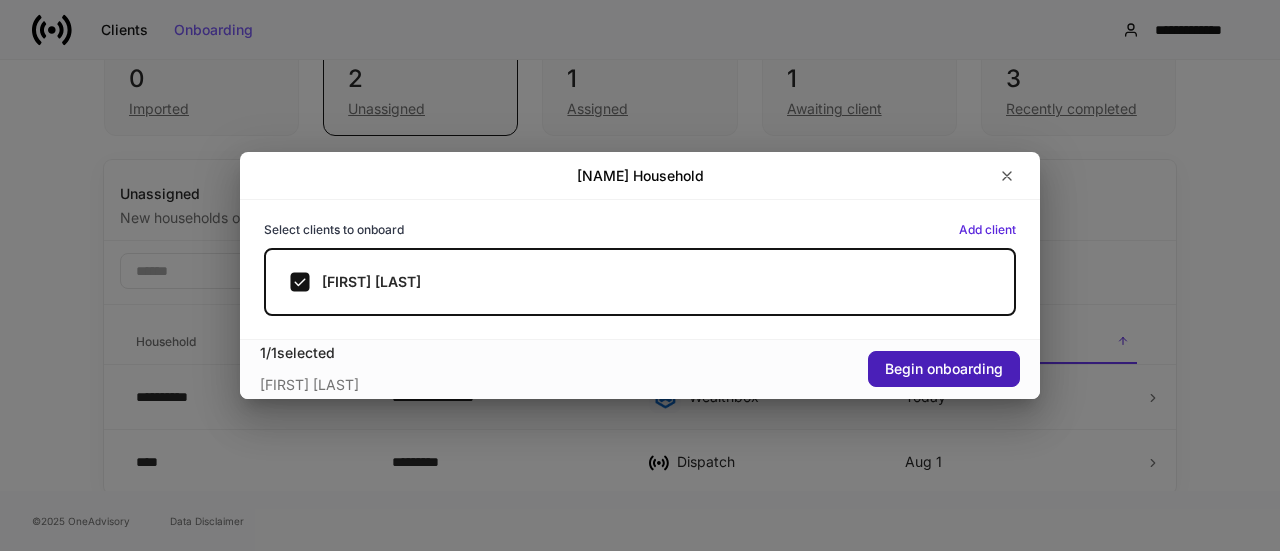 click on "Begin onboarding" at bounding box center [944, 369] 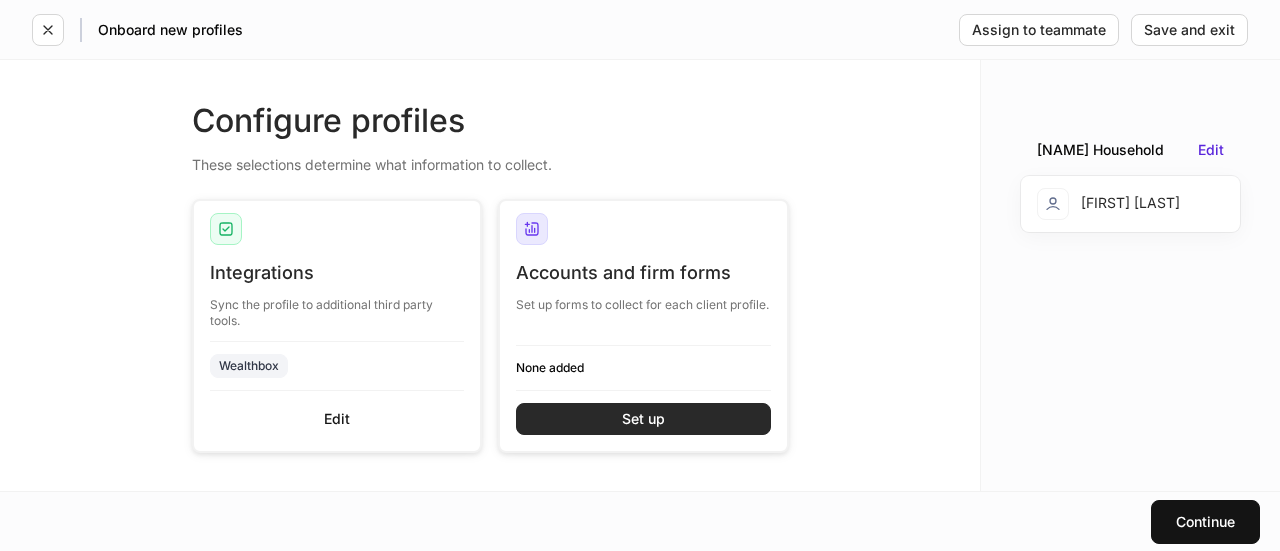 click on "Set up" at bounding box center [643, 419] 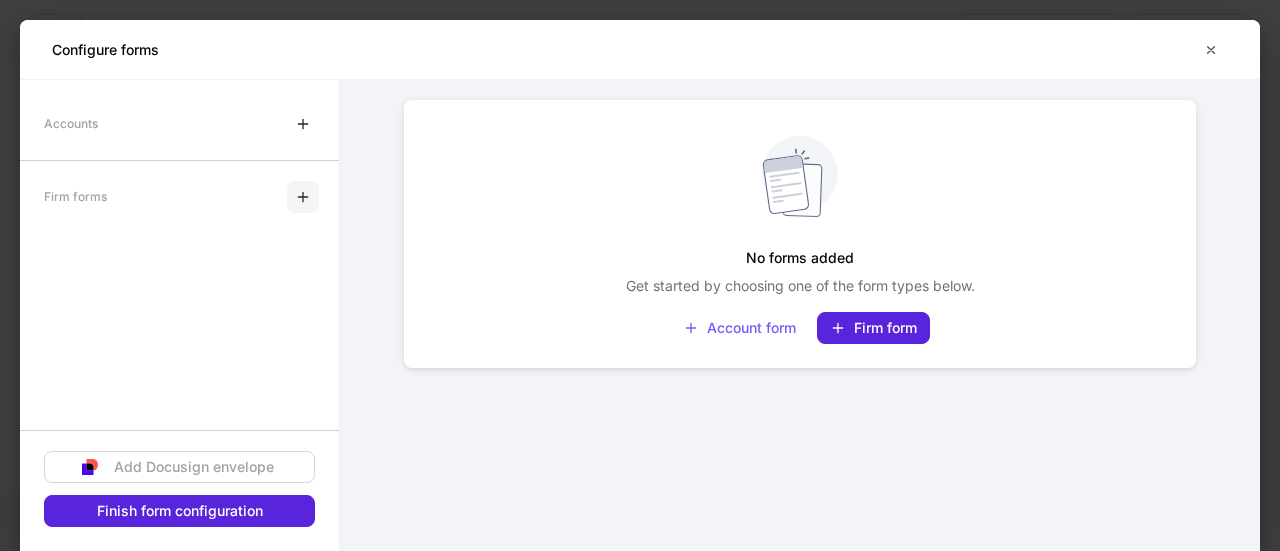 click at bounding box center (303, 197) 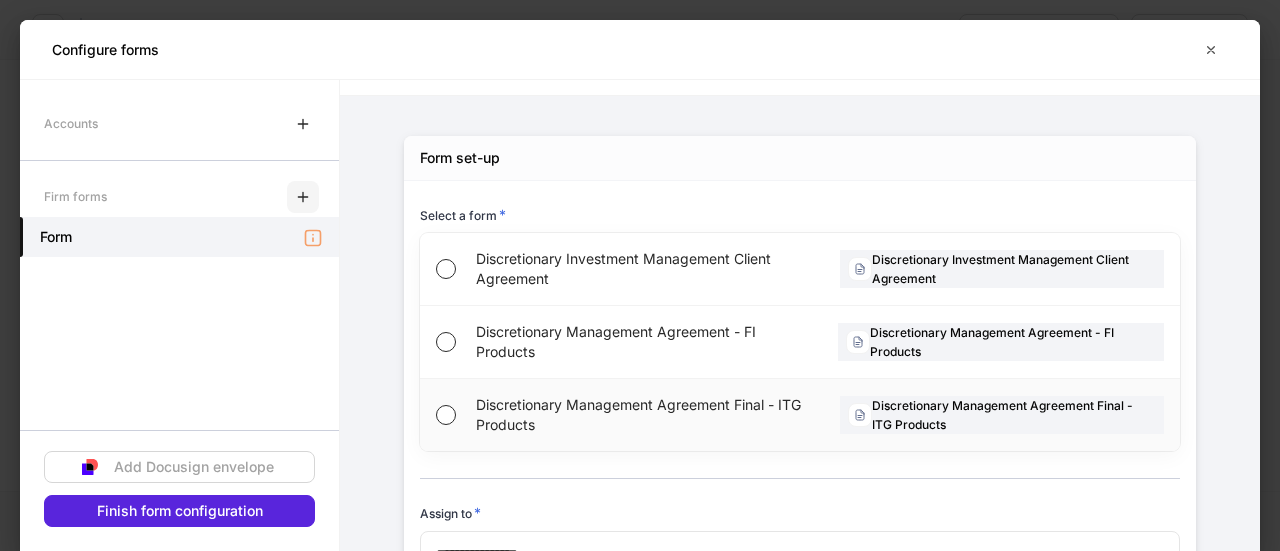 scroll, scrollTop: 100, scrollLeft: 0, axis: vertical 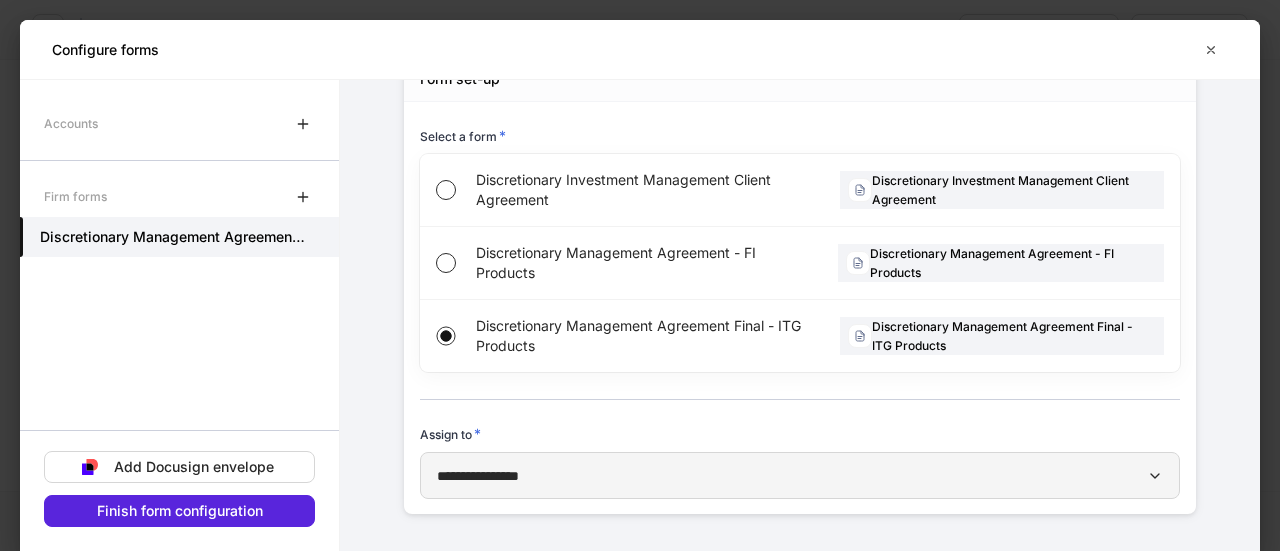 click on "**********" at bounding box center (800, 475) 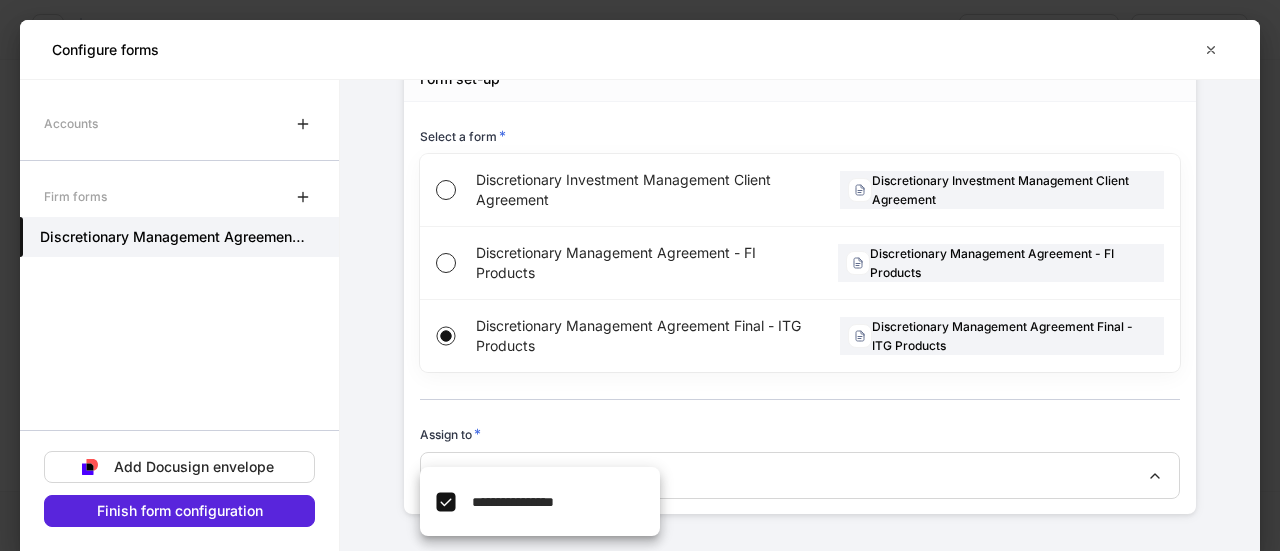 click at bounding box center [640, 275] 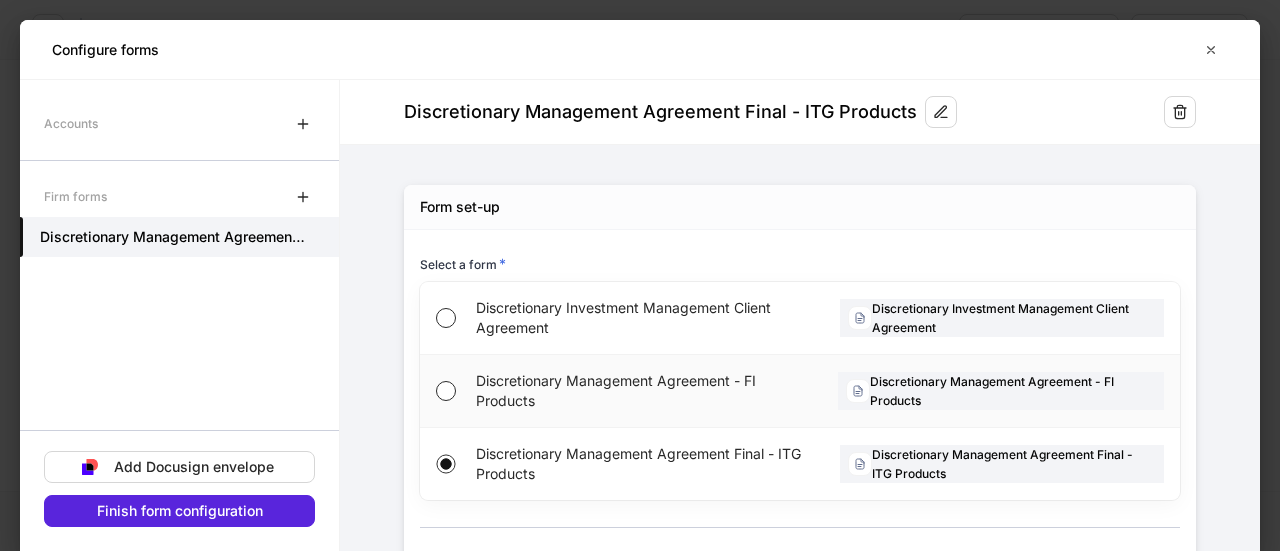 scroll, scrollTop: 0, scrollLeft: 0, axis: both 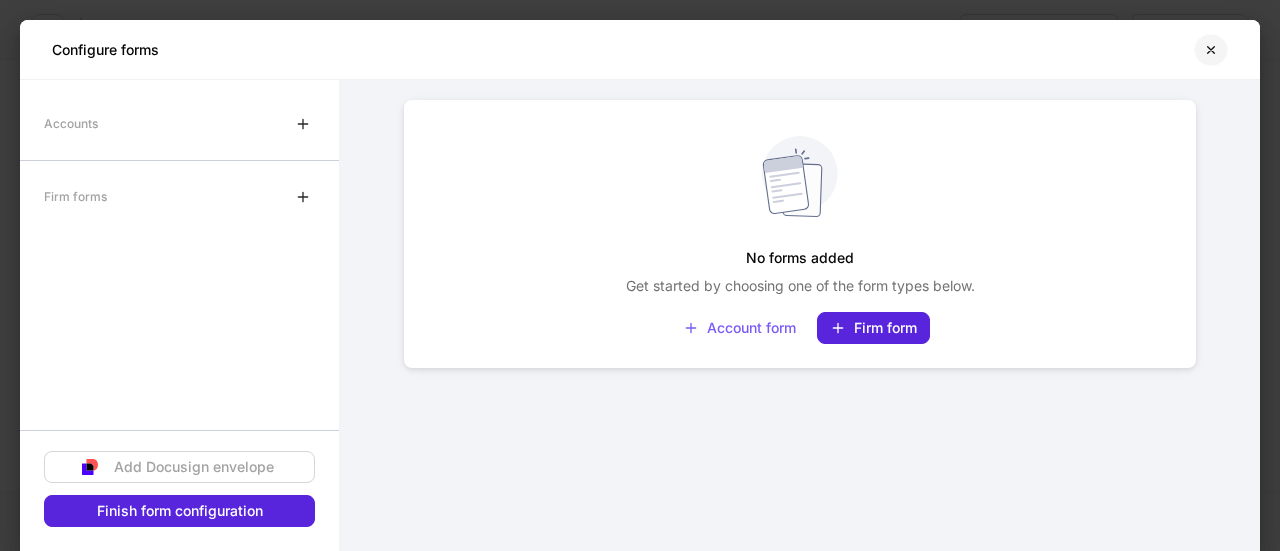 click at bounding box center [1211, 50] 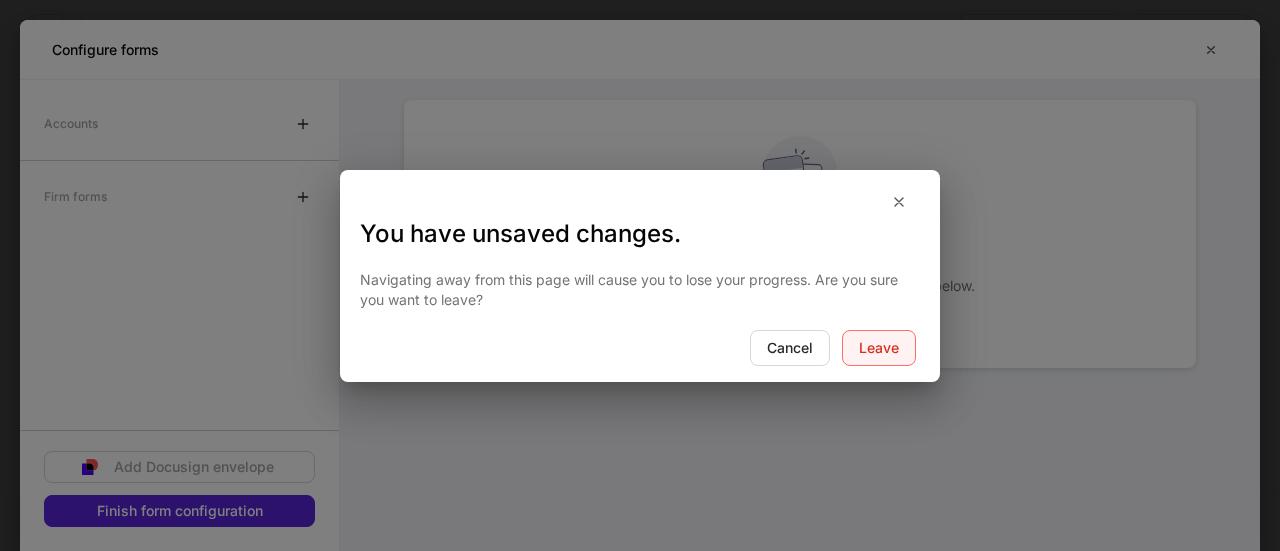 click on "Leave" at bounding box center (879, 348) 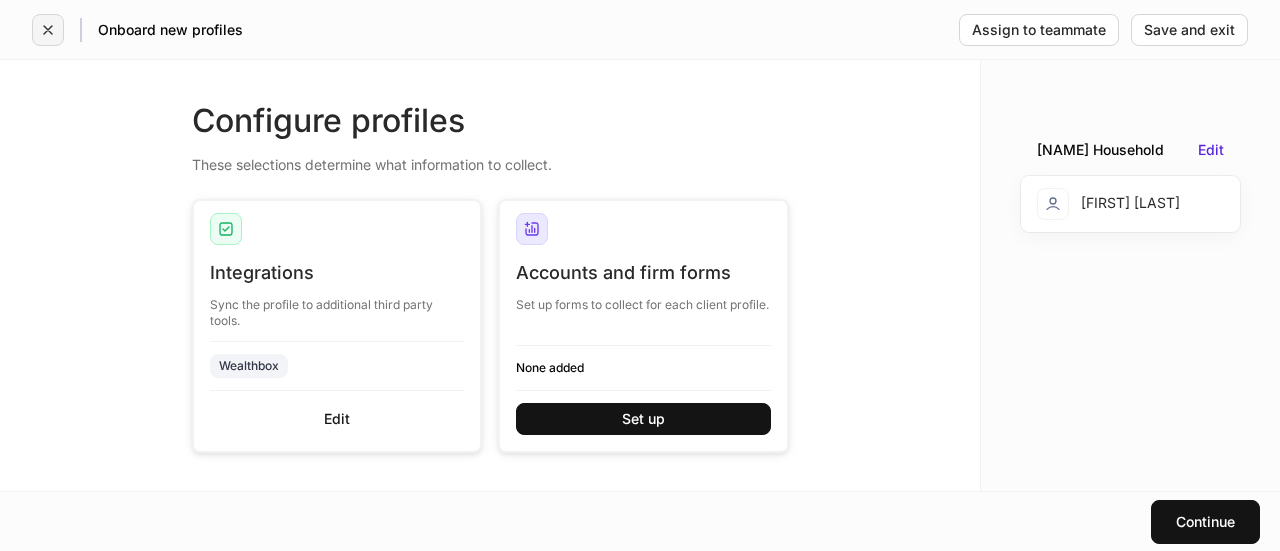 click 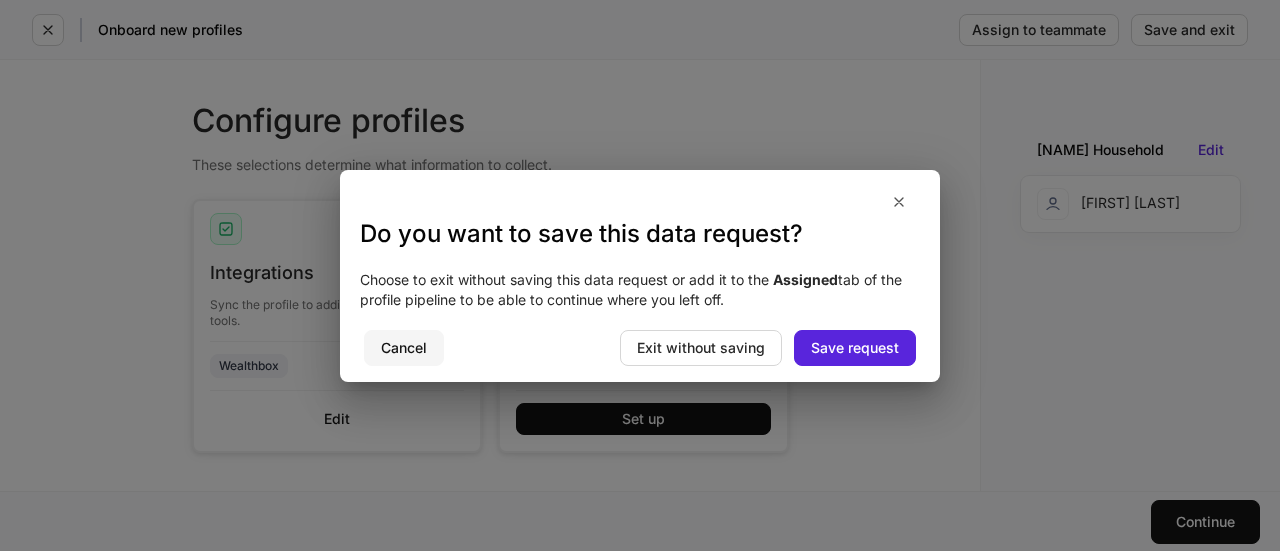 click on "Cancel" at bounding box center [404, 348] 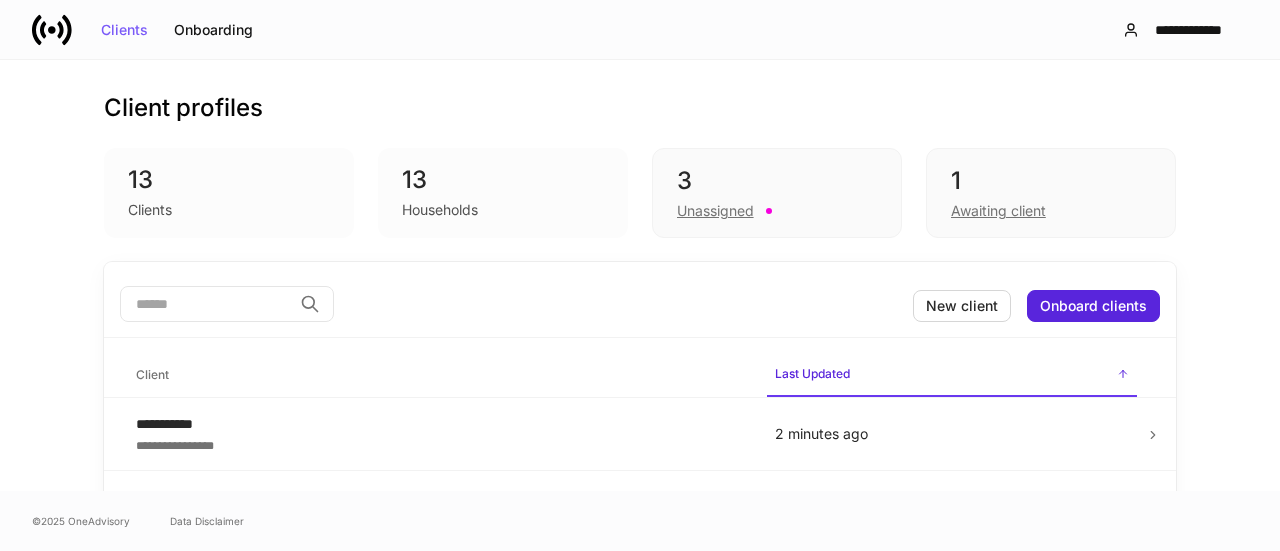 scroll, scrollTop: 0, scrollLeft: 0, axis: both 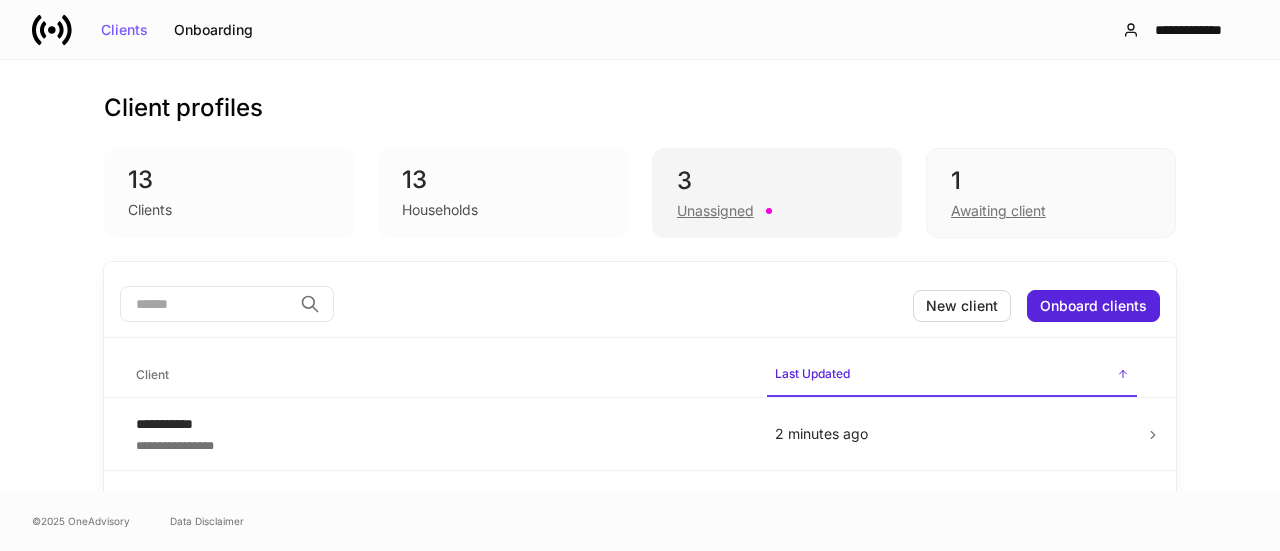 click on "Unassigned" at bounding box center [777, 209] 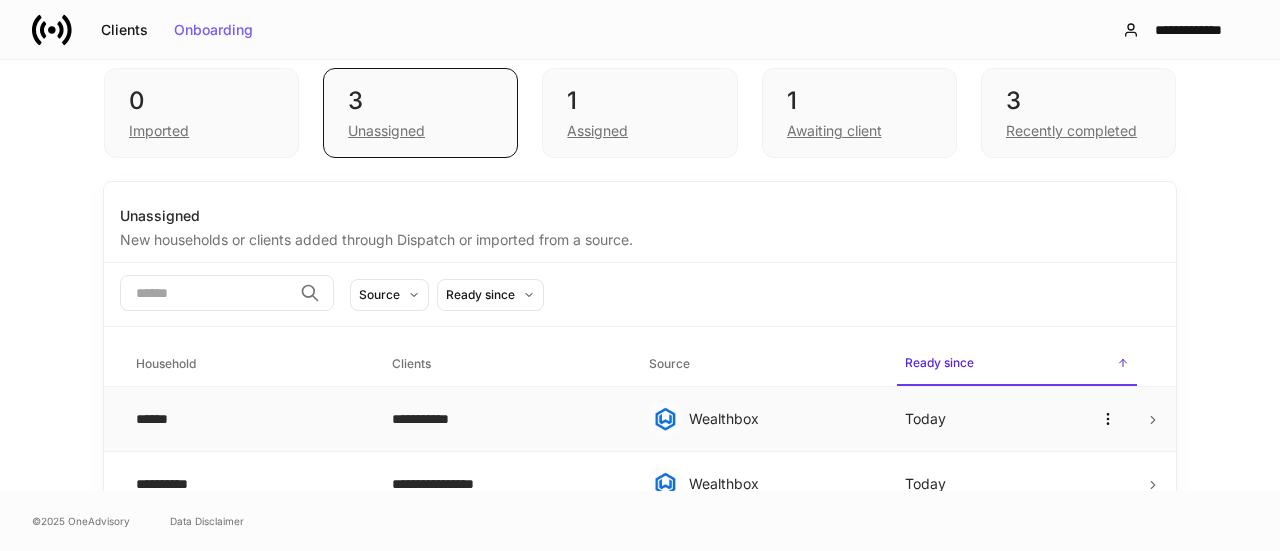 scroll, scrollTop: 171, scrollLeft: 0, axis: vertical 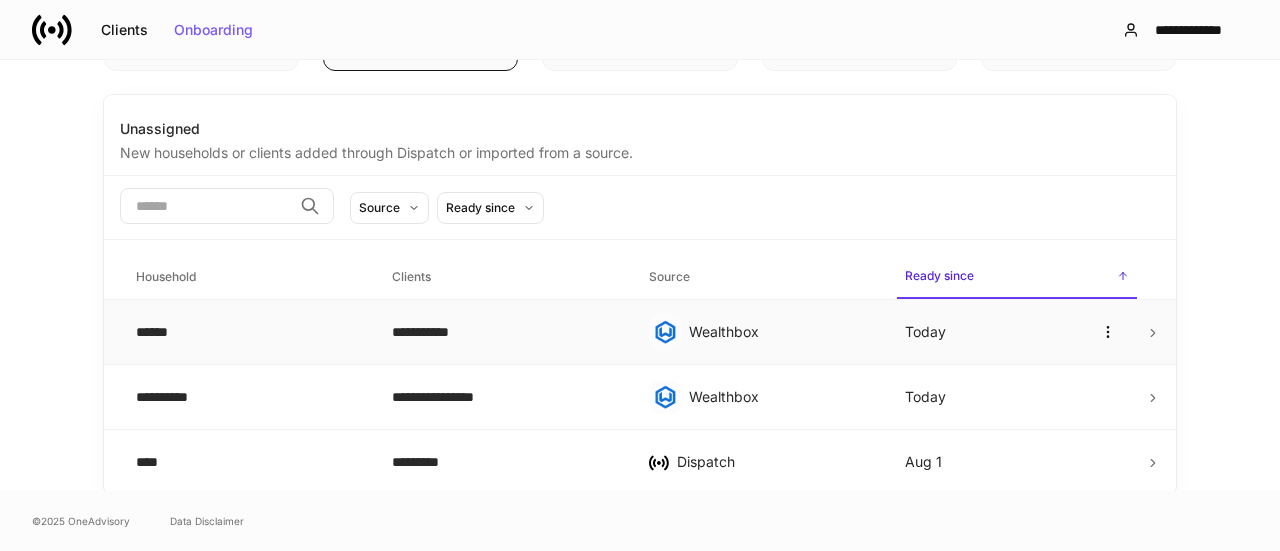 click 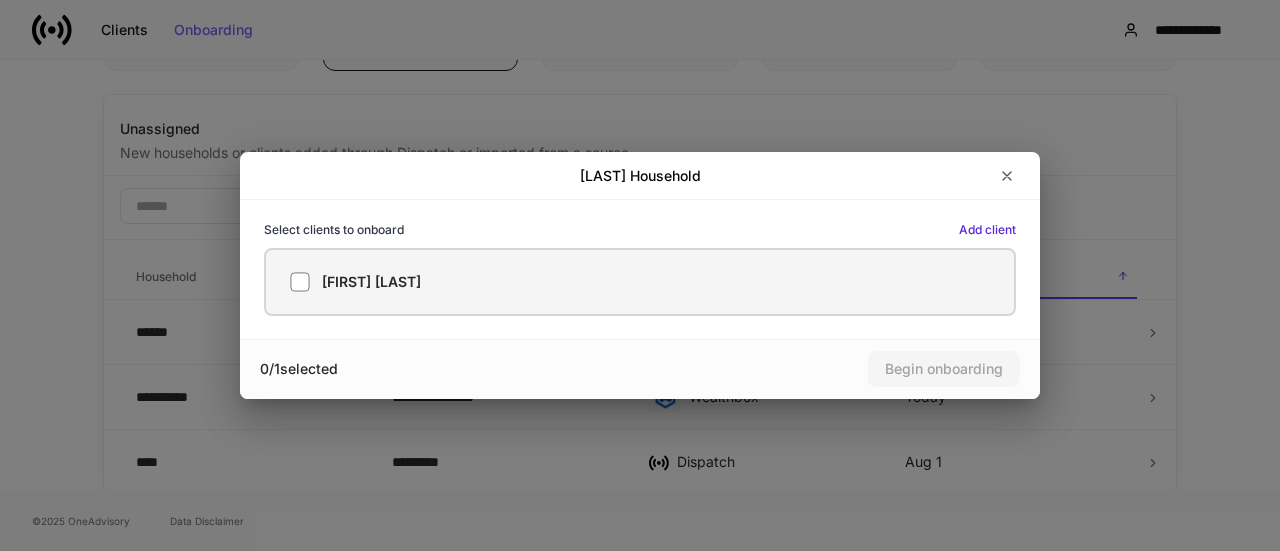 click on "[FIRST] [LAST]" at bounding box center (640, 282) 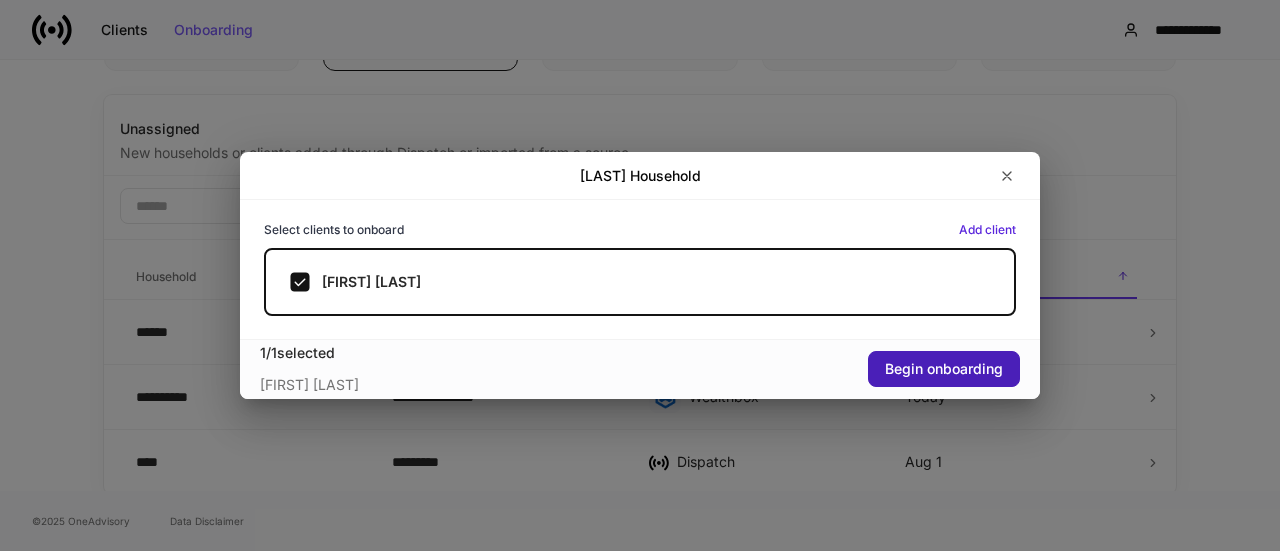 click on "Begin onboarding" at bounding box center (944, 369) 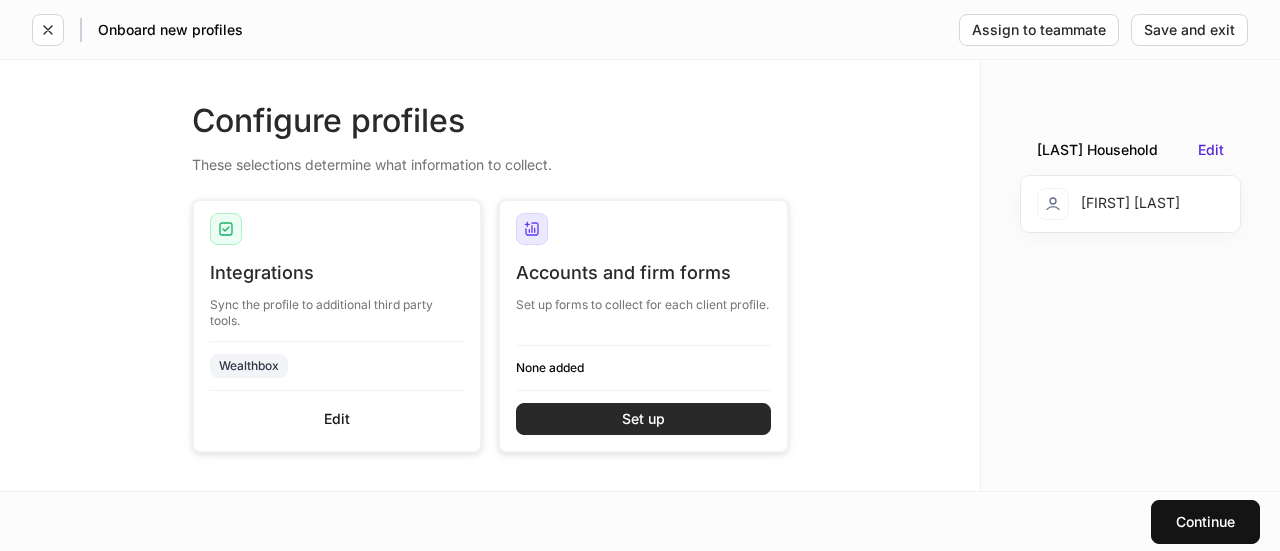 click on "Set up" at bounding box center [643, 419] 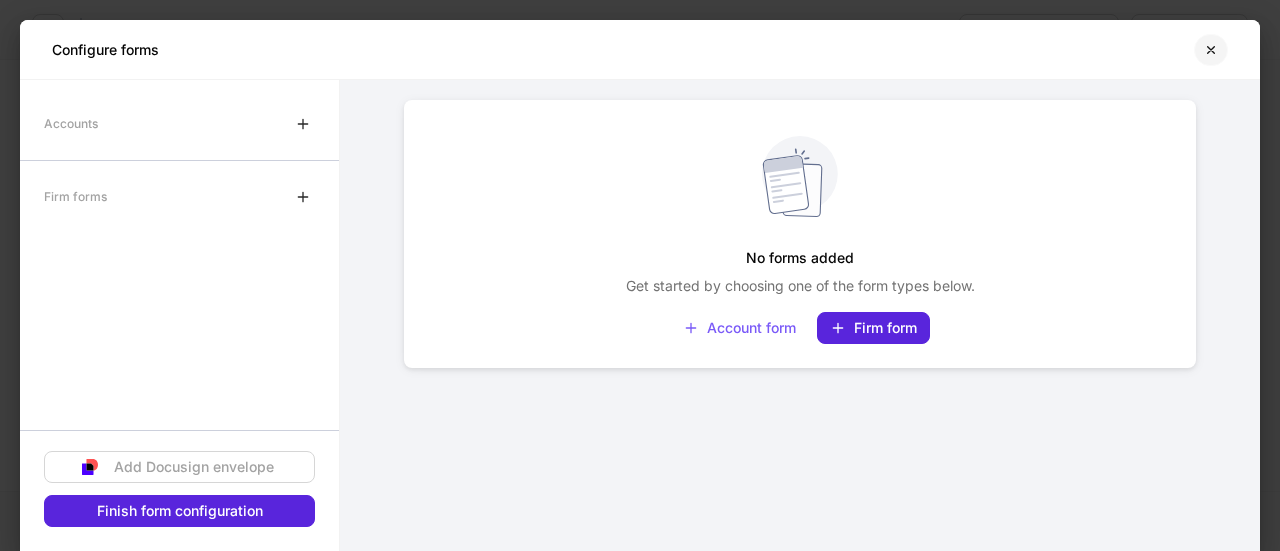 click 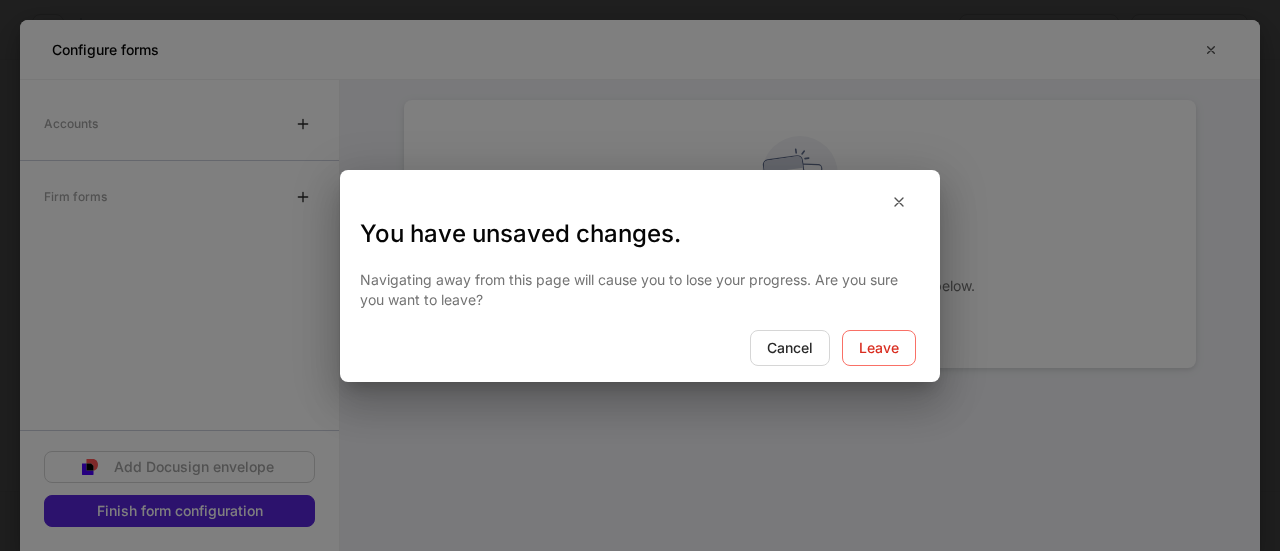 click at bounding box center (640, 202) 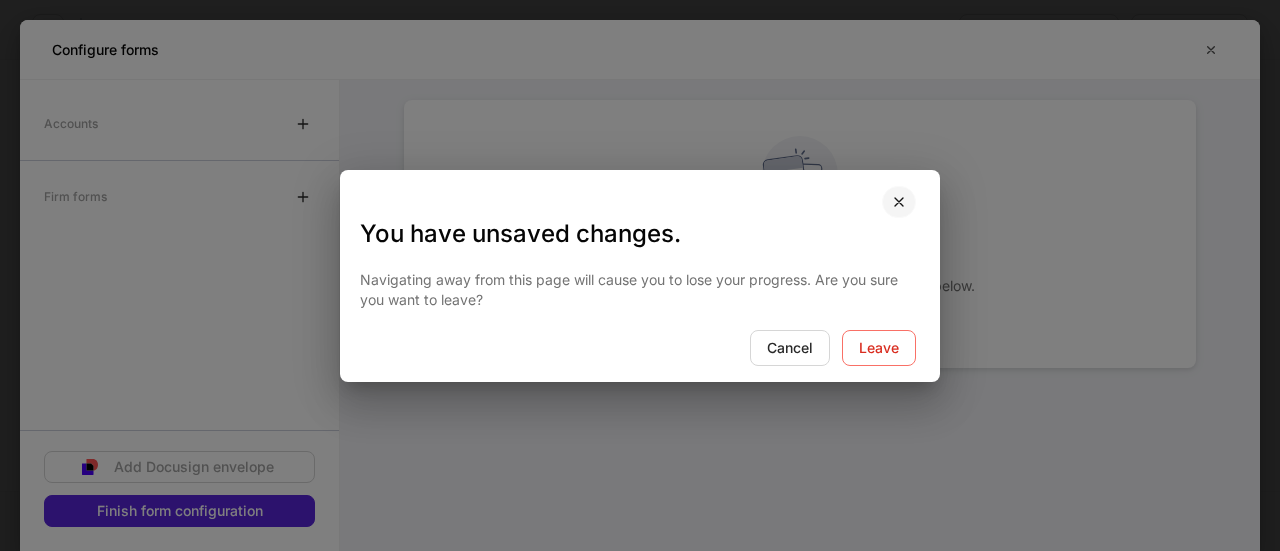 click 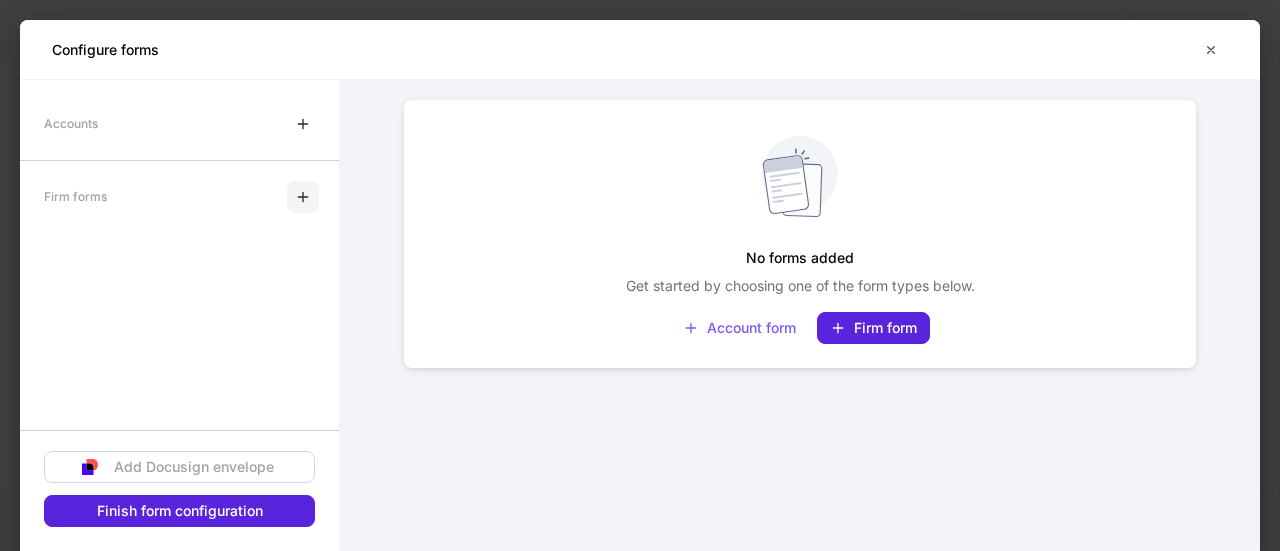 click at bounding box center [303, 197] 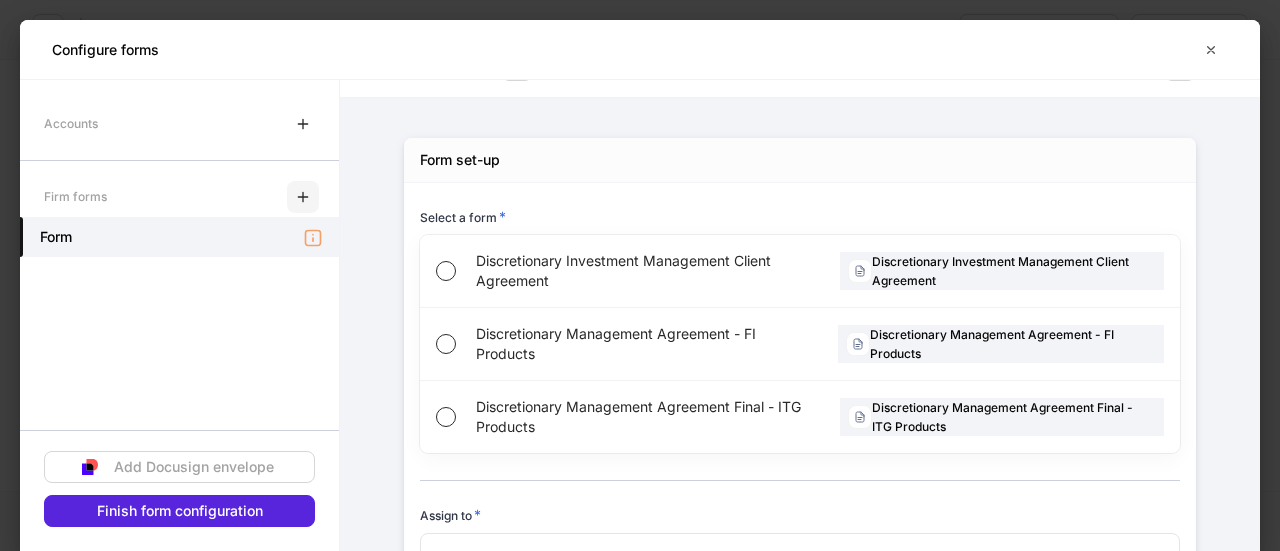 scroll, scrollTop: 100, scrollLeft: 0, axis: vertical 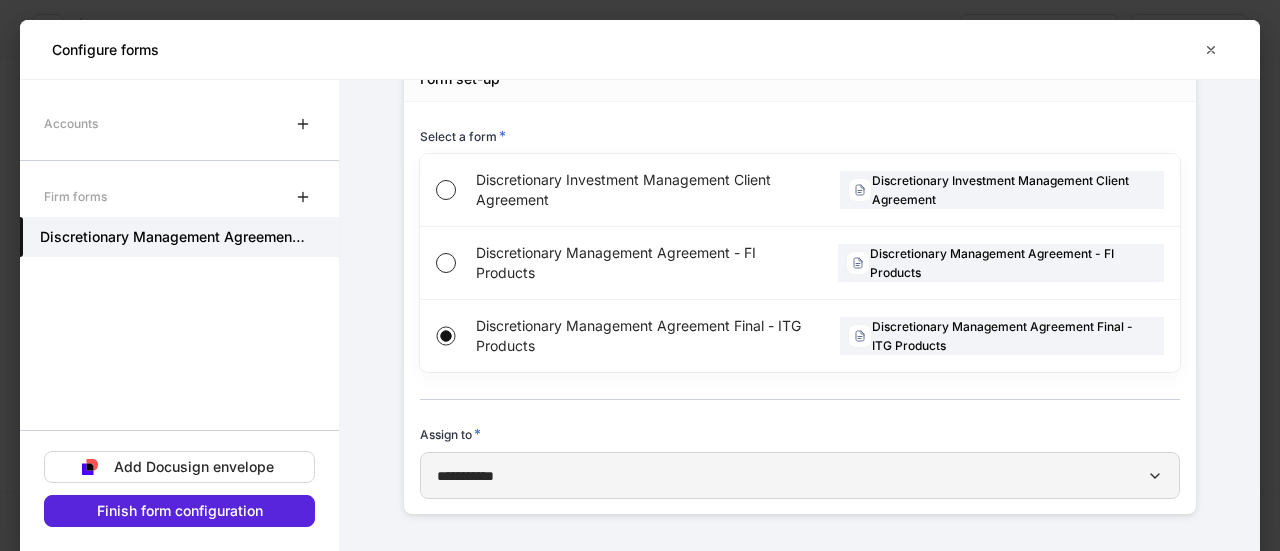 click on "**********" at bounding box center (800, 475) 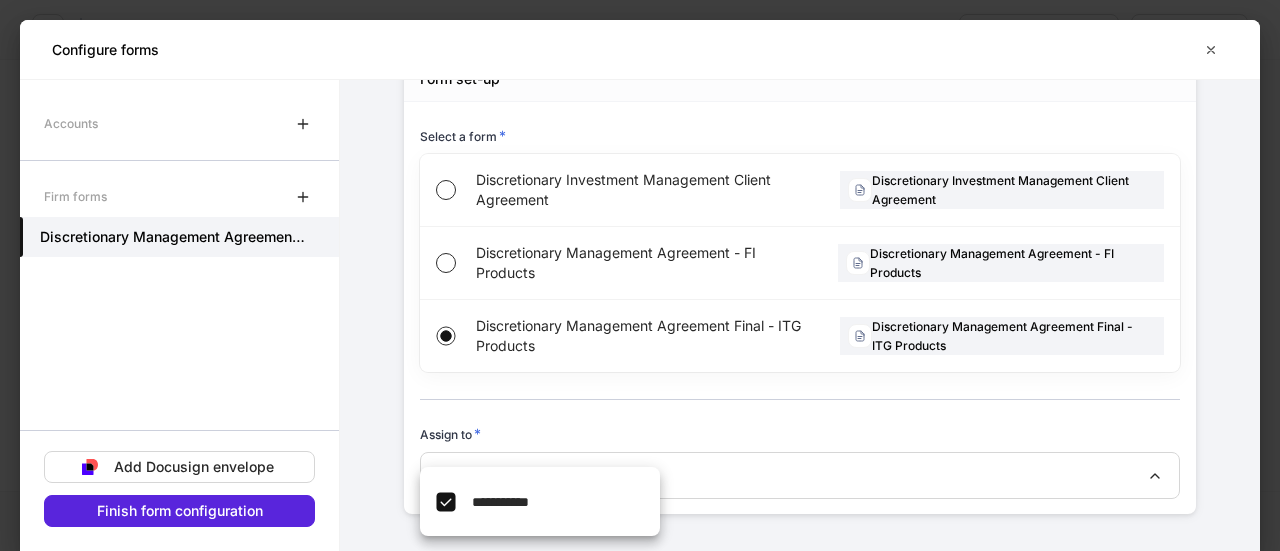 click at bounding box center (640, 275) 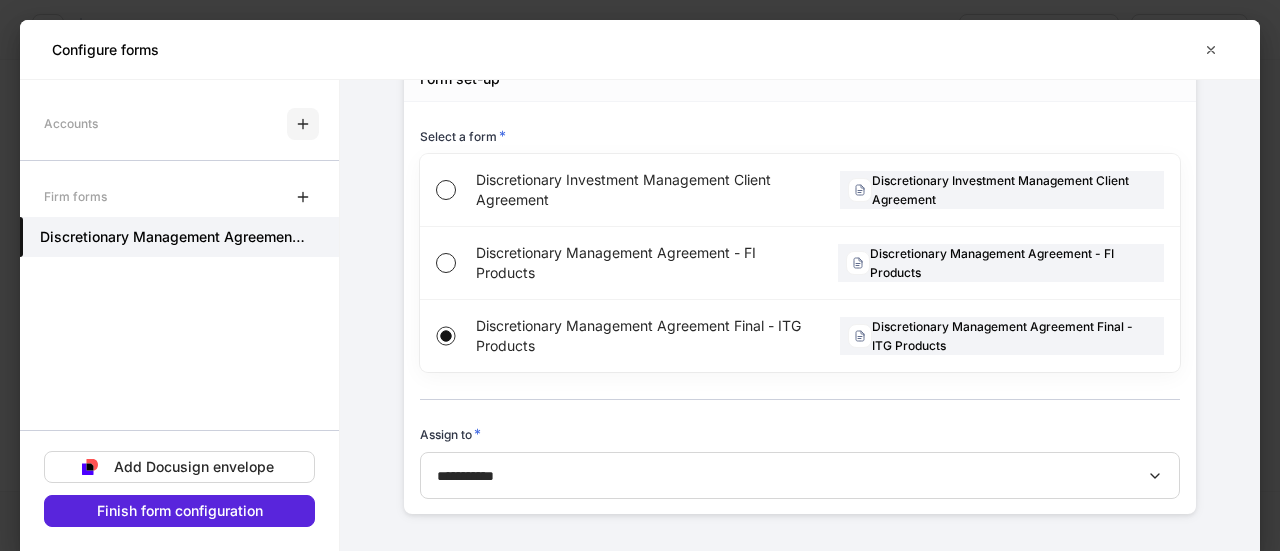 click 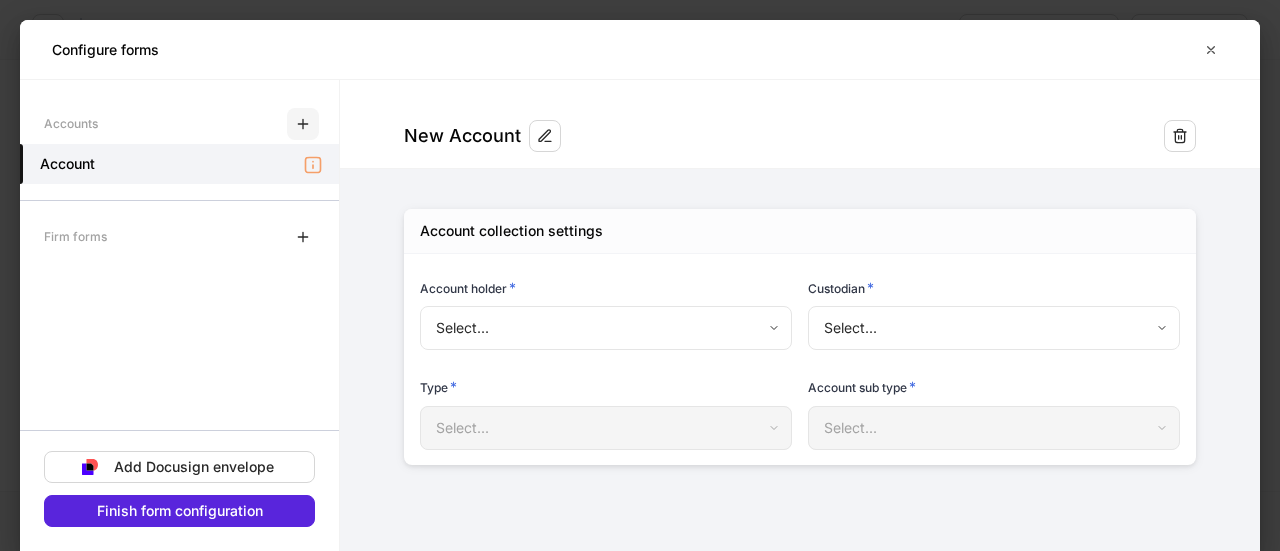 scroll, scrollTop: 0, scrollLeft: 0, axis: both 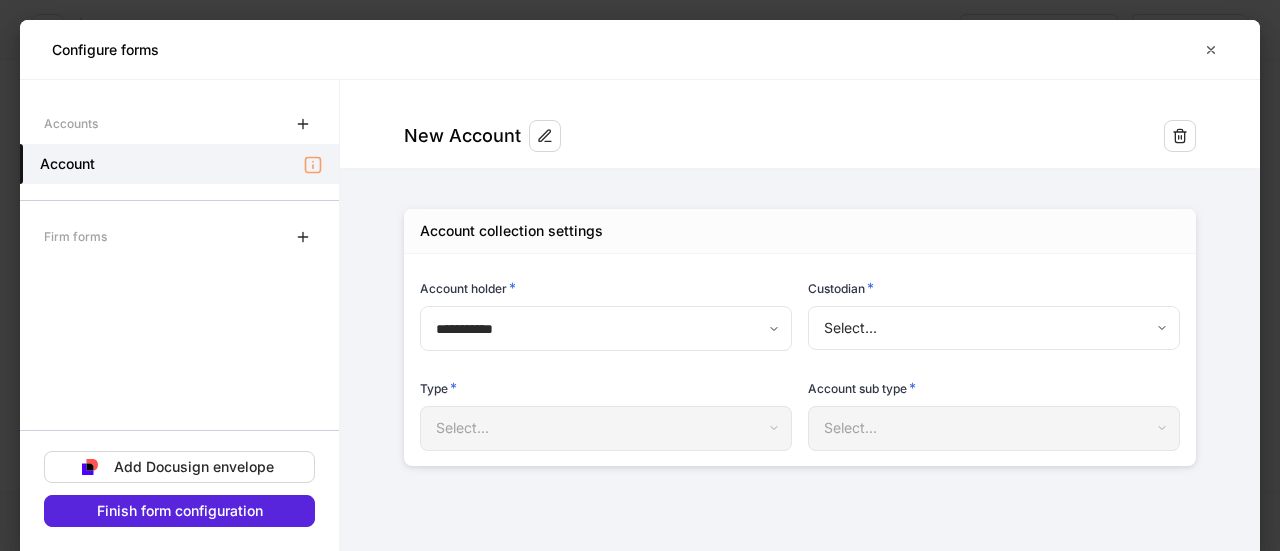 click on "Edit client details Employment information Occupation * Select... ​ Occupation start date ​ * ​" at bounding box center [640, 275] 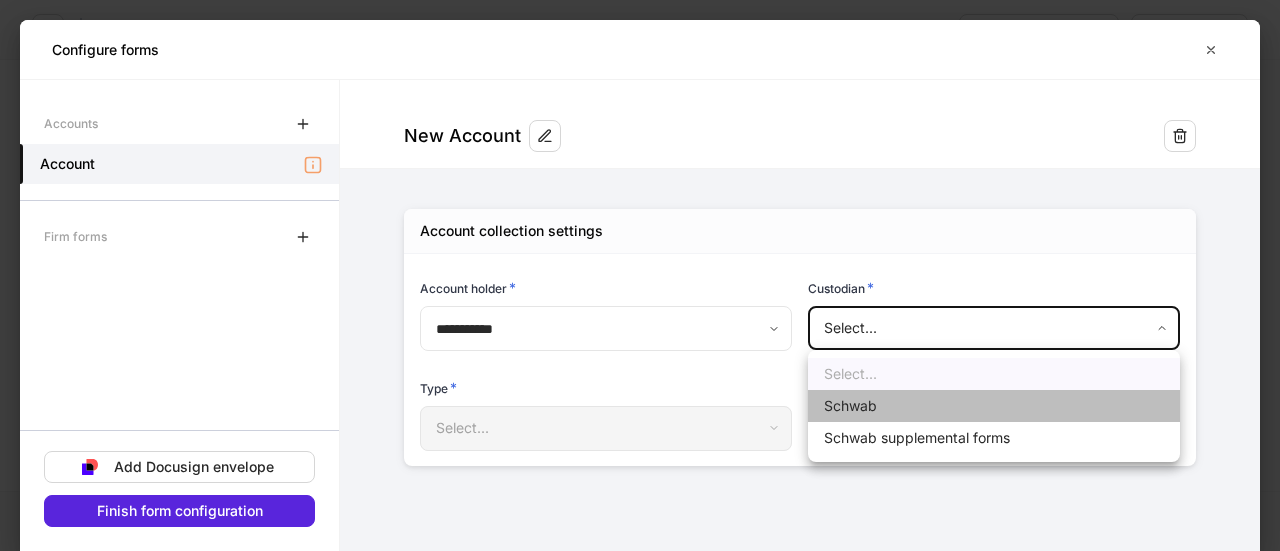 click on "Schwab" at bounding box center (994, 406) 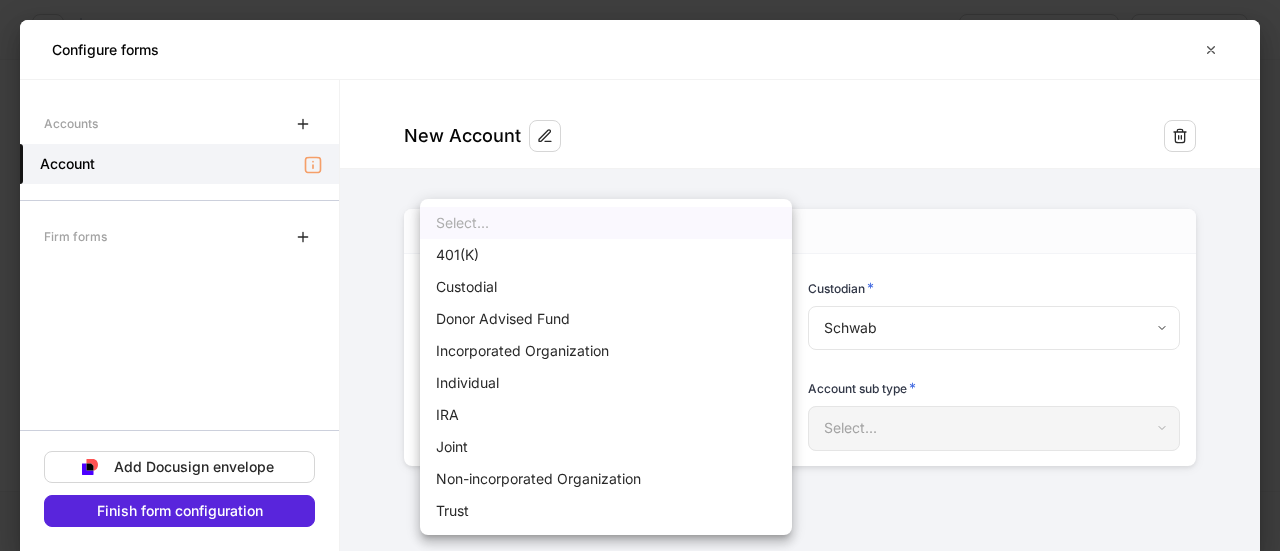 click on "Edit client details Employment information Occupation * Select... ​ Occupation start date ​ * ​" at bounding box center (640, 275) 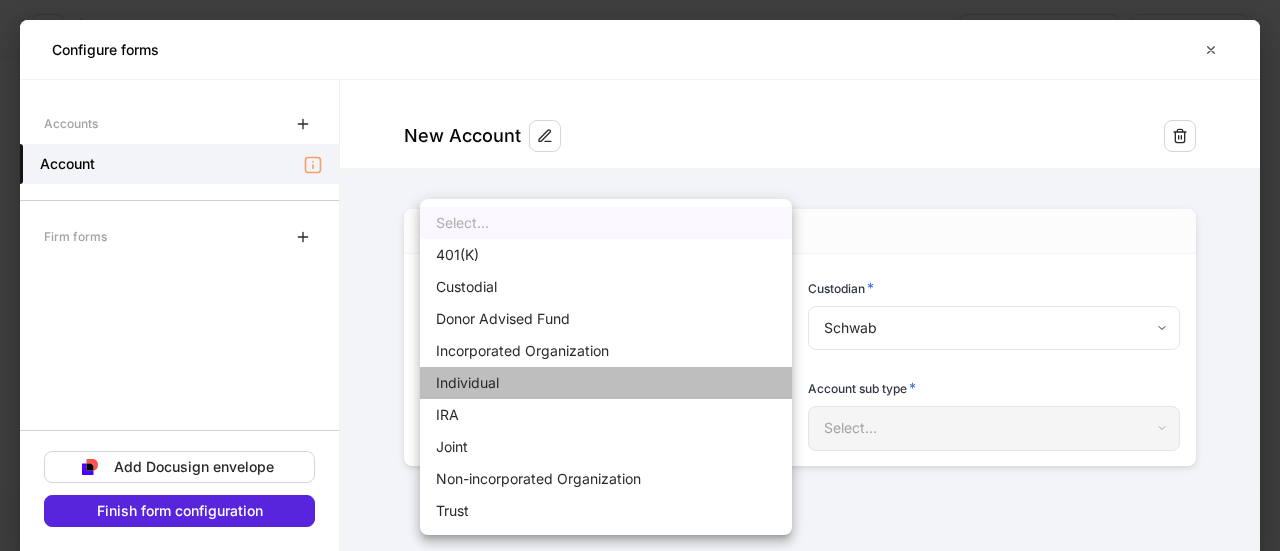 click on "Individual" at bounding box center (606, 383) 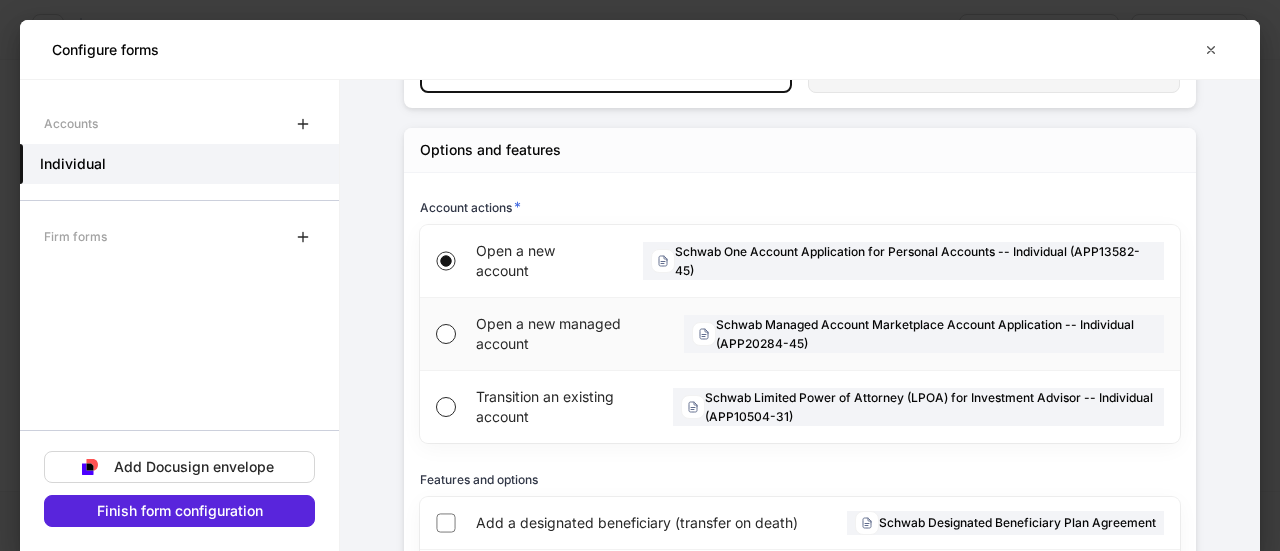 scroll, scrollTop: 400, scrollLeft: 0, axis: vertical 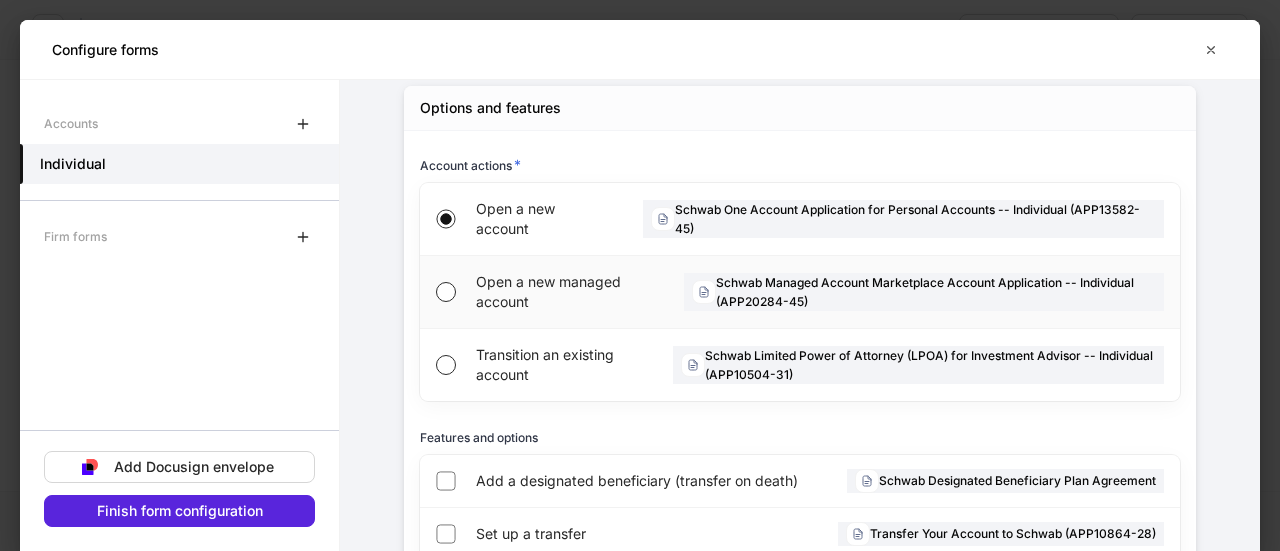 click on "Open a new managed account" at bounding box center (564, 292) 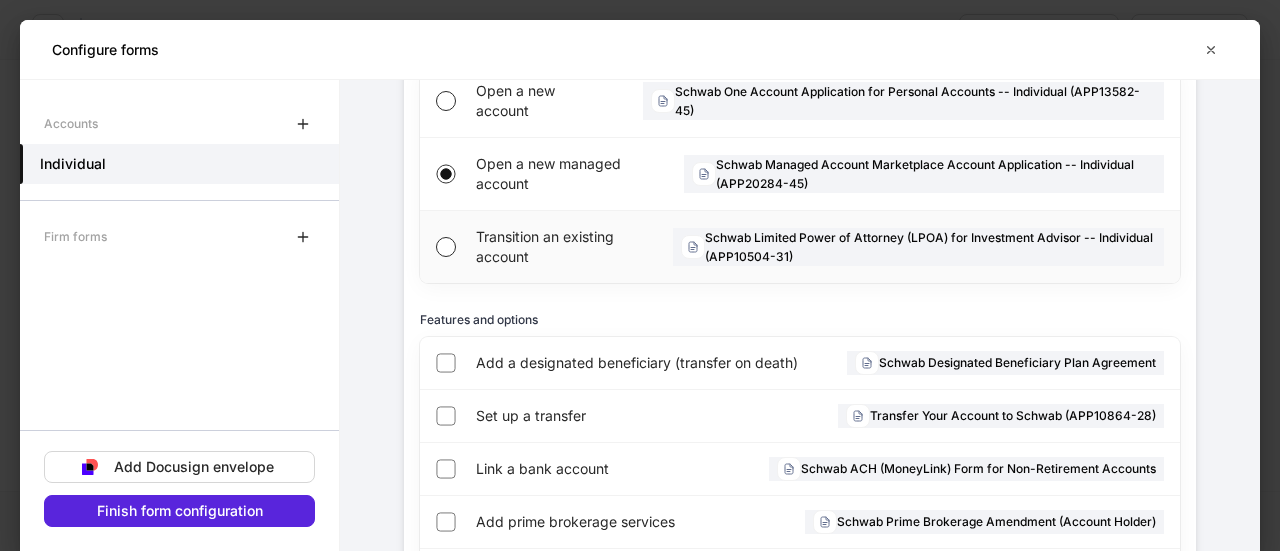 scroll, scrollTop: 600, scrollLeft: 0, axis: vertical 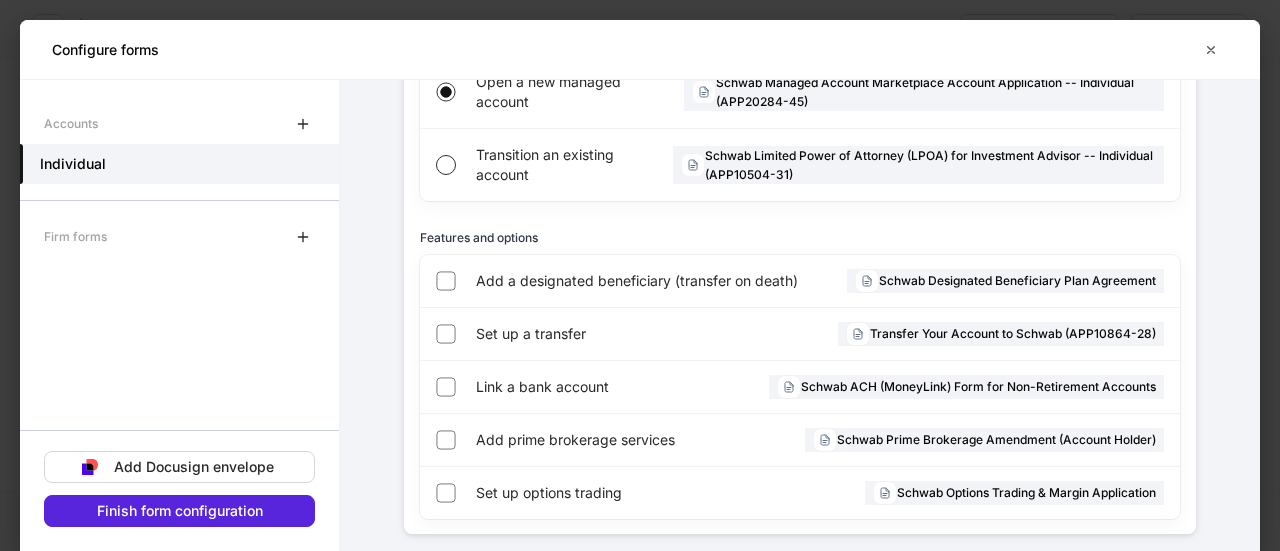 drag, startPoint x: 454, startPoint y: 240, endPoint x: 428, endPoint y: 230, distance: 27.856777 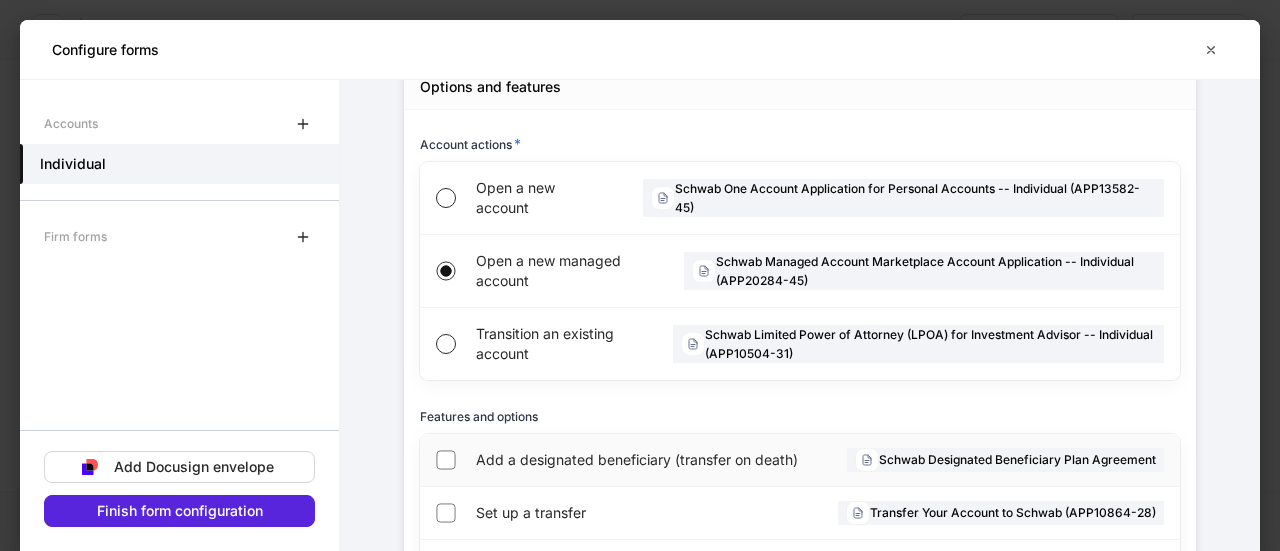 scroll, scrollTop: 390, scrollLeft: 0, axis: vertical 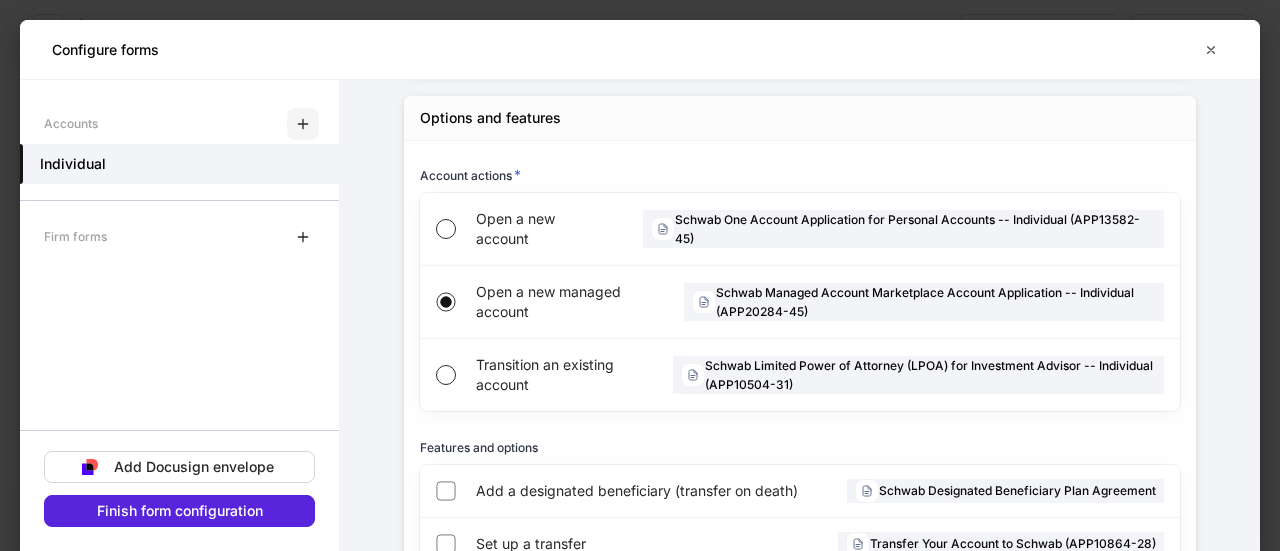 click 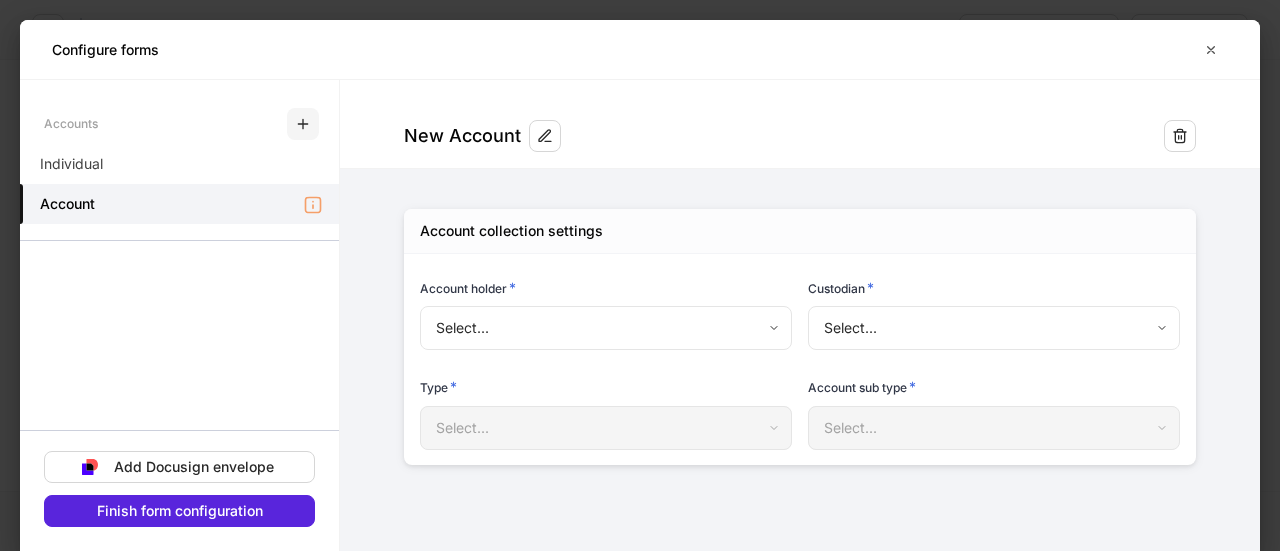 scroll, scrollTop: 0, scrollLeft: 0, axis: both 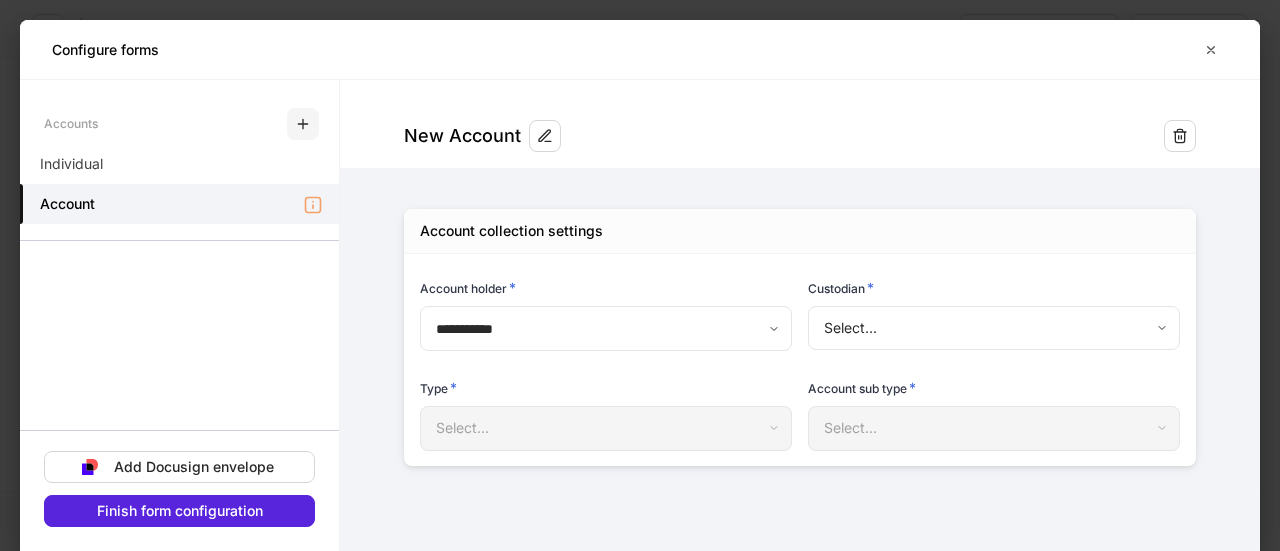 click at bounding box center (303, 124) 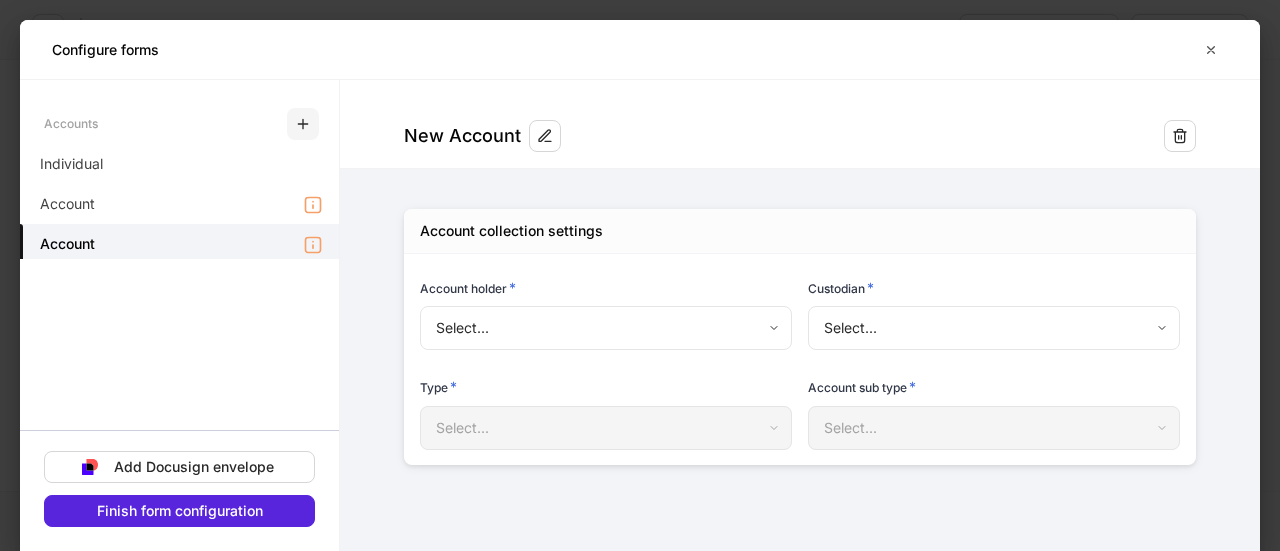 type on "**********" 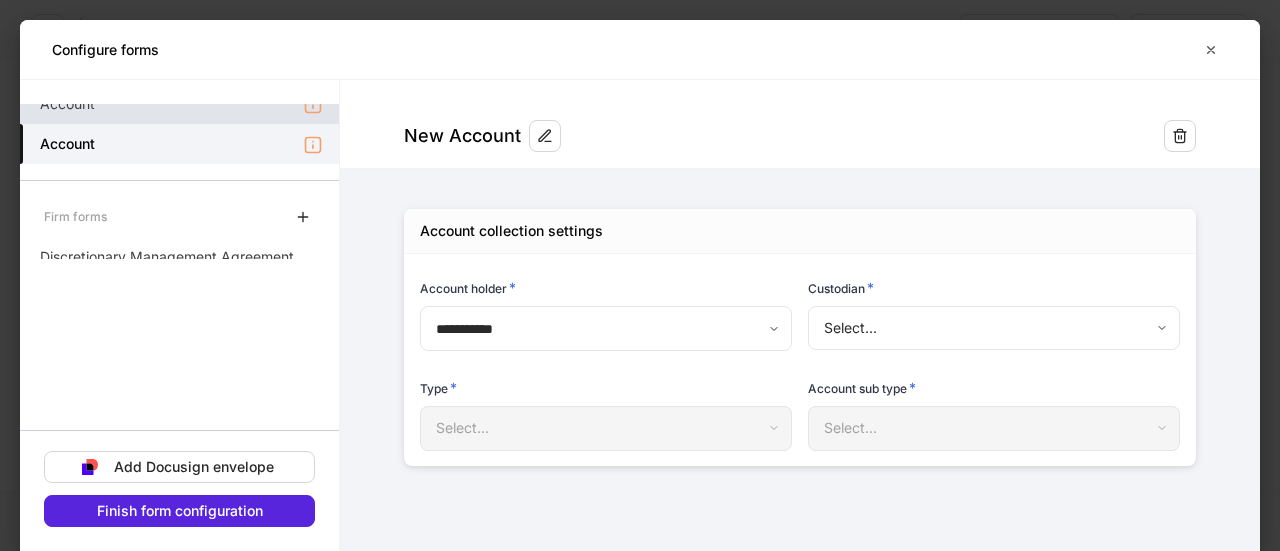 scroll, scrollTop: 0, scrollLeft: 0, axis: both 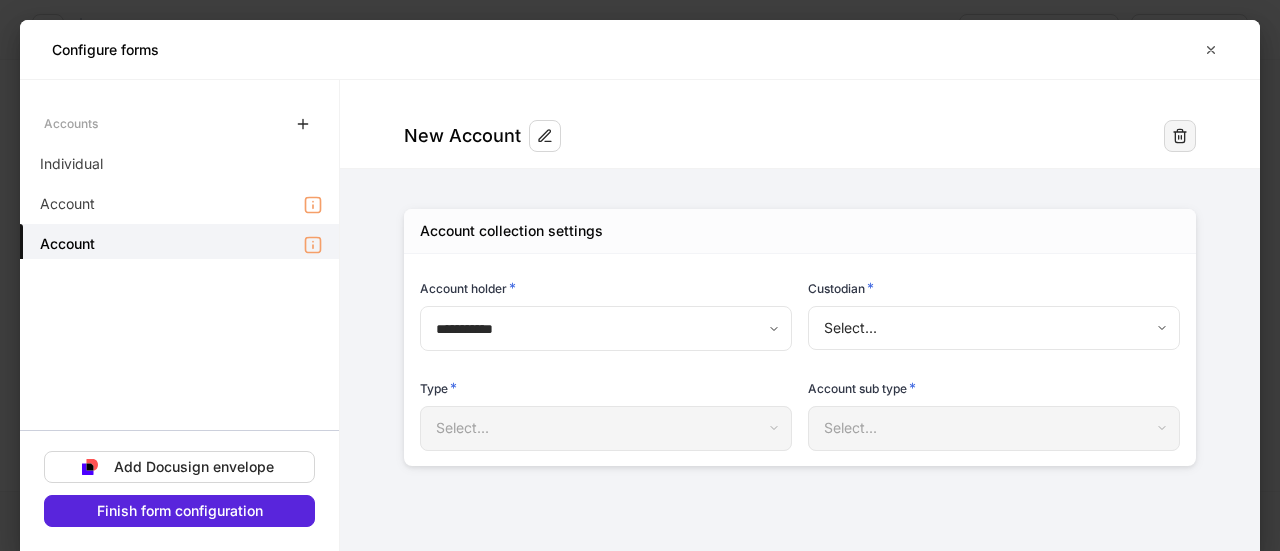 click 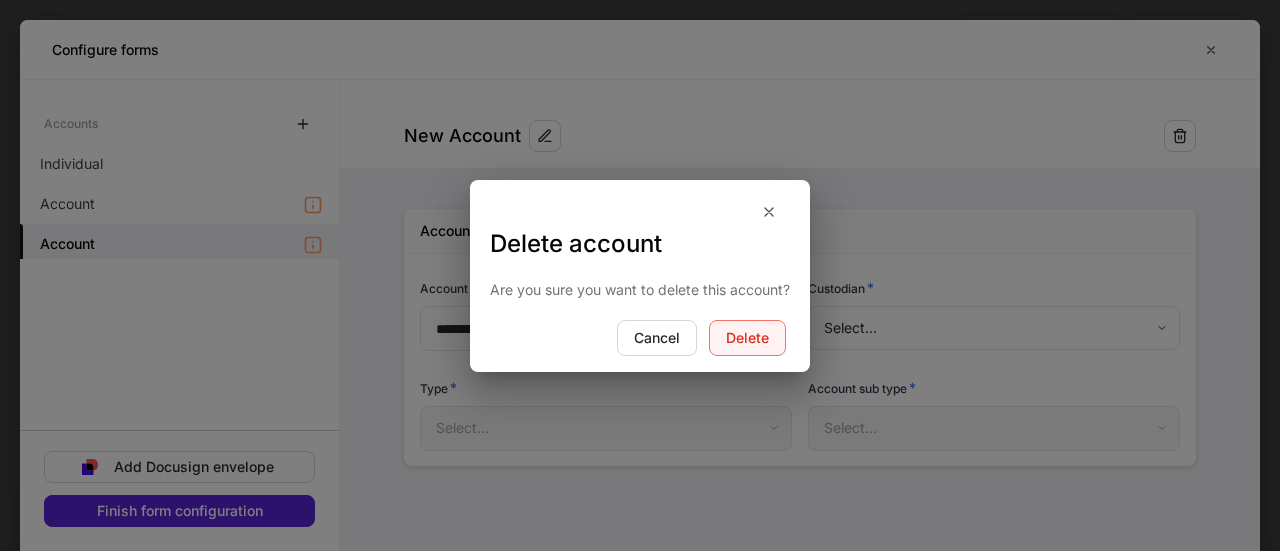 click on "Delete" at bounding box center (747, 338) 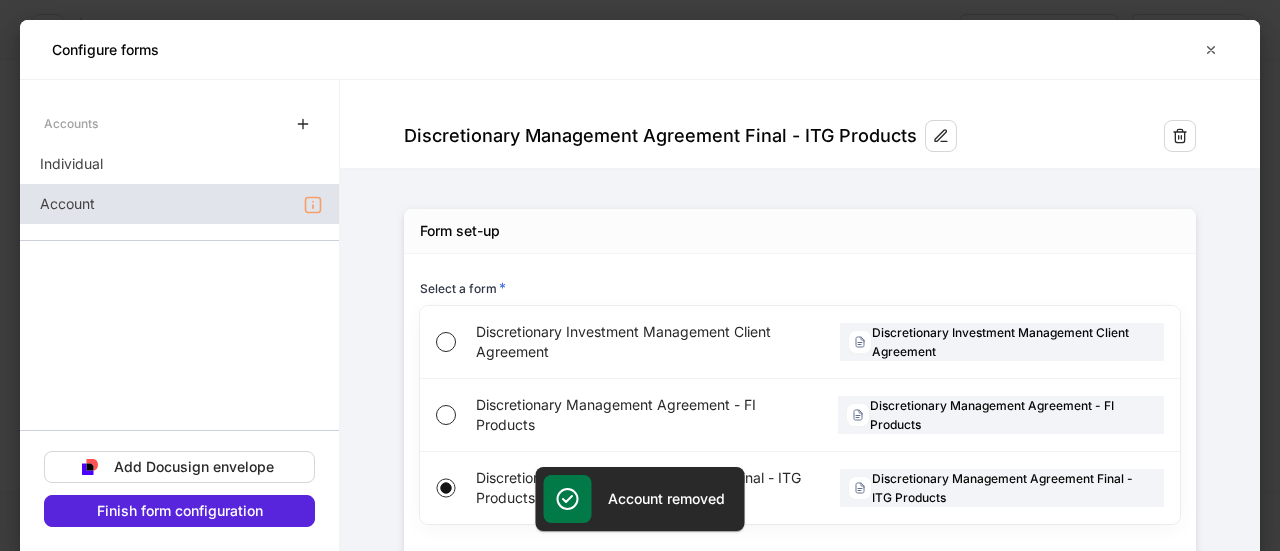 click 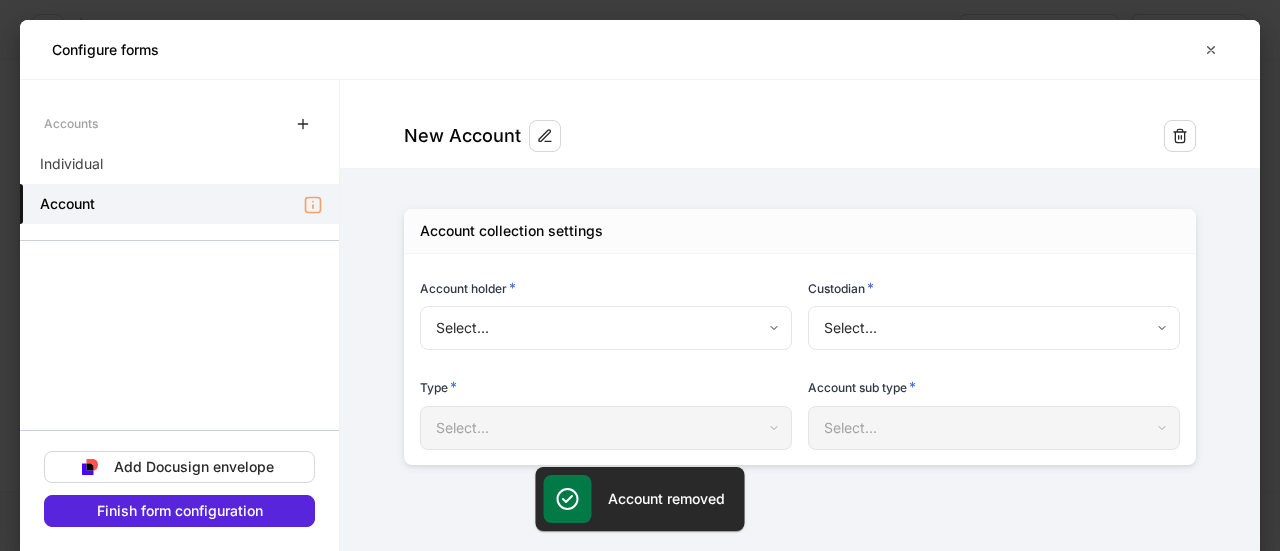type on "**********" 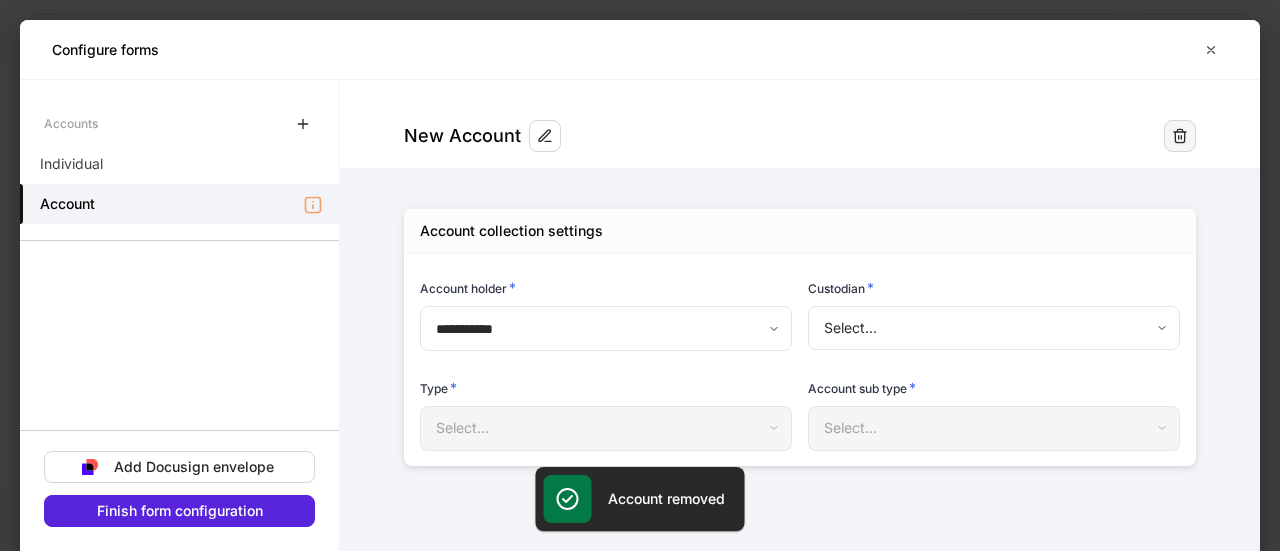 click 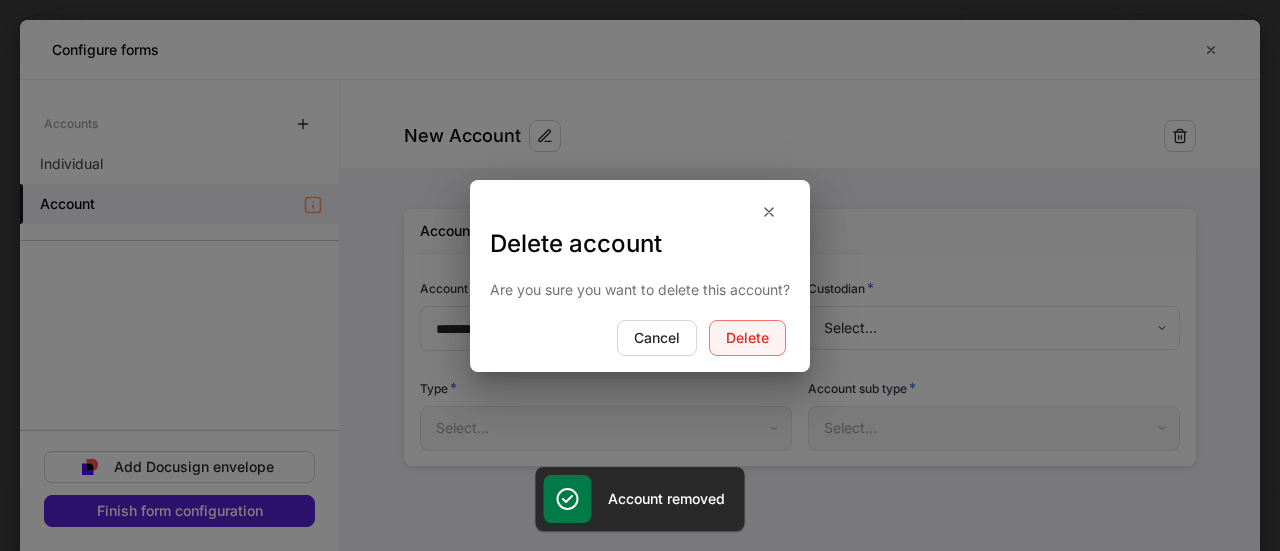 click on "Delete" at bounding box center [747, 338] 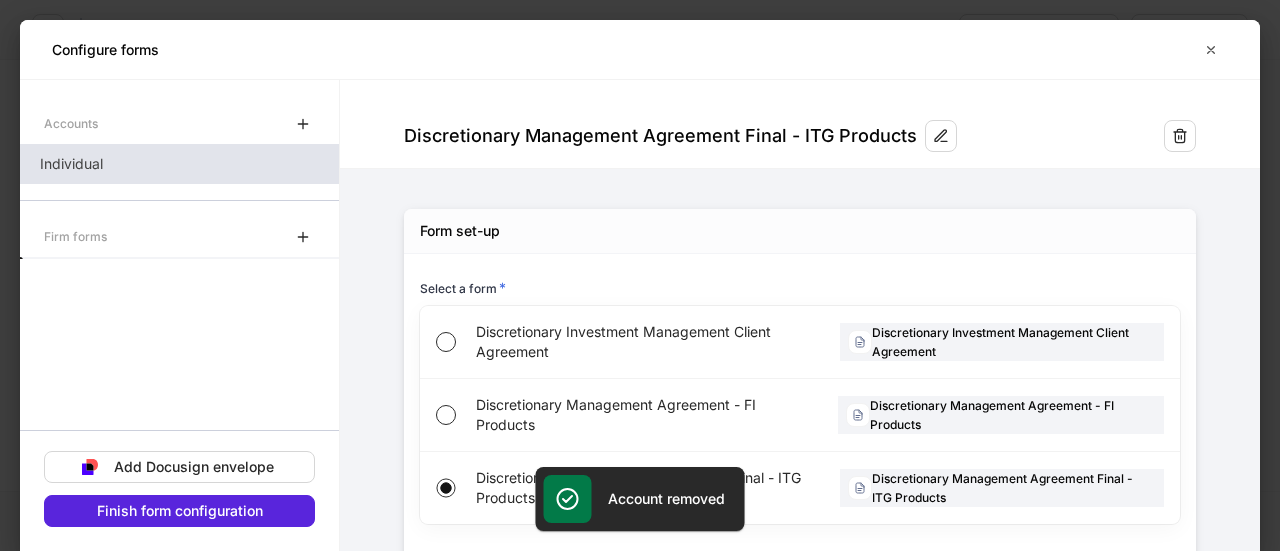 click on "Individual" at bounding box center (179, 164) 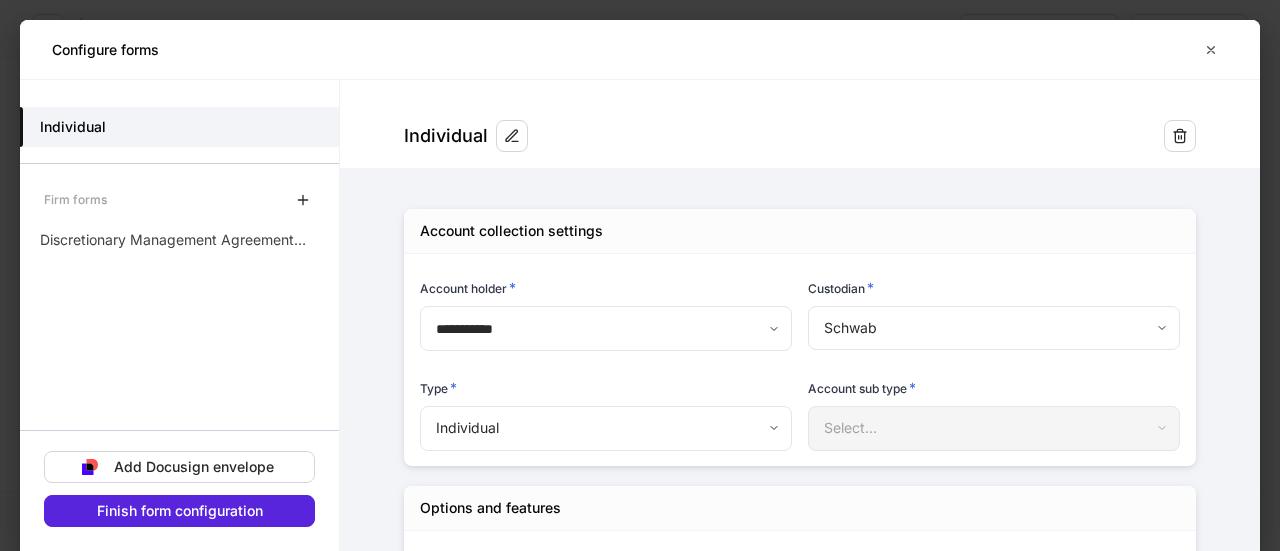 scroll, scrollTop: 0, scrollLeft: 0, axis: both 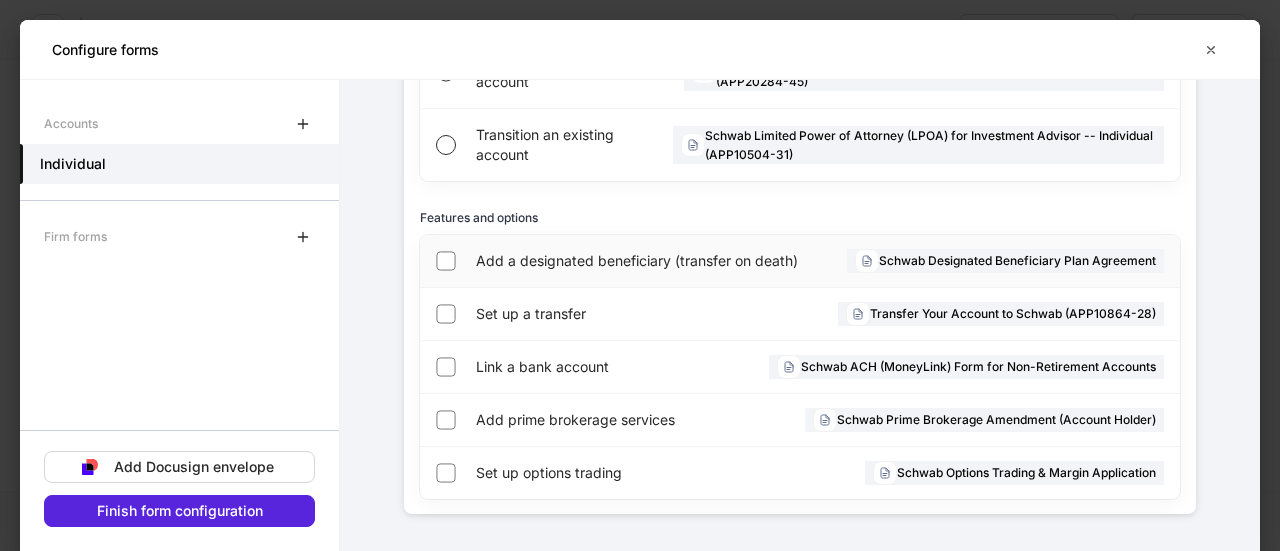 click on "Add a designated beneficiary (transfer on death)" at bounding box center [641, 261] 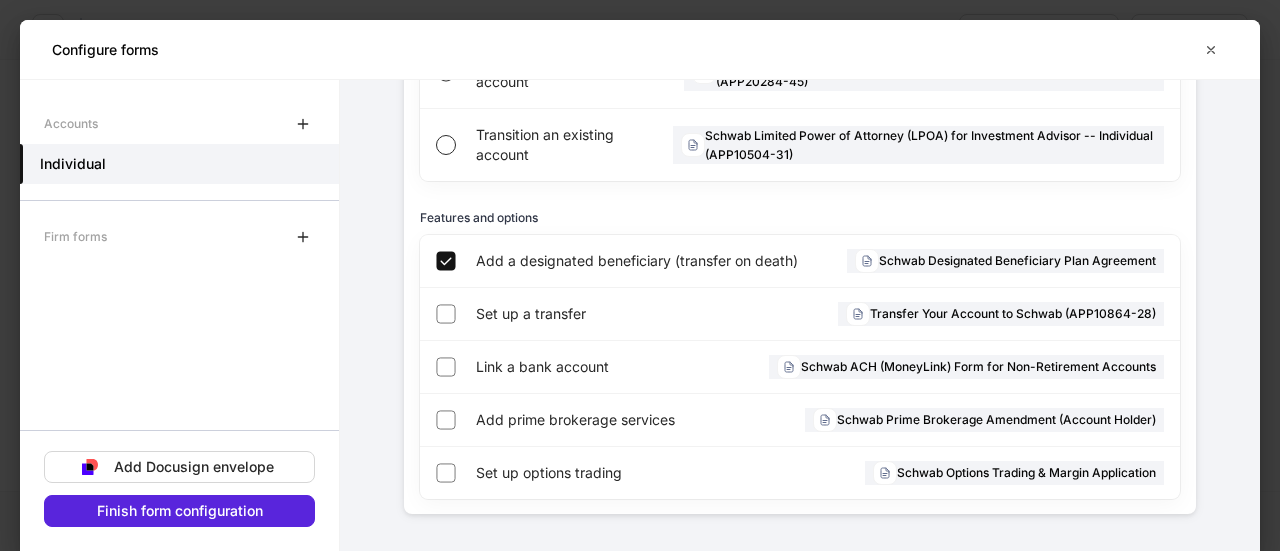drag, startPoint x: 476, startPoint y: 371, endPoint x: 378, endPoint y: 340, distance: 102.78619 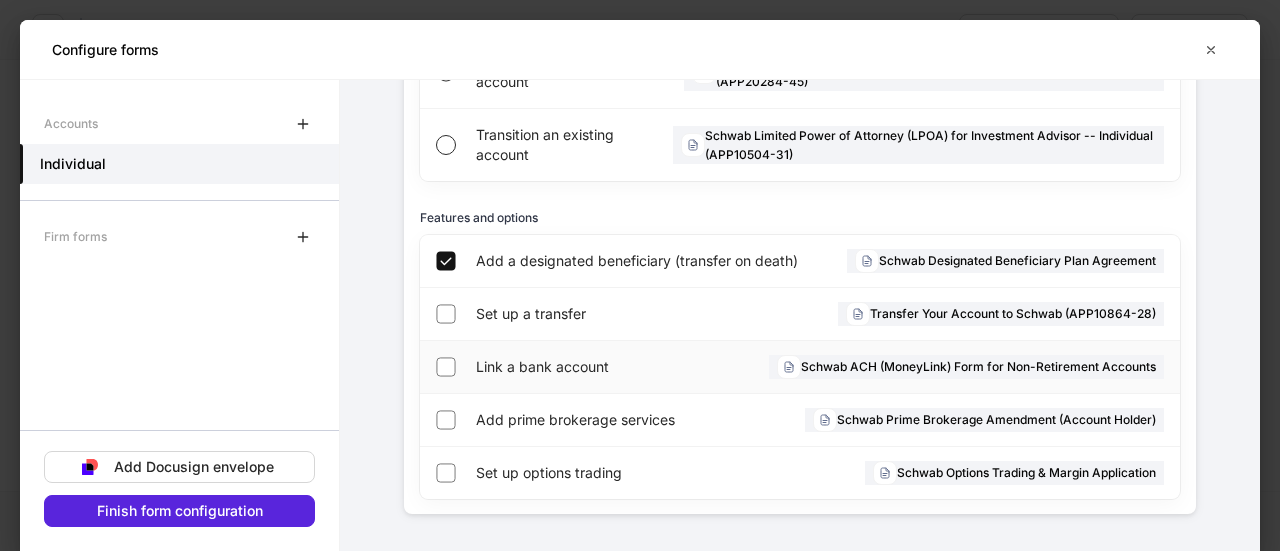 click on "Link a bank account Schwab ACH (MoneyLink) Form for Non-Retirement Accounts" at bounding box center [800, 367] 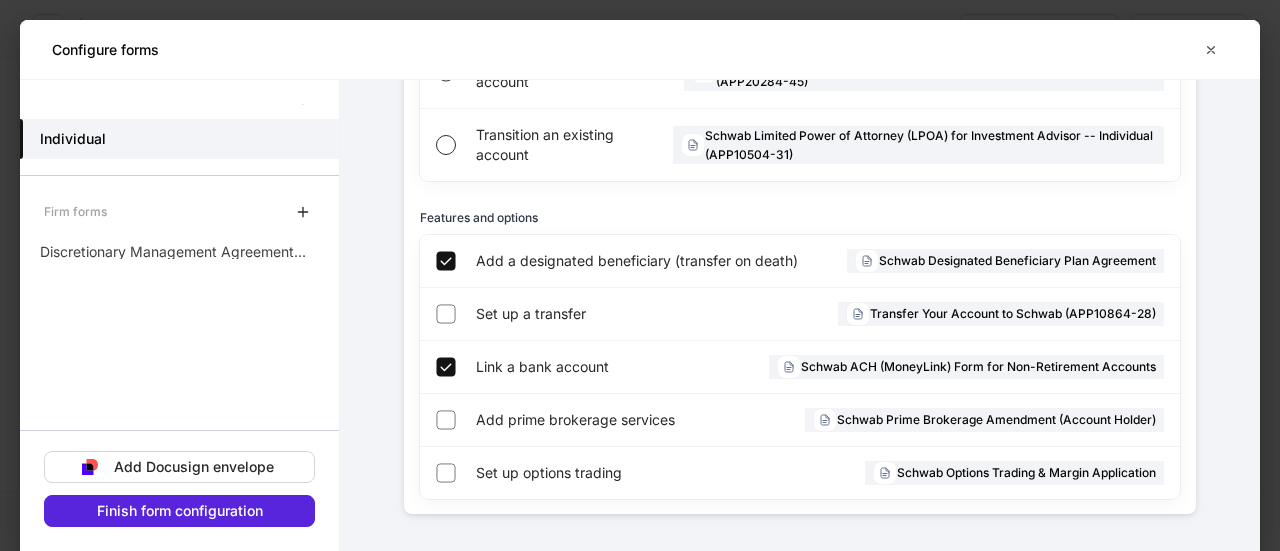 scroll, scrollTop: 37, scrollLeft: 0, axis: vertical 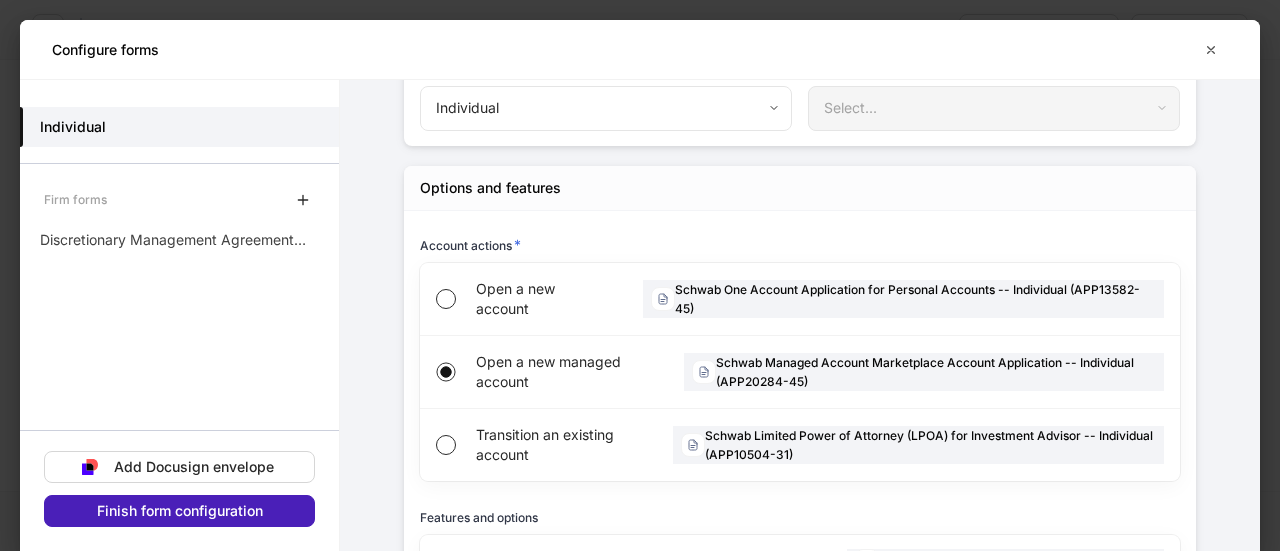 click on "Finish form configuration" at bounding box center (180, 511) 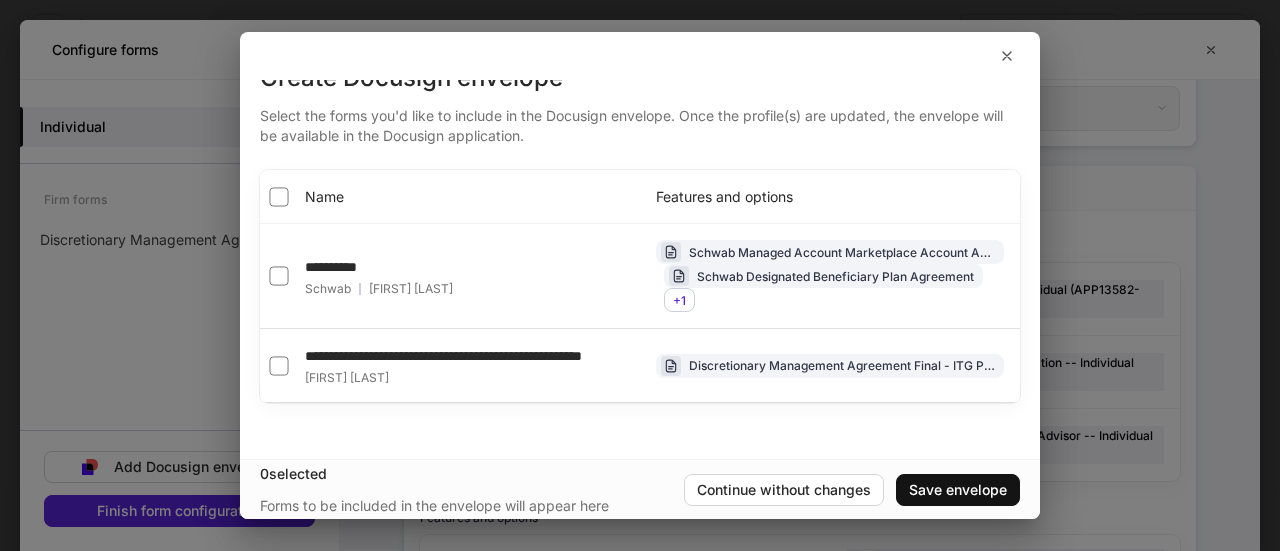scroll, scrollTop: 35, scrollLeft: 0, axis: vertical 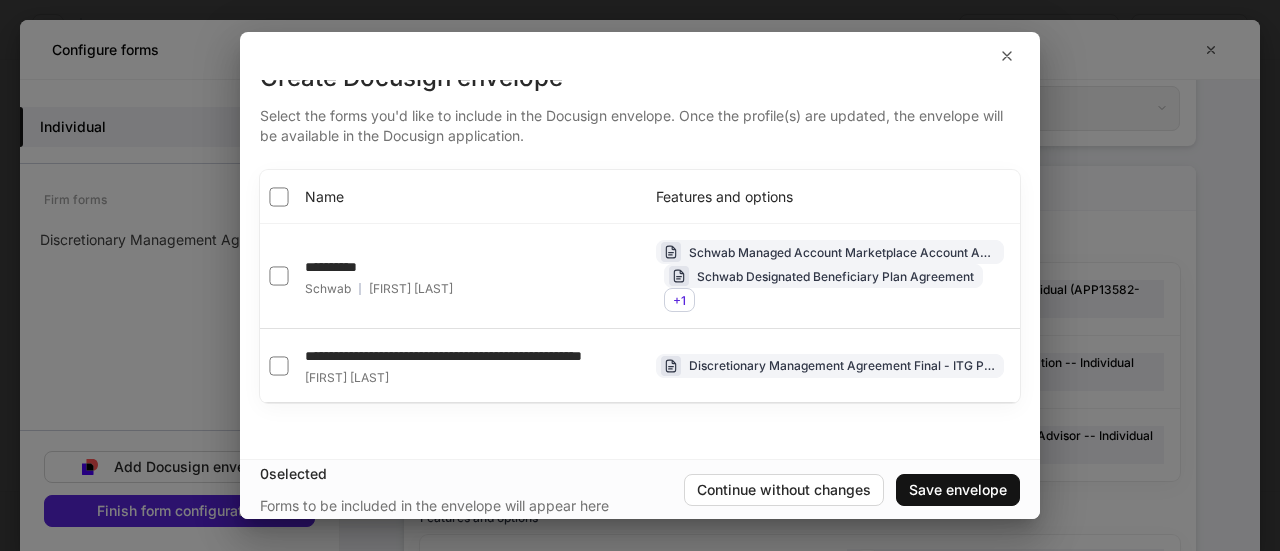 drag, startPoint x: 526, startPoint y: 326, endPoint x: 454, endPoint y: 99, distance: 238.14491 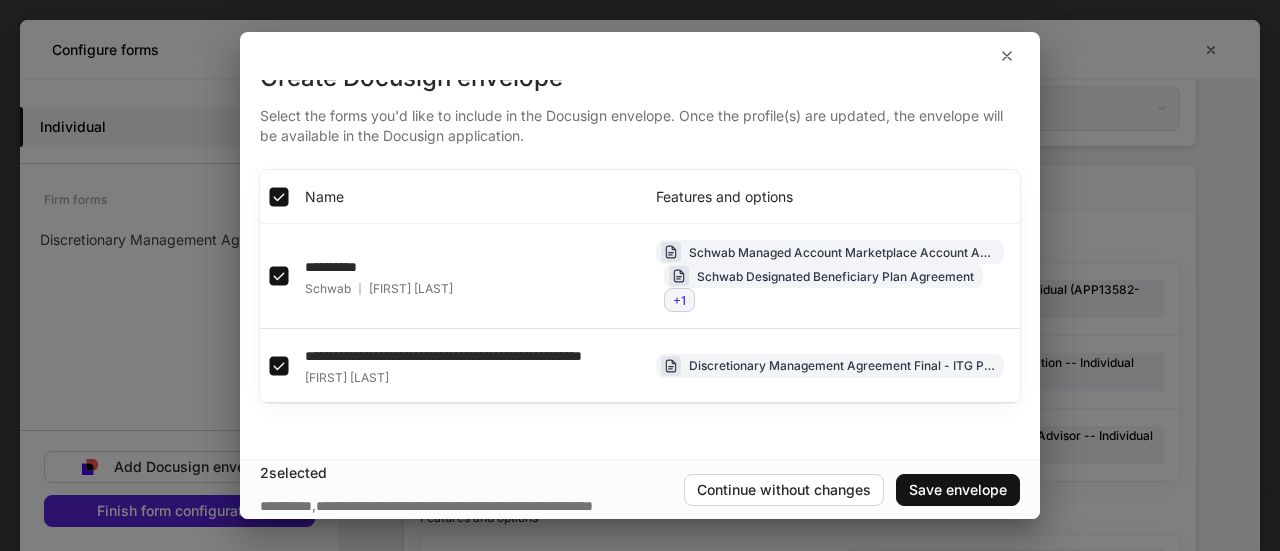 click on "+ 1" at bounding box center [679, 300] 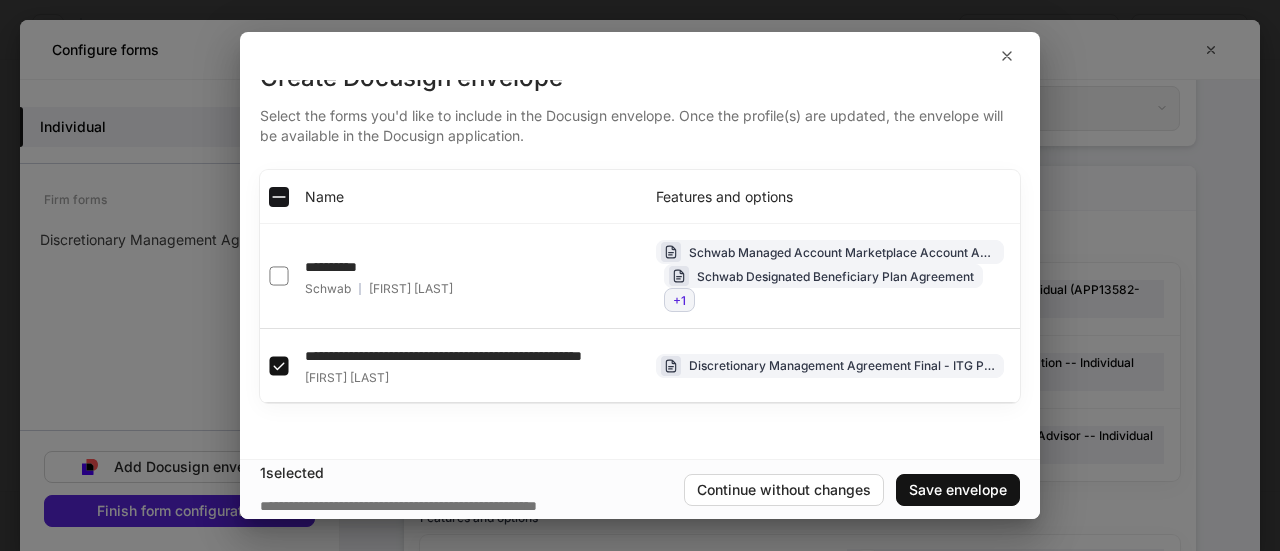 click on "+ 1" at bounding box center [679, 300] 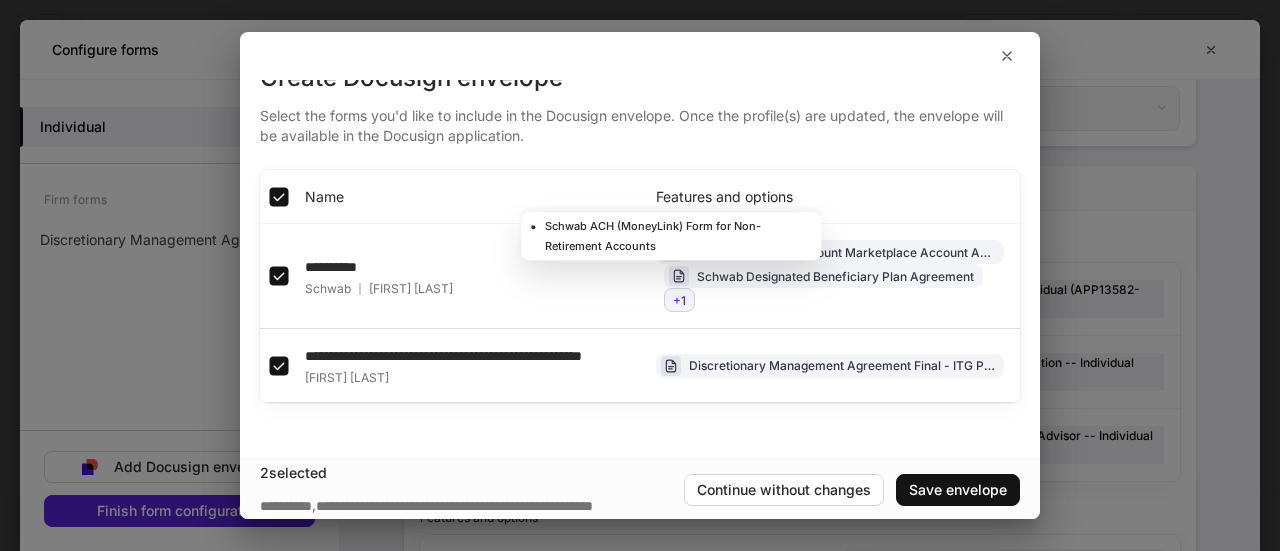 click on "+ 1" at bounding box center [679, 300] 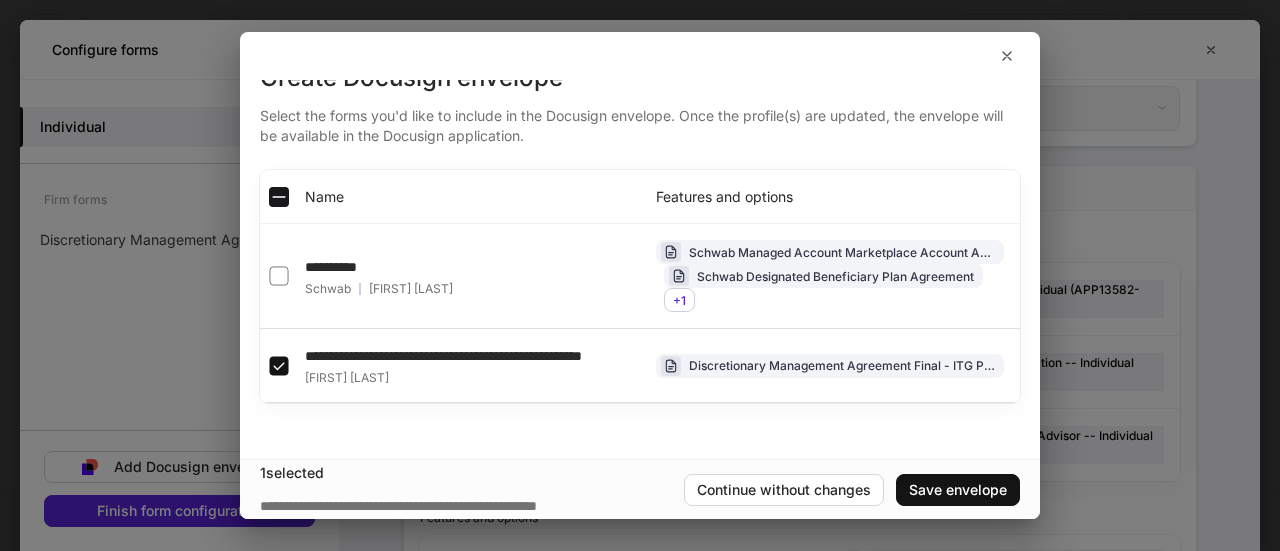 click on "**********" at bounding box center (359, 276) 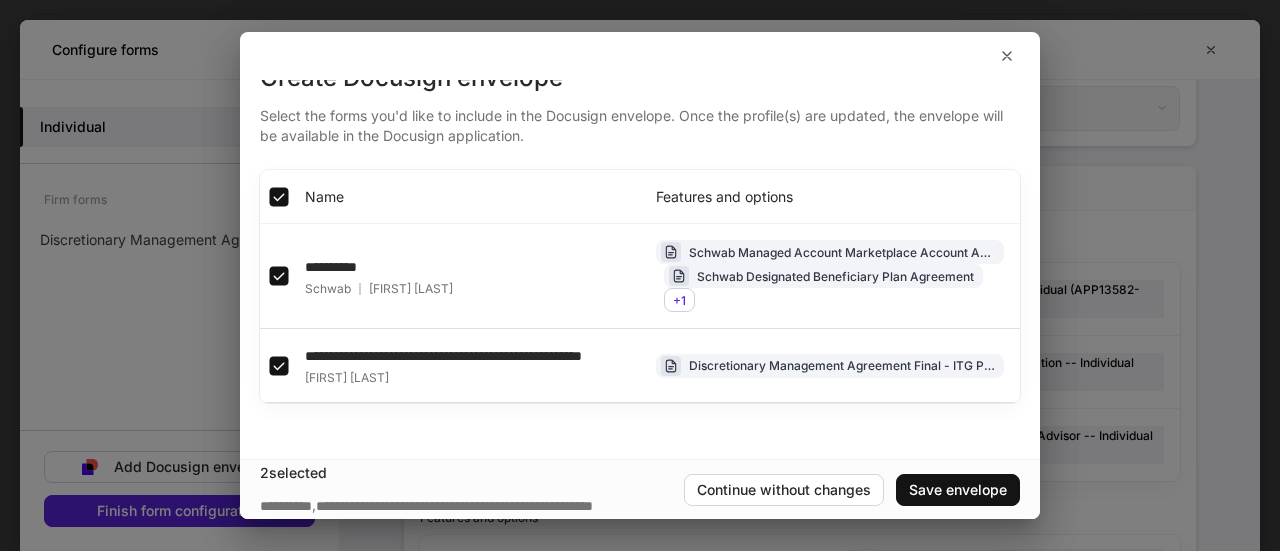 scroll, scrollTop: 0, scrollLeft: 14, axis: horizontal 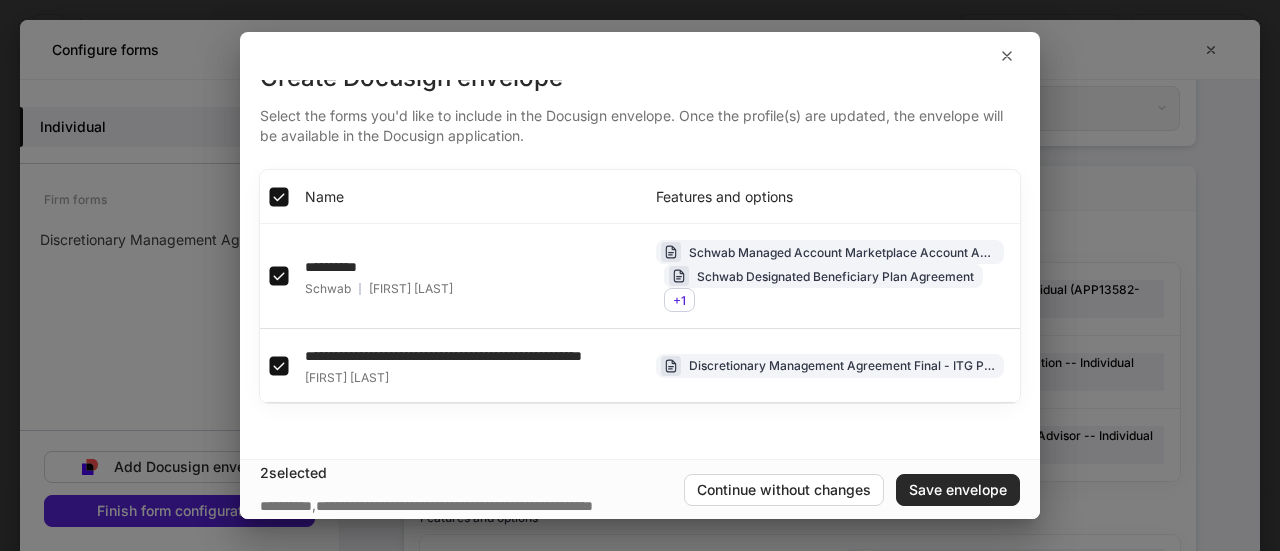 click on "Save envelope" at bounding box center [958, 490] 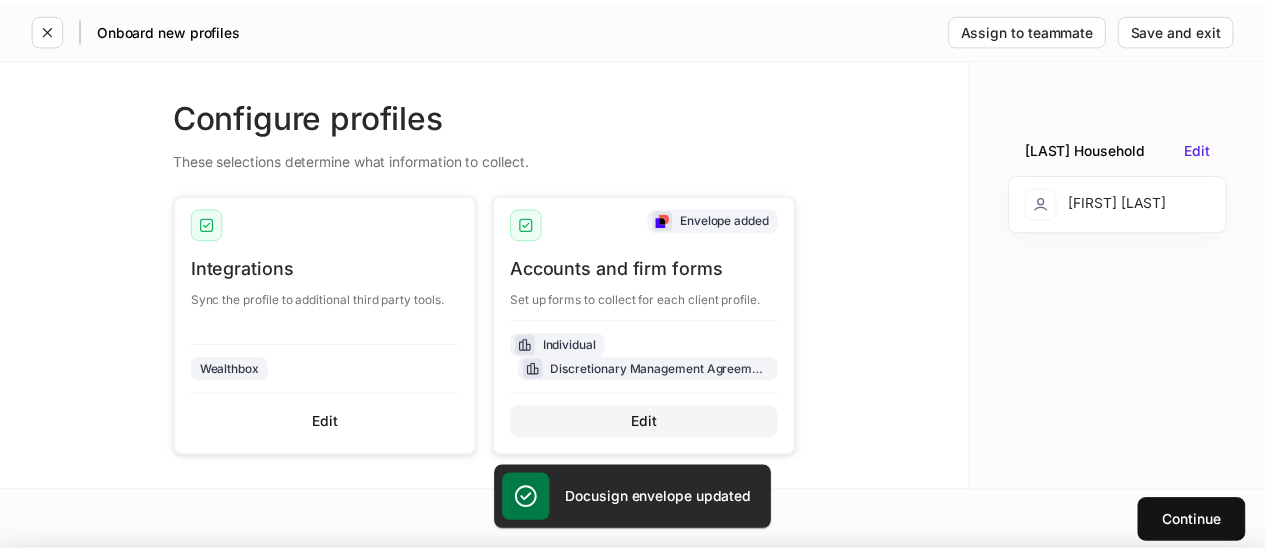 scroll, scrollTop: 27, scrollLeft: 0, axis: vertical 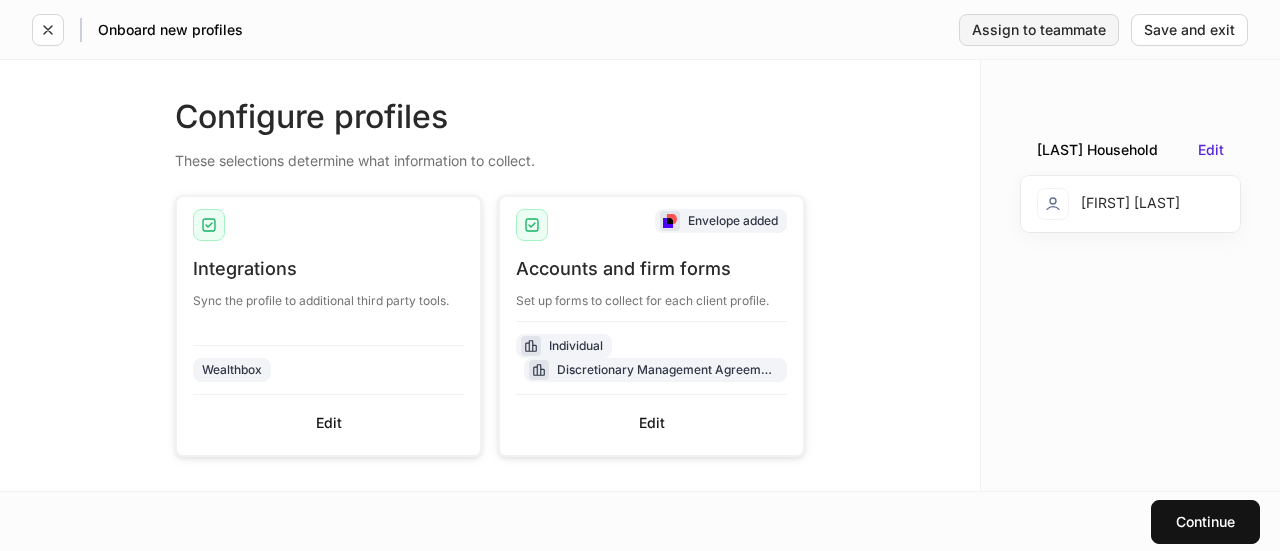 click on "Assign to teammate" at bounding box center [1039, 30] 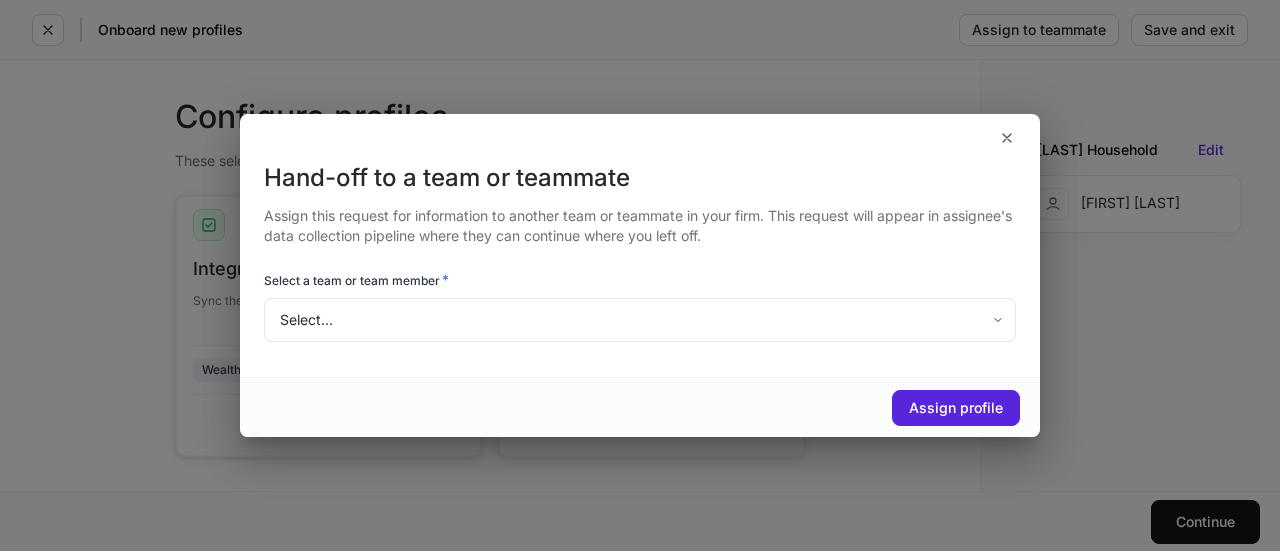 click on "Edit client details Employment information Occupation * Select... ​ Occupation start date ​ * ​" at bounding box center (640, 275) 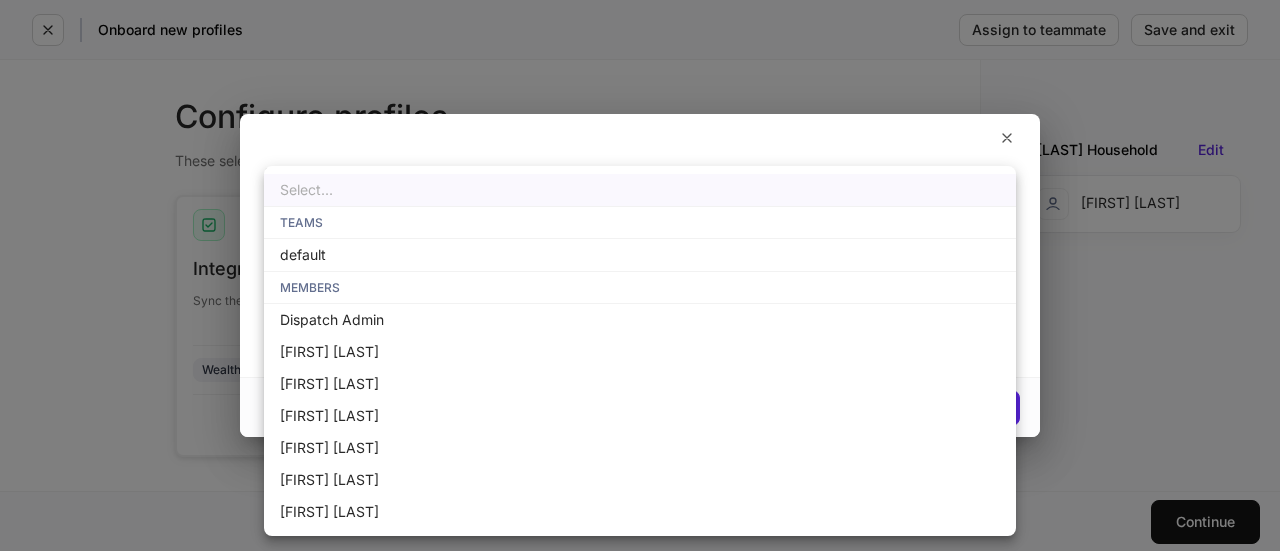 click at bounding box center [640, 275] 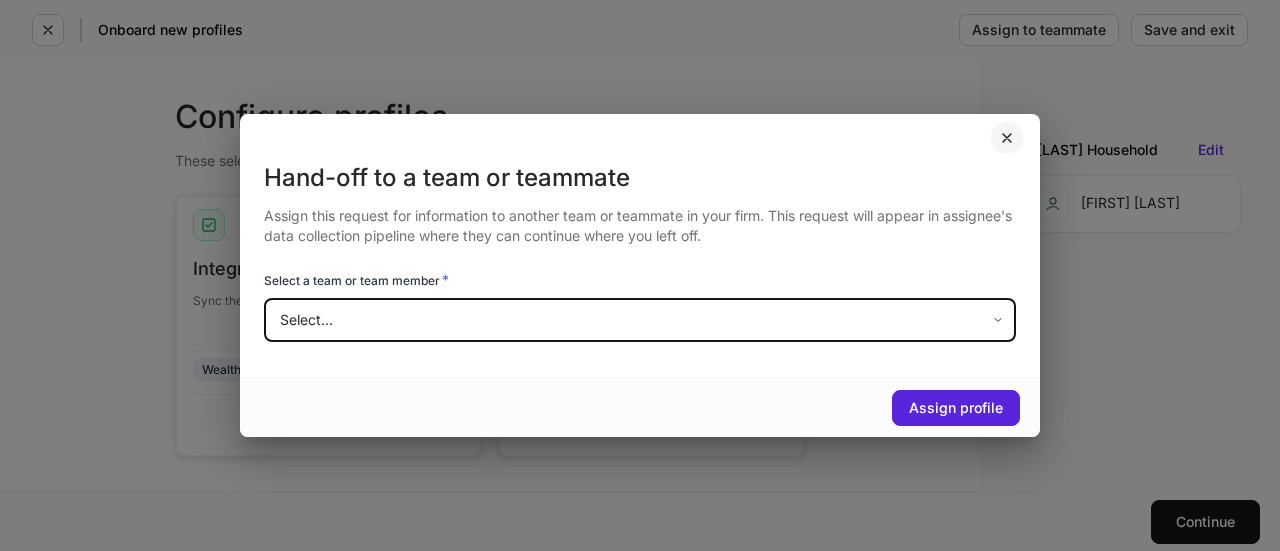 click at bounding box center (1007, 138) 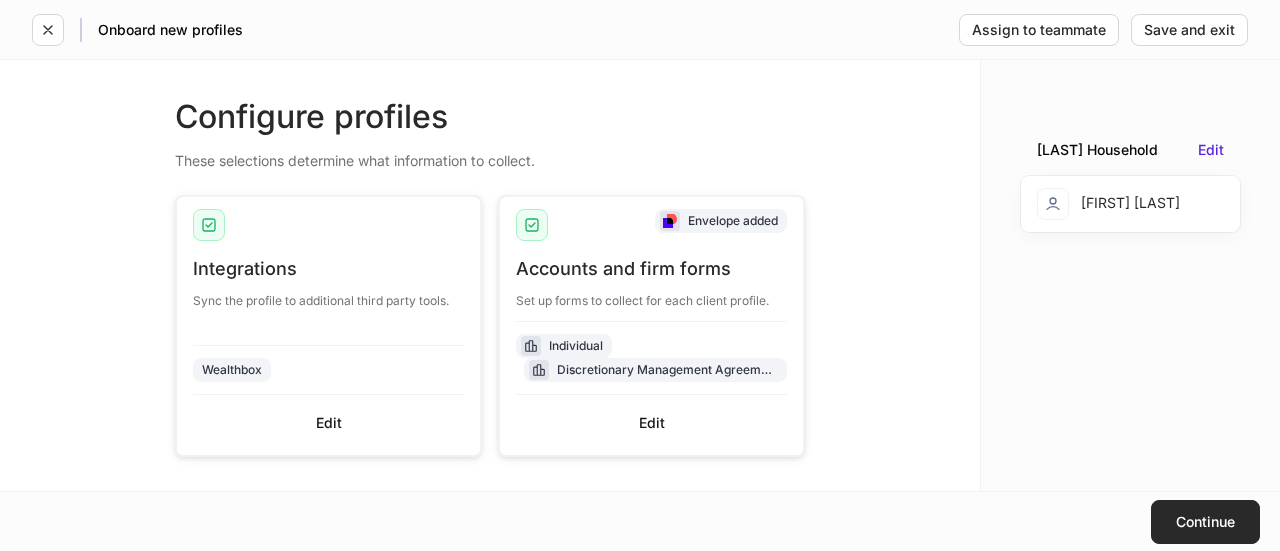 click on "Continue" at bounding box center [1205, 522] 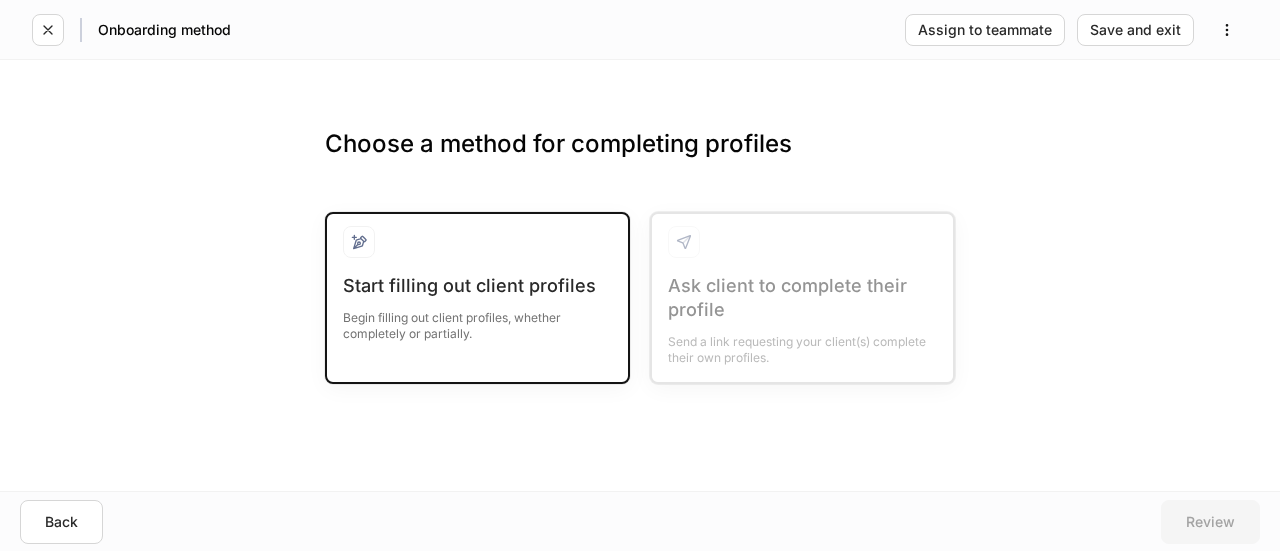 click on "Begin filling out client profiles, whether completely or partially." at bounding box center [477, 320] 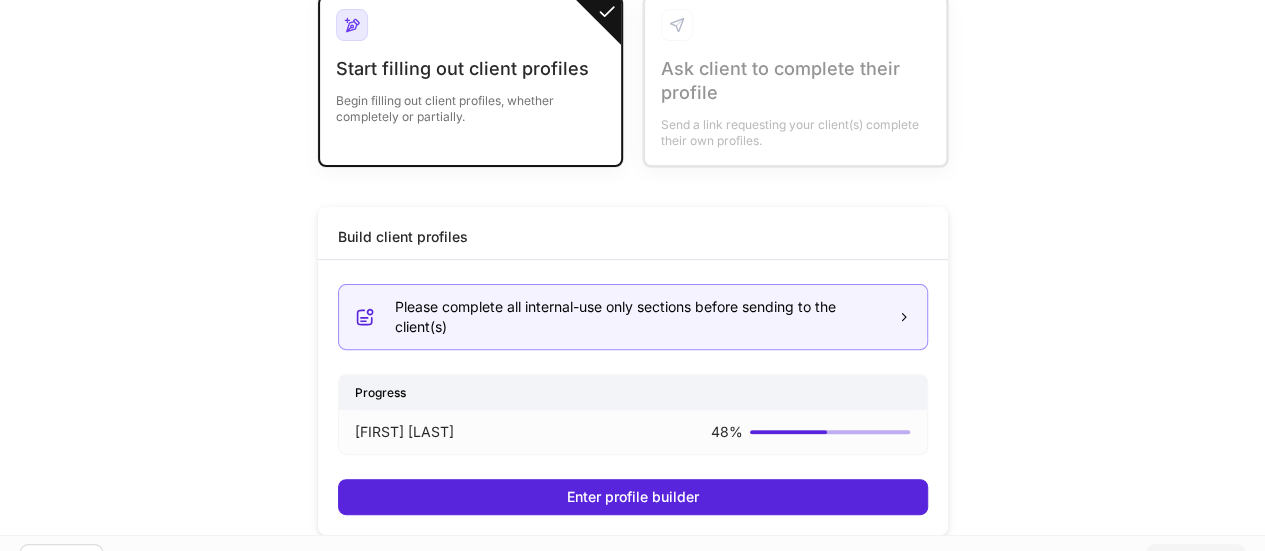 scroll, scrollTop: 191, scrollLeft: 0, axis: vertical 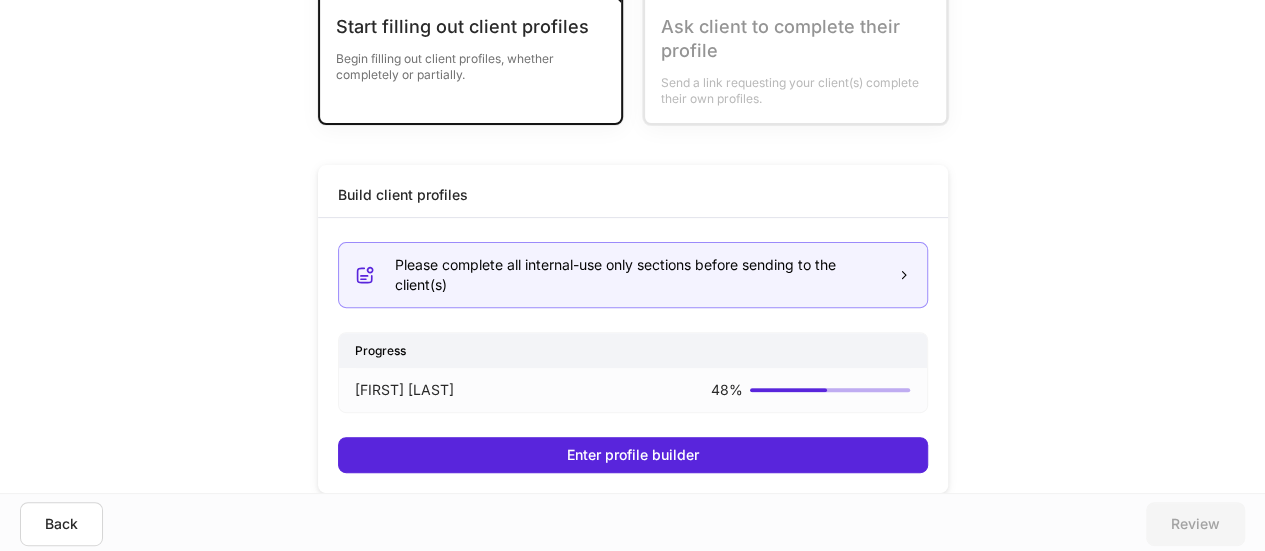 click on "Please complete all internal-use only sections before sending to the client(s)" at bounding box center [638, 275] 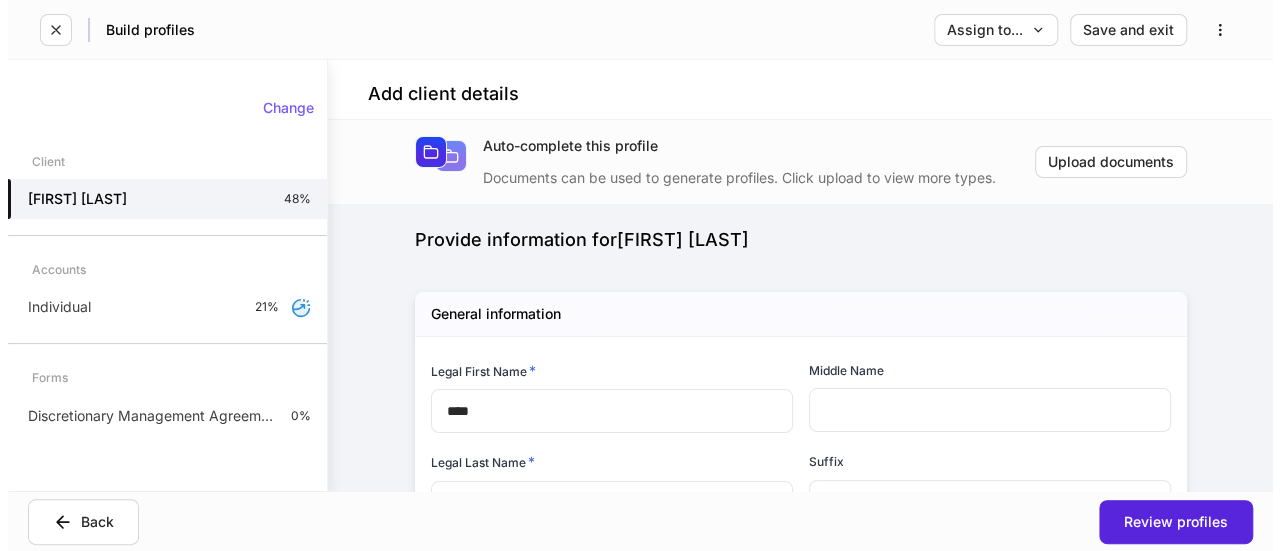 scroll, scrollTop: 0, scrollLeft: 0, axis: both 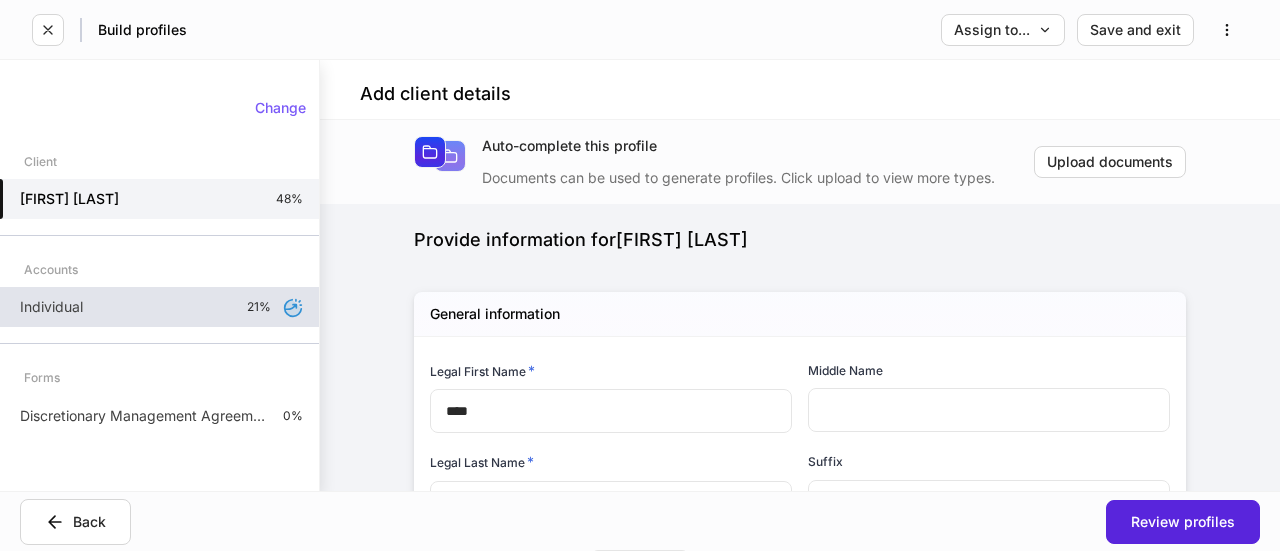 click on "Individual" at bounding box center [51, 307] 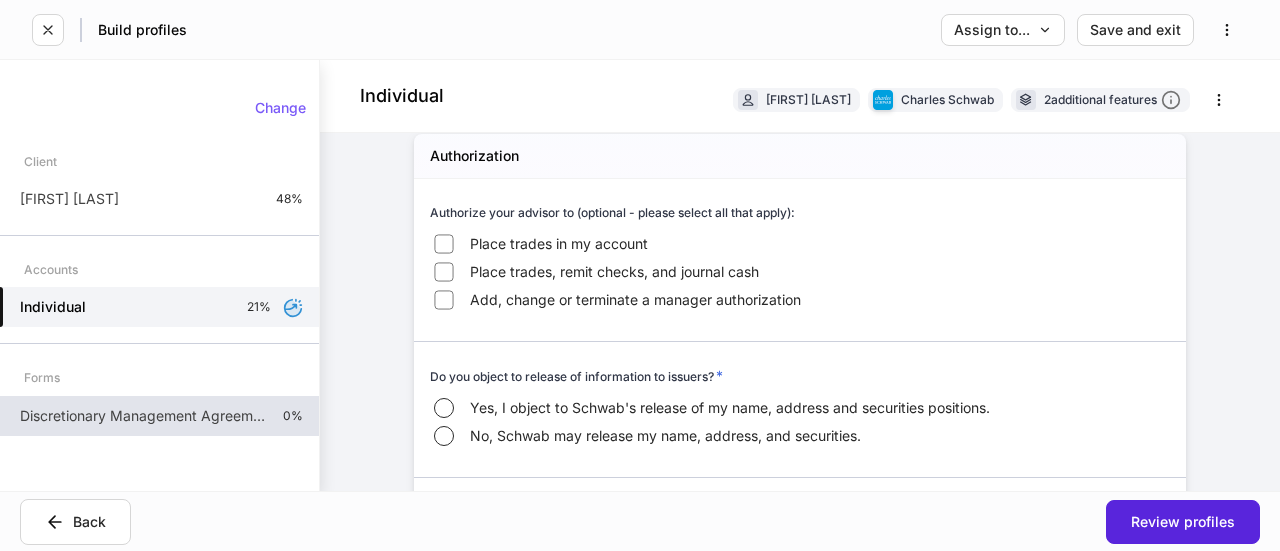 scroll, scrollTop: 3100, scrollLeft: 0, axis: vertical 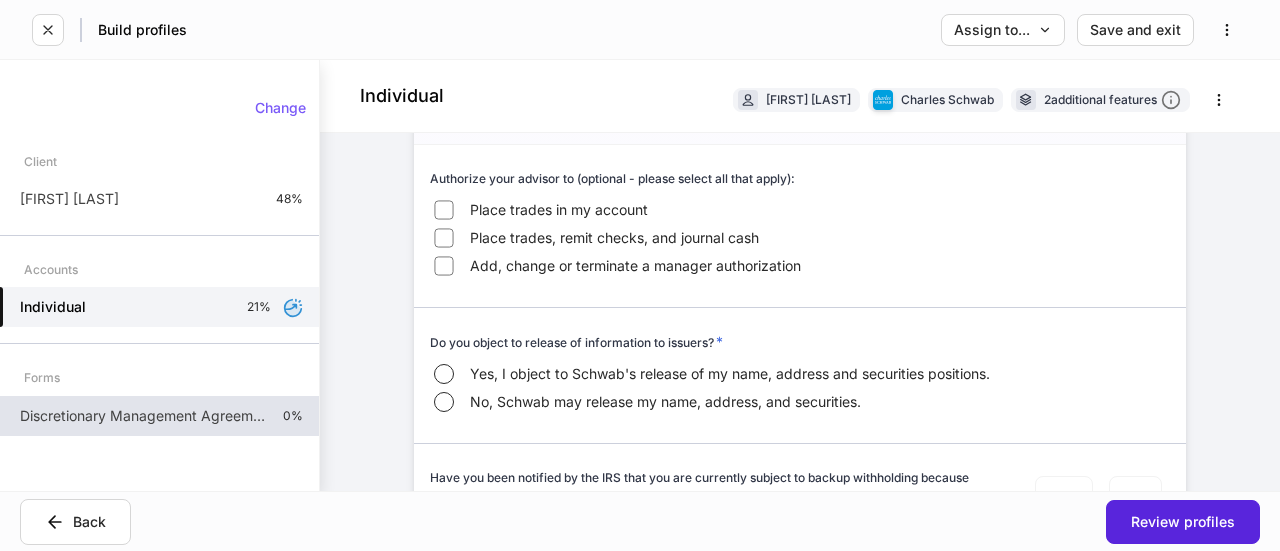 click on "Discretionary Management Agreement Final - ITG Products" at bounding box center (143, 416) 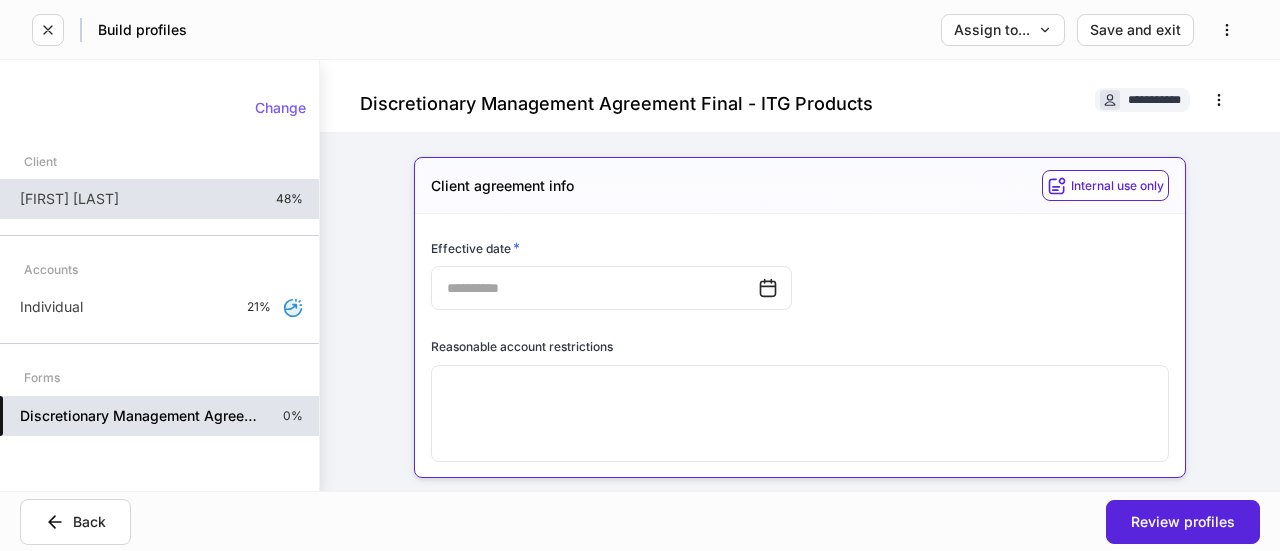click on "[LAST] [LAST] 48%" at bounding box center [159, 199] 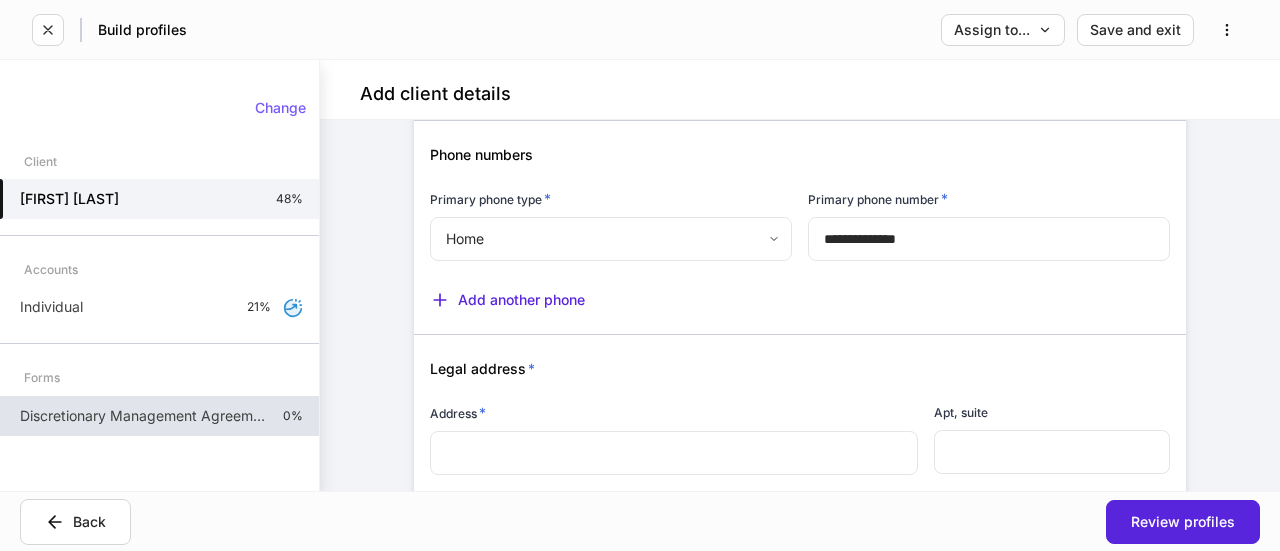 scroll, scrollTop: 1400, scrollLeft: 0, axis: vertical 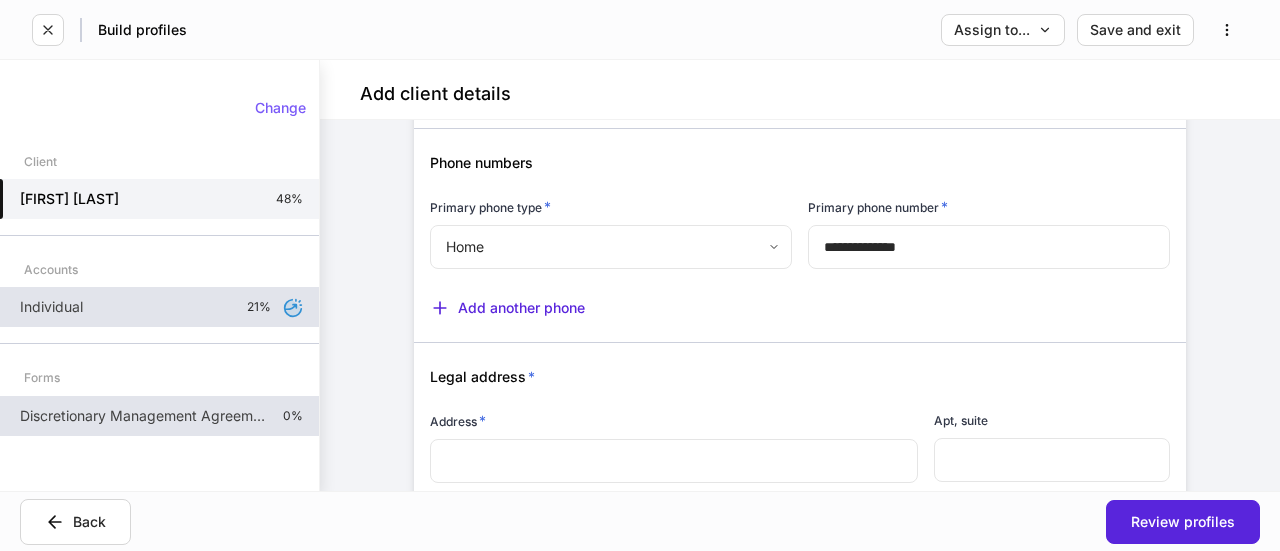 click on "Individual" at bounding box center (51, 307) 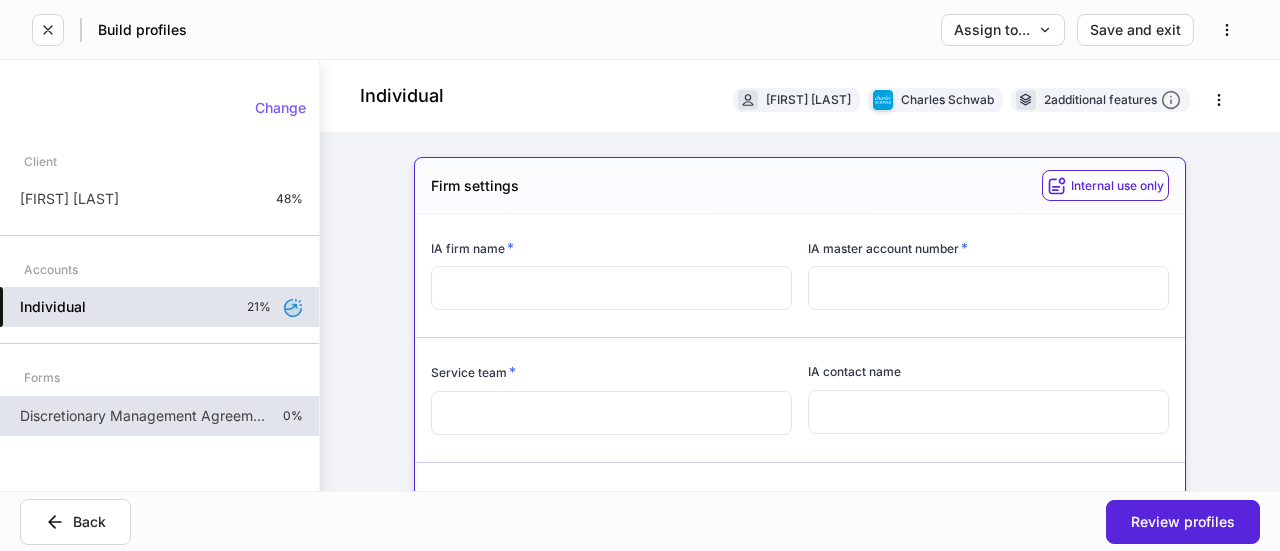 click at bounding box center (611, 288) 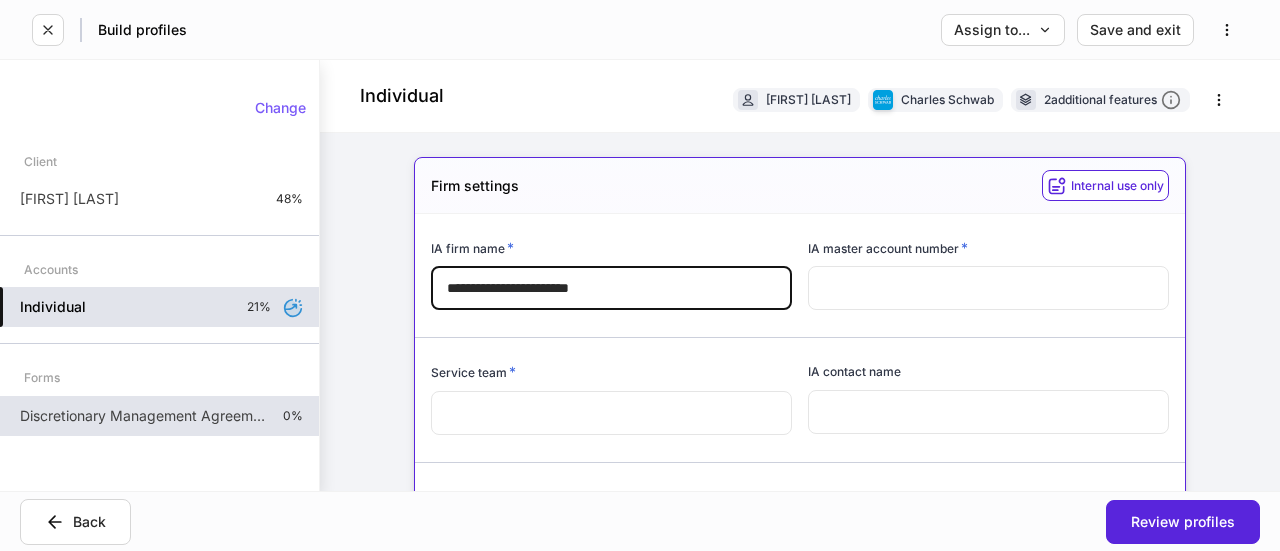 type on "**********" 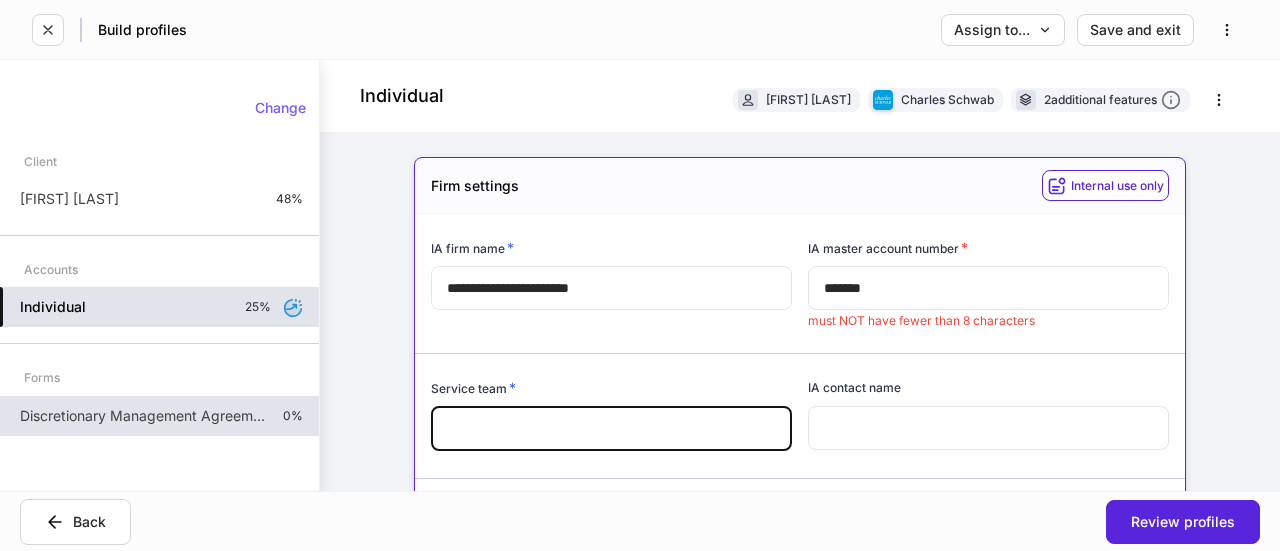 click on "*******" at bounding box center [988, 288] 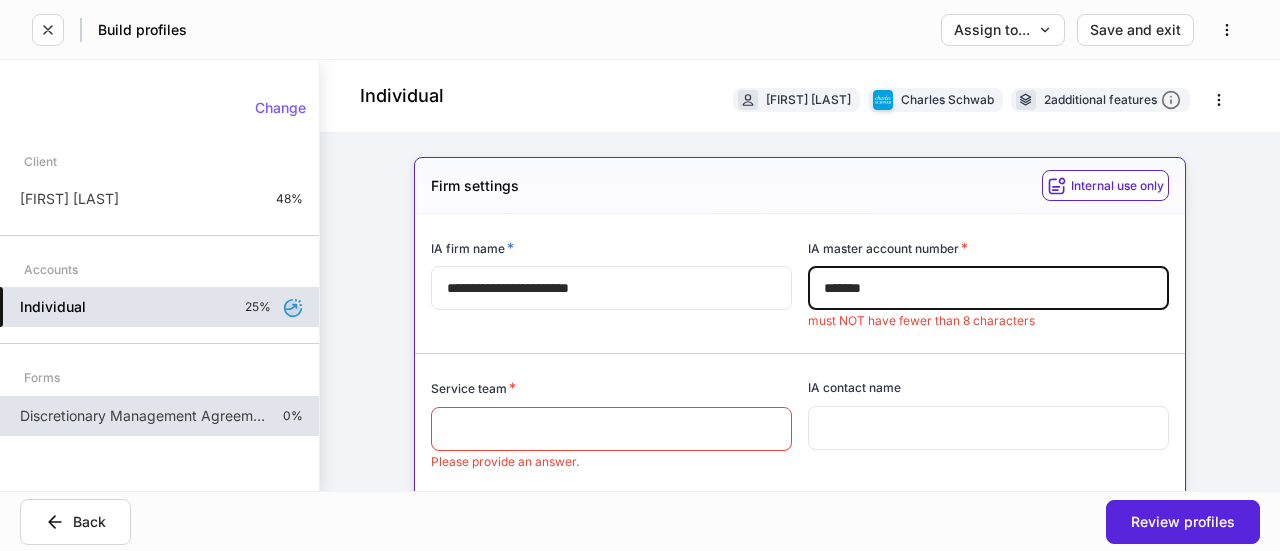 click on "*******" at bounding box center (988, 288) 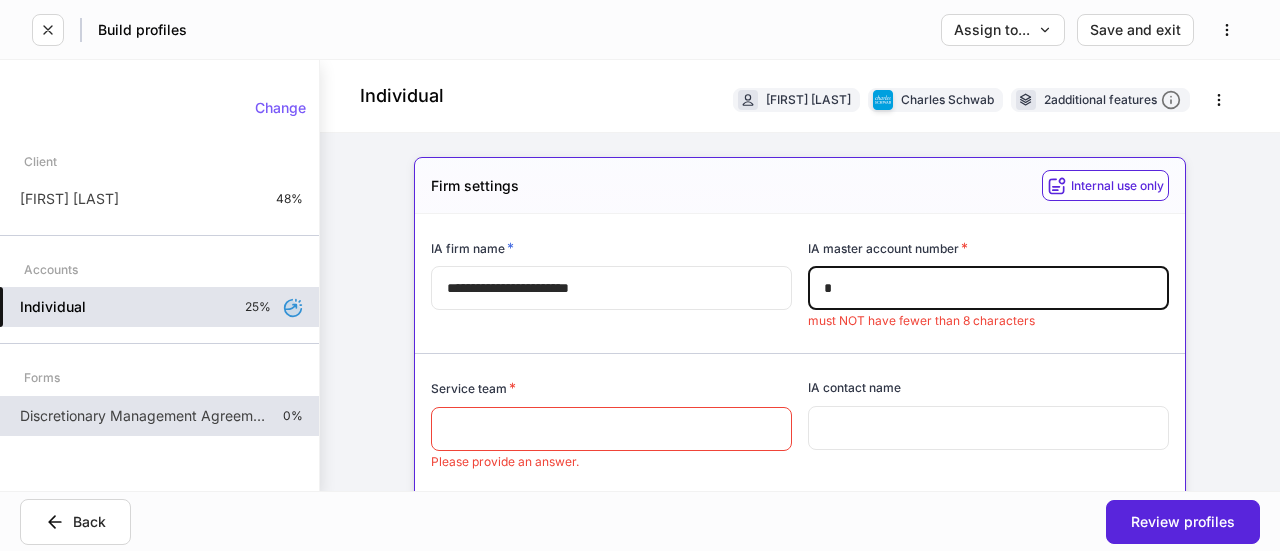 type on "**" 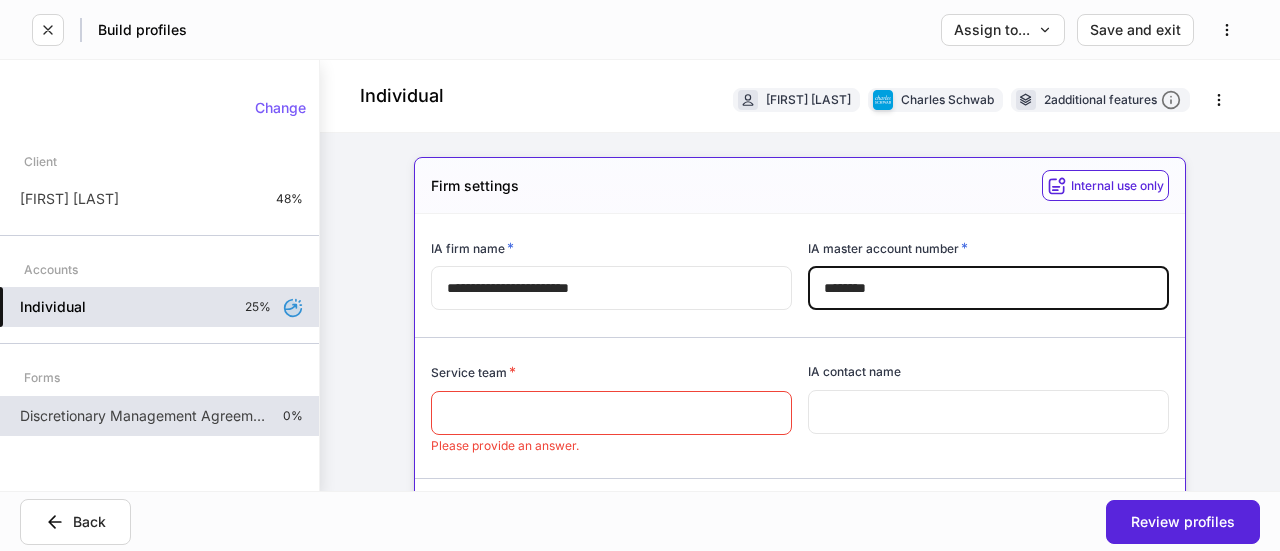 type on "********" 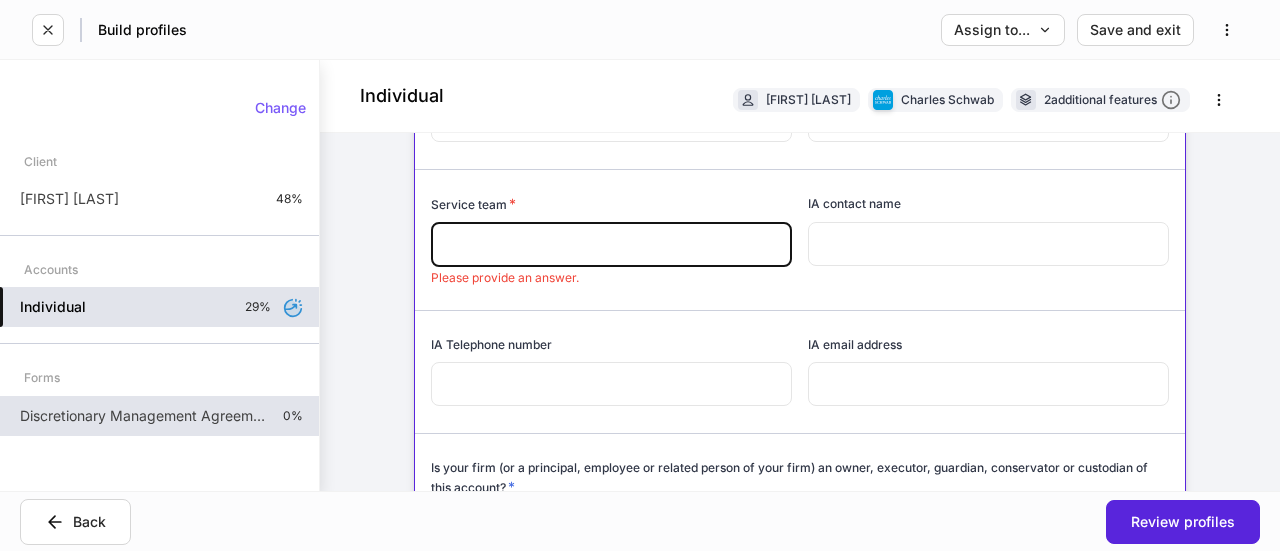 scroll, scrollTop: 200, scrollLeft: 0, axis: vertical 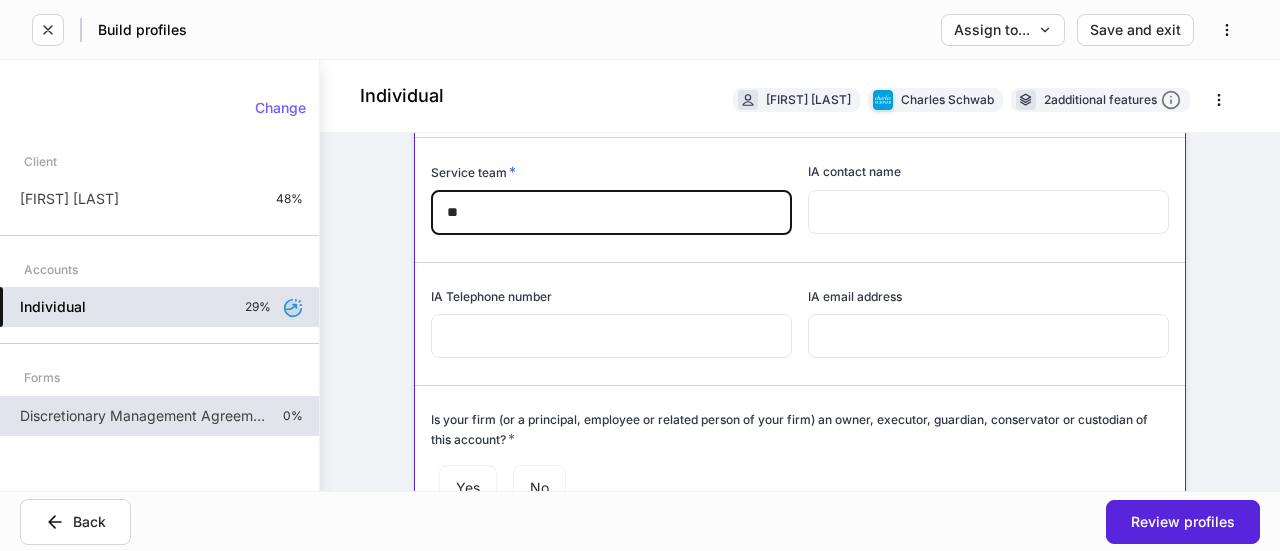 type on "*" 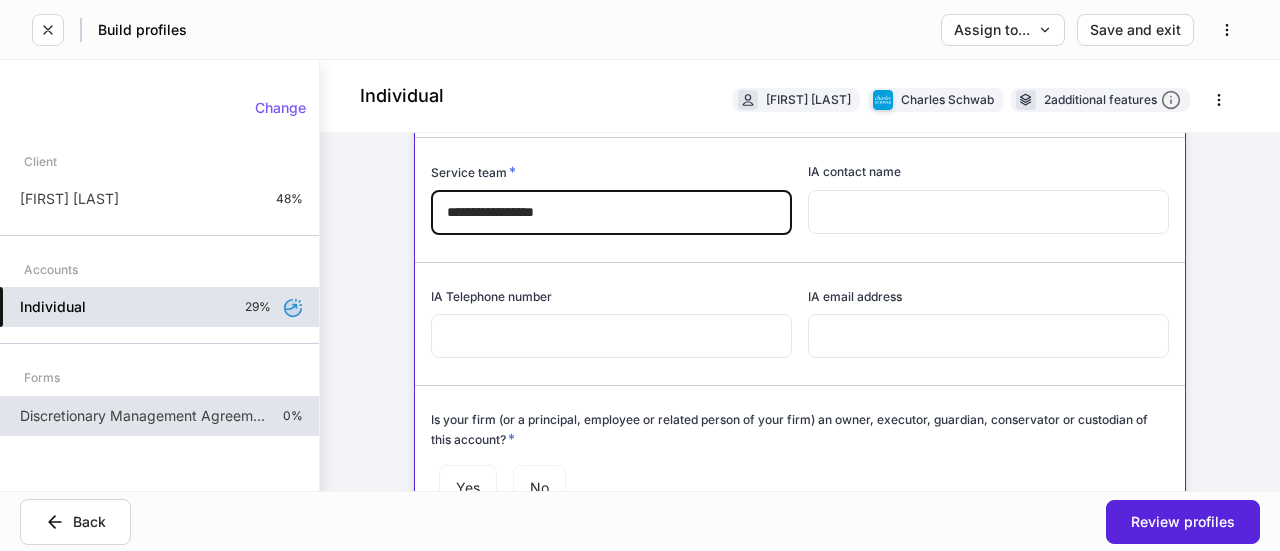 type on "**********" 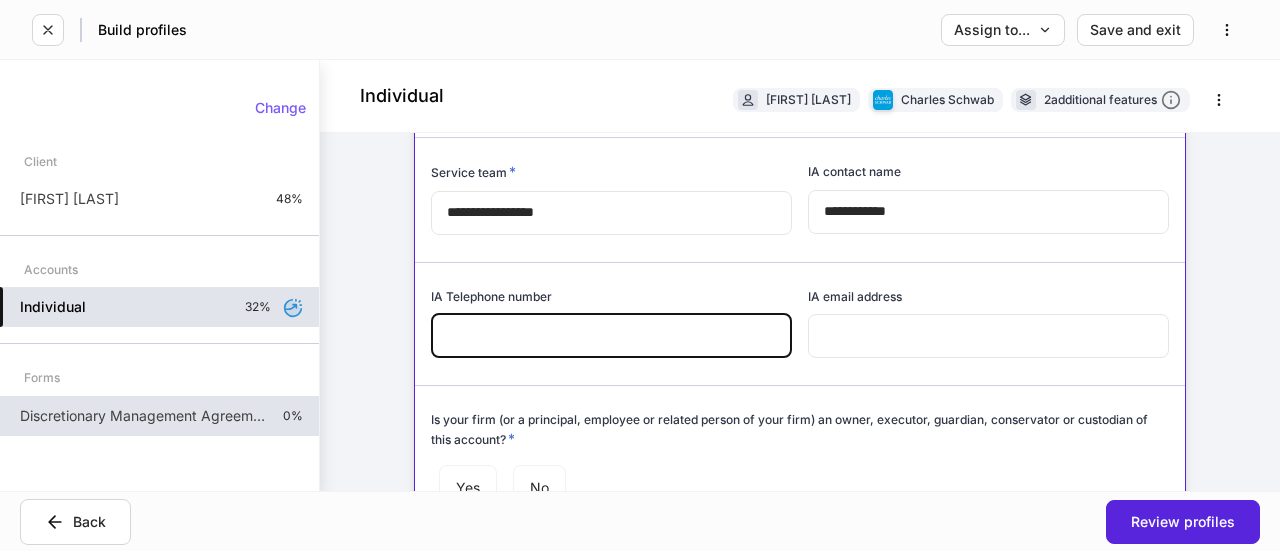 click on "**********" at bounding box center [988, 212] 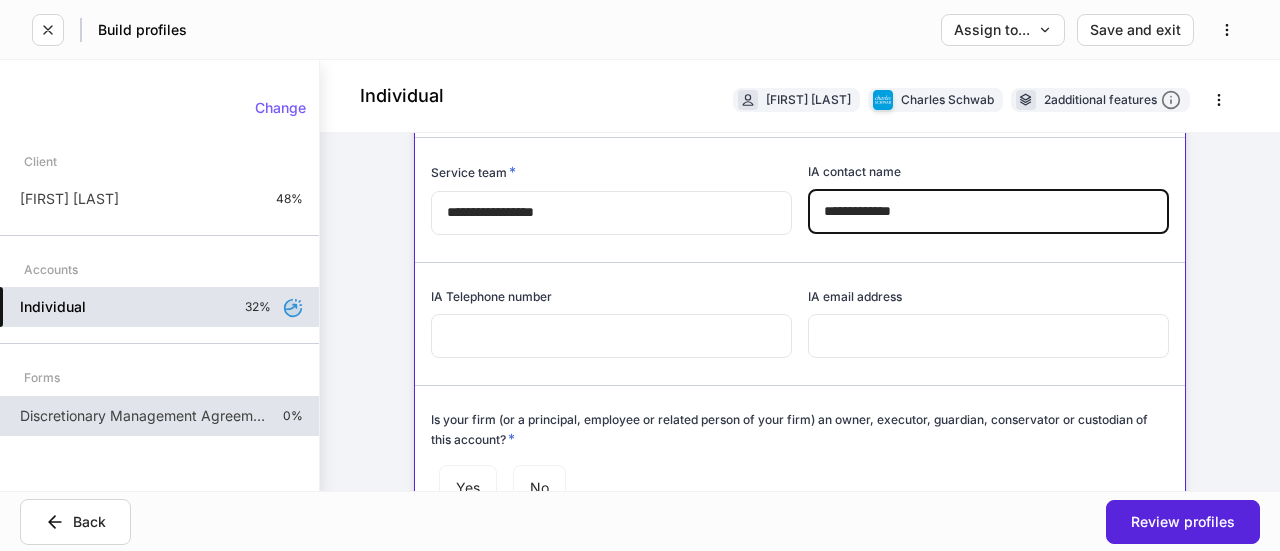 type on "**********" 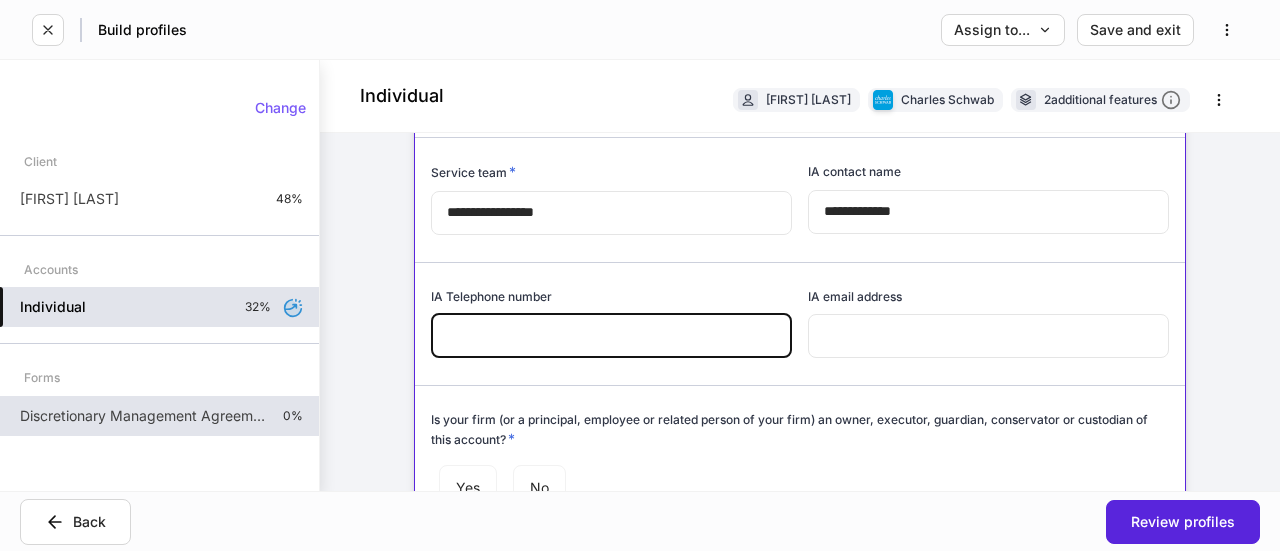 scroll, scrollTop: 300, scrollLeft: 0, axis: vertical 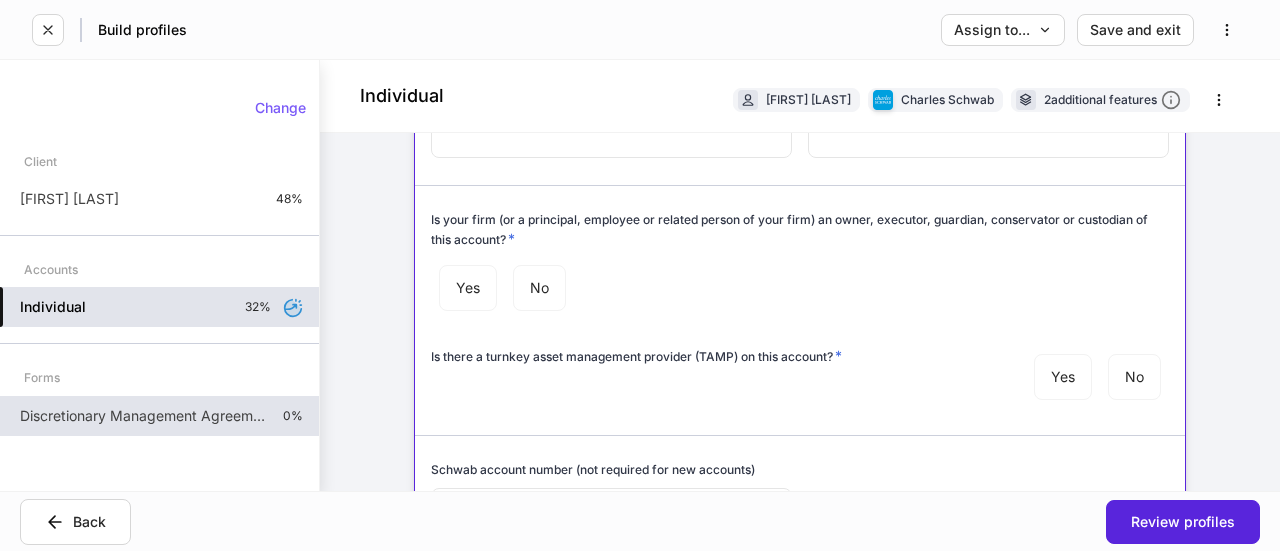 drag, startPoint x: 492, startPoint y: 309, endPoint x: 719, endPoint y: 221, distance: 243.46046 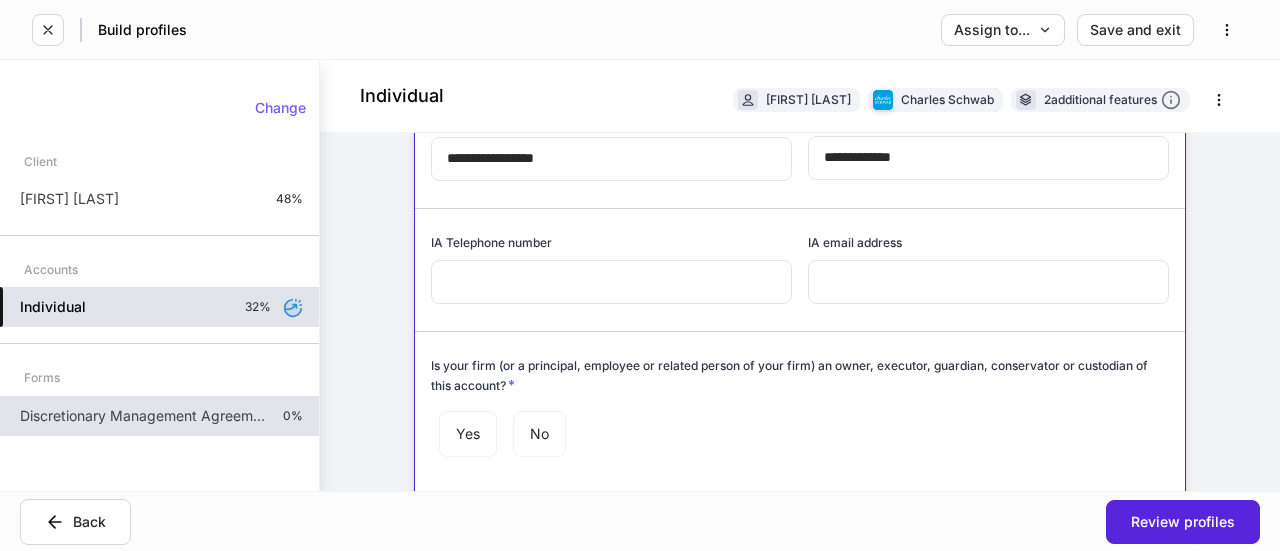 scroll, scrollTop: 300, scrollLeft: 0, axis: vertical 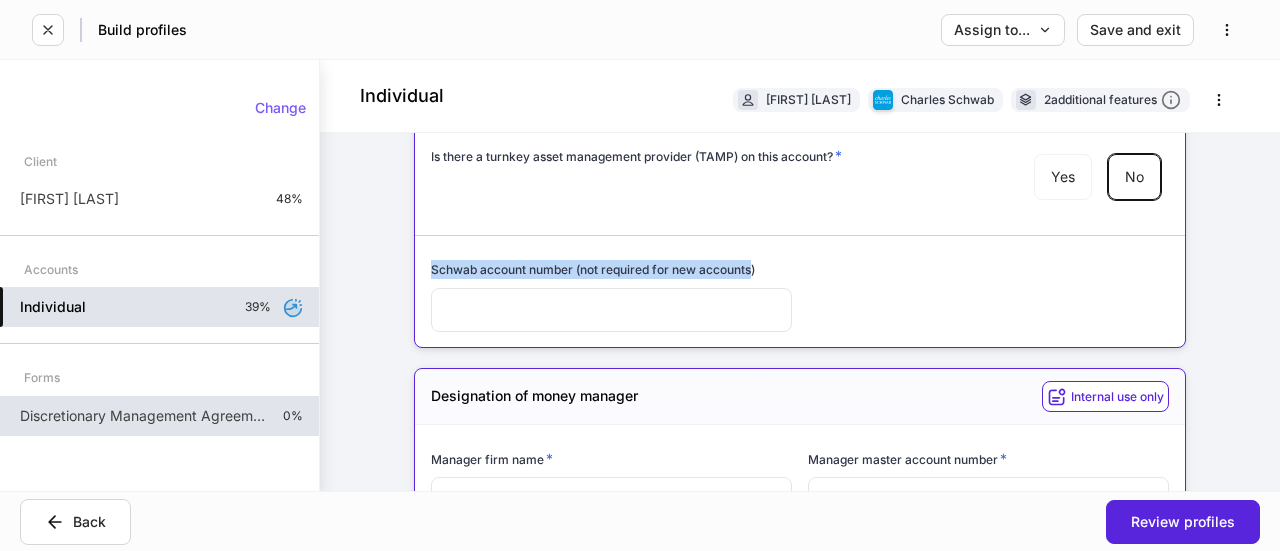 drag, startPoint x: 422, startPoint y: 259, endPoint x: 744, endPoint y: 257, distance: 322.00623 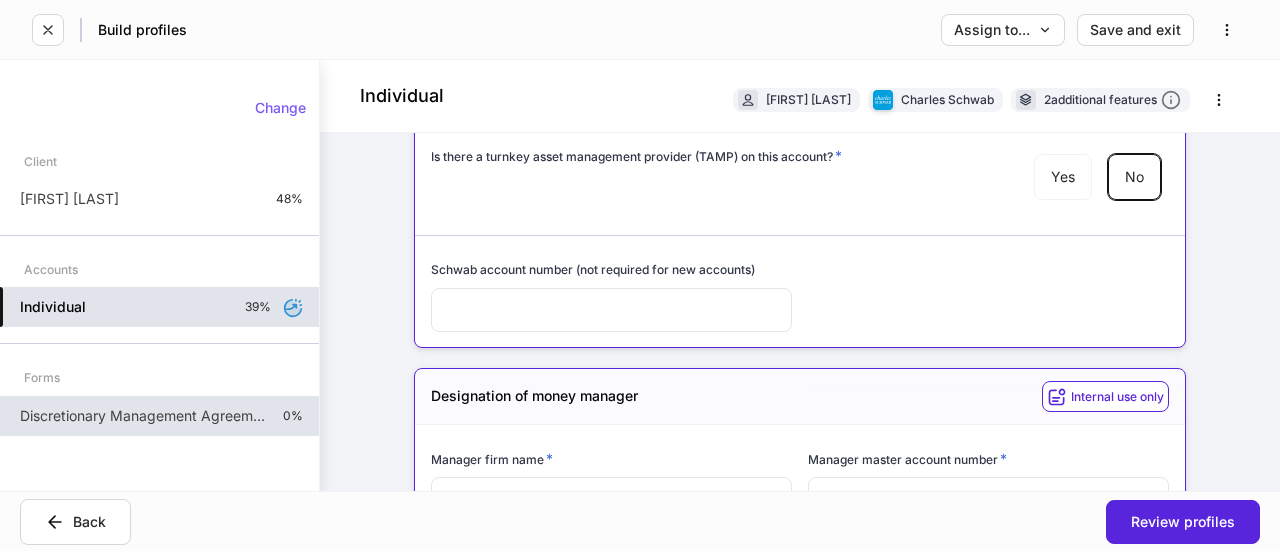 click on "**********" at bounding box center [792, -26] 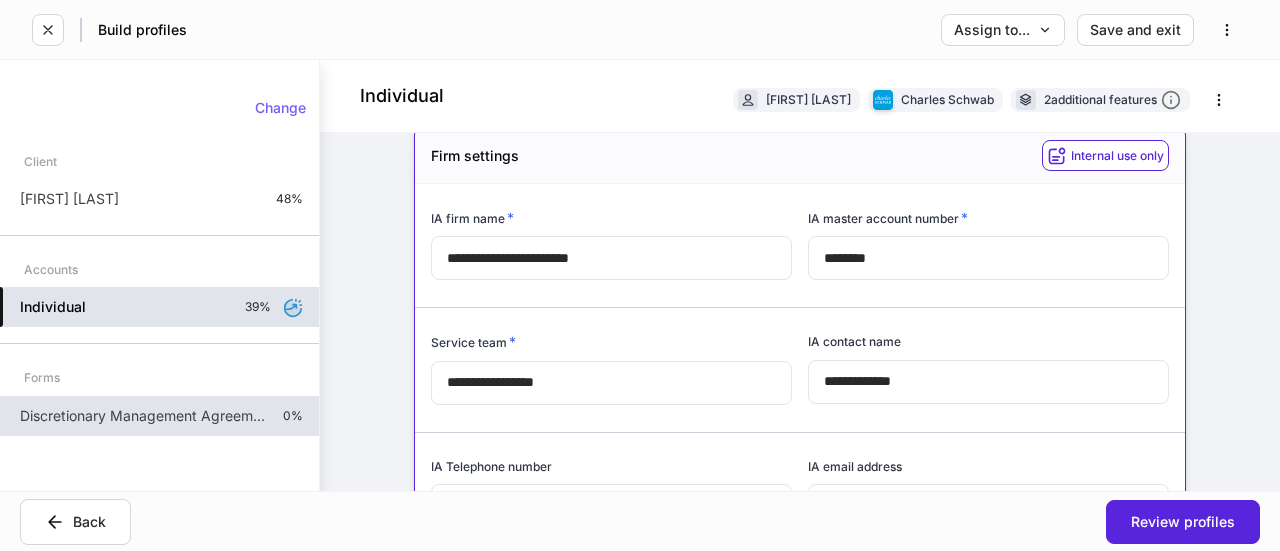 scroll, scrollTop: 0, scrollLeft: 0, axis: both 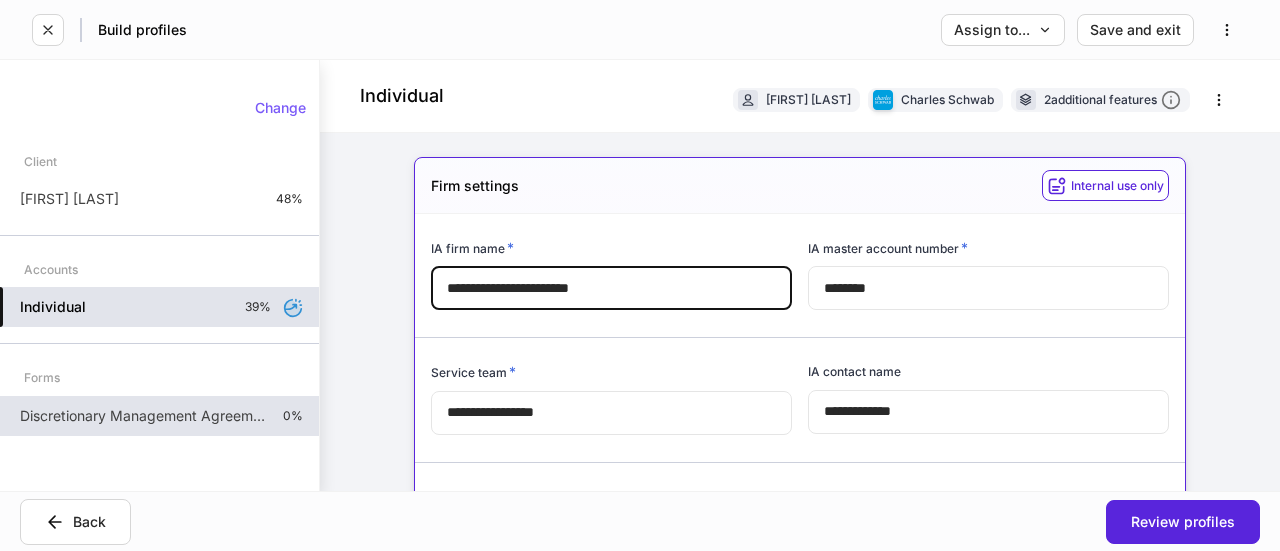 drag, startPoint x: 470, startPoint y: 279, endPoint x: 636, endPoint y: 297, distance: 166.97305 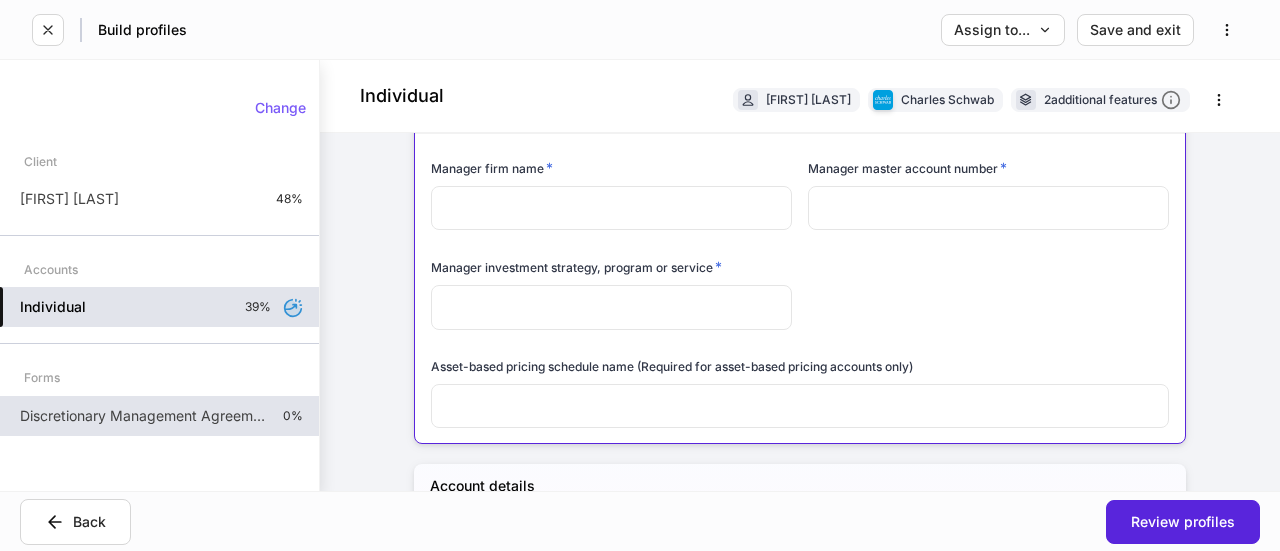 scroll, scrollTop: 800, scrollLeft: 0, axis: vertical 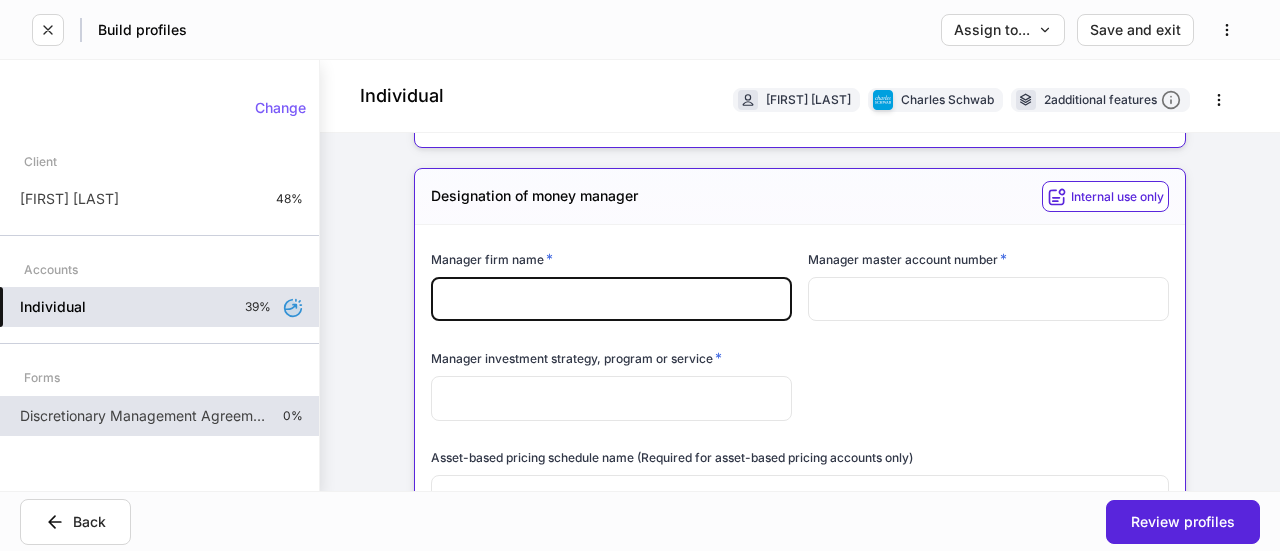 click at bounding box center [611, 299] 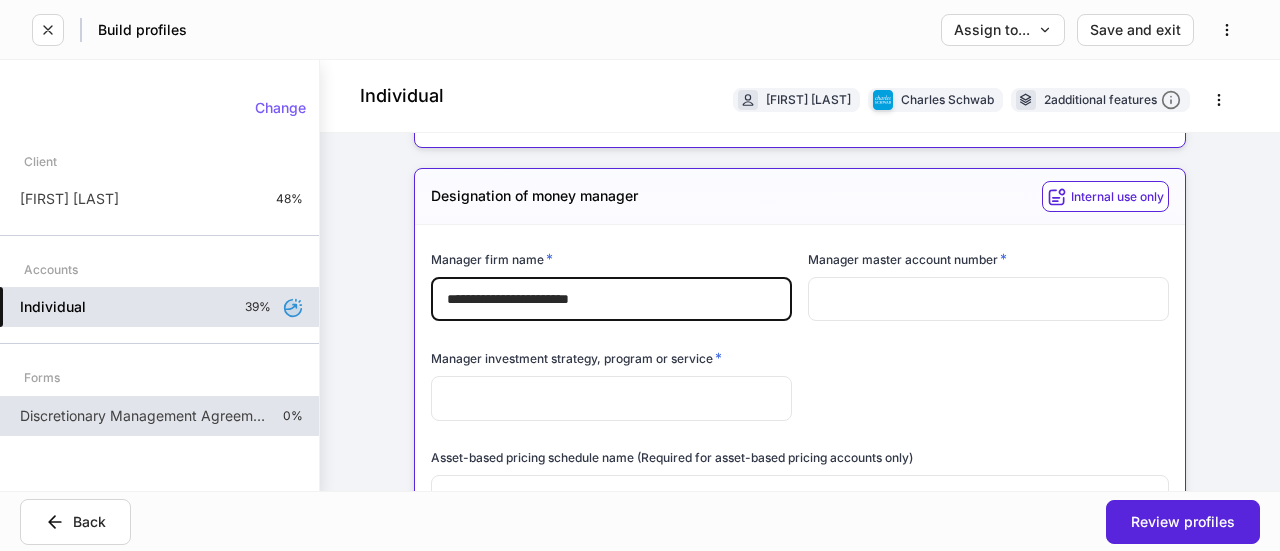 type on "**********" 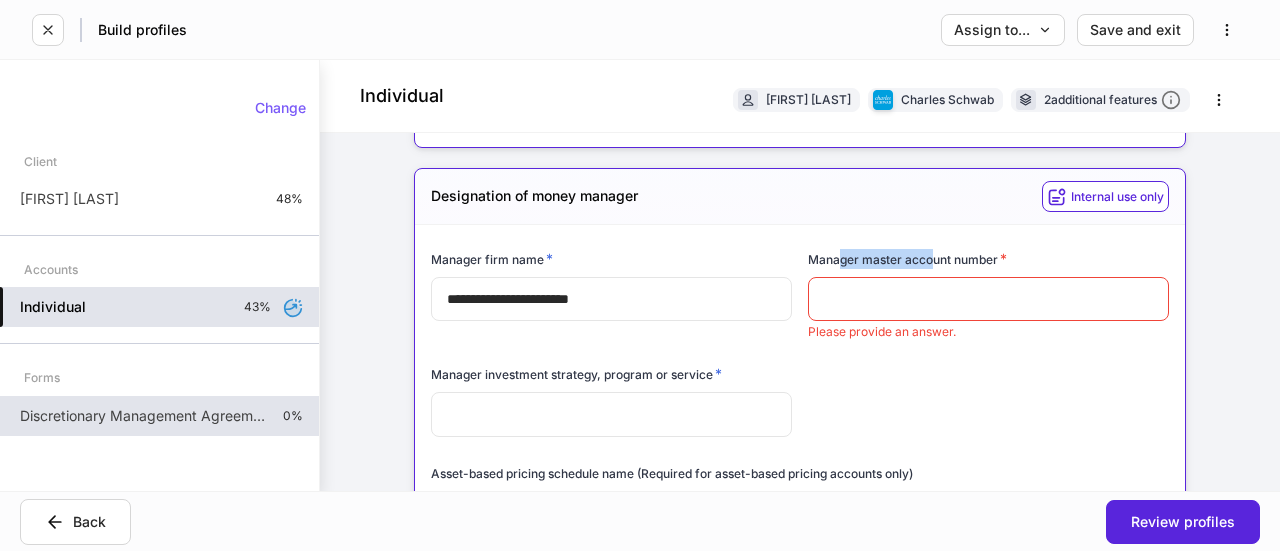 drag, startPoint x: 834, startPoint y: 259, endPoint x: 922, endPoint y: 257, distance: 88.02273 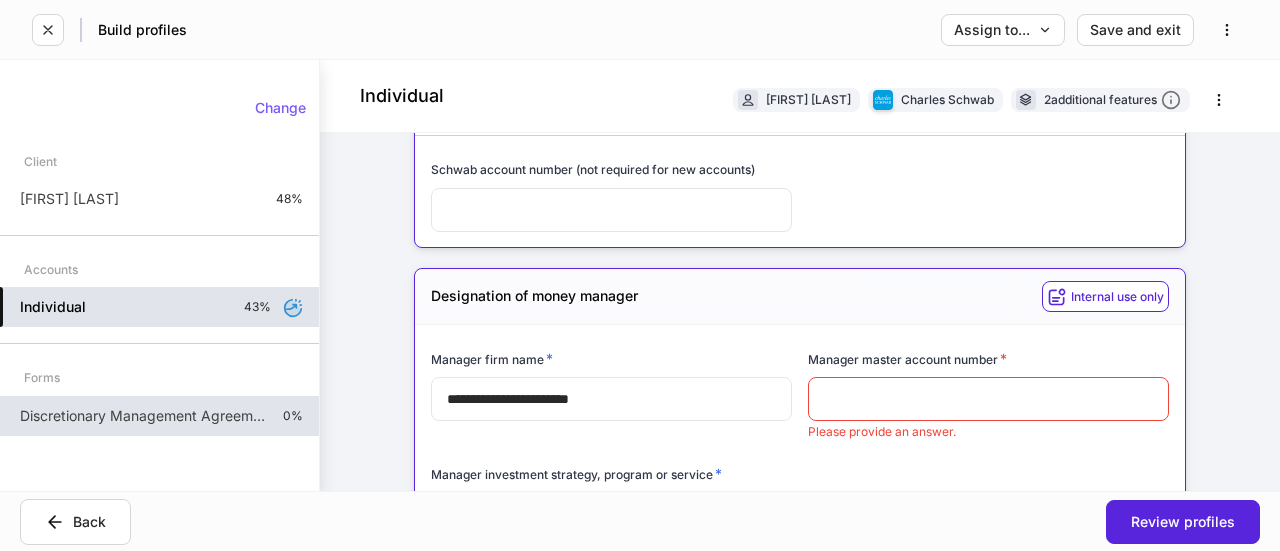 scroll, scrollTop: 700, scrollLeft: 0, axis: vertical 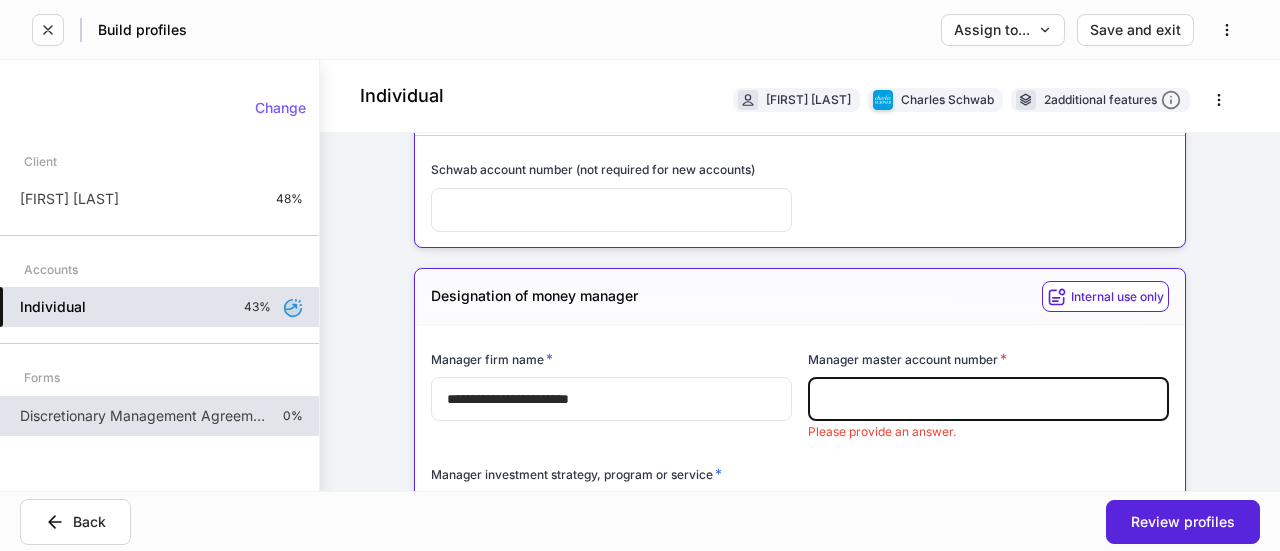 click at bounding box center (988, 399) 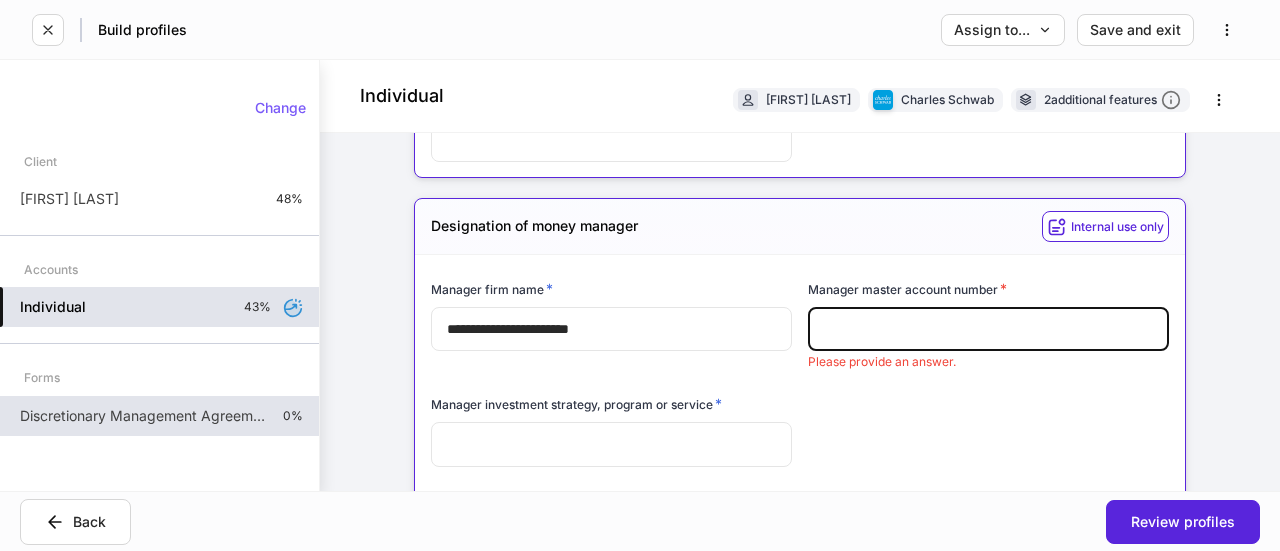 scroll, scrollTop: 800, scrollLeft: 0, axis: vertical 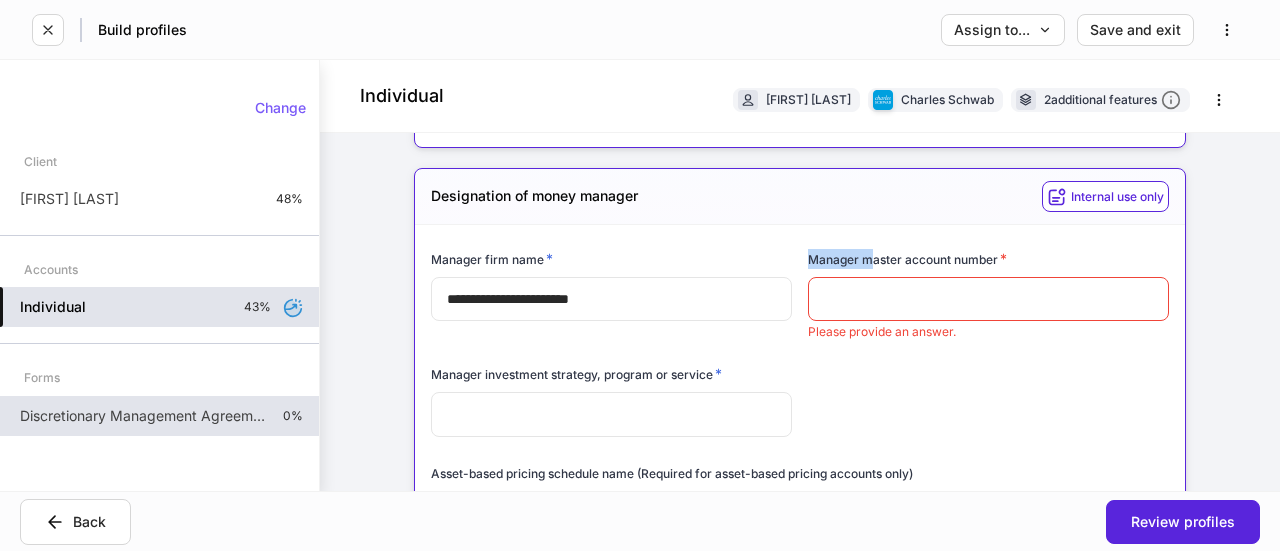 drag, startPoint x: 801, startPoint y: 256, endPoint x: 864, endPoint y: 253, distance: 63.07139 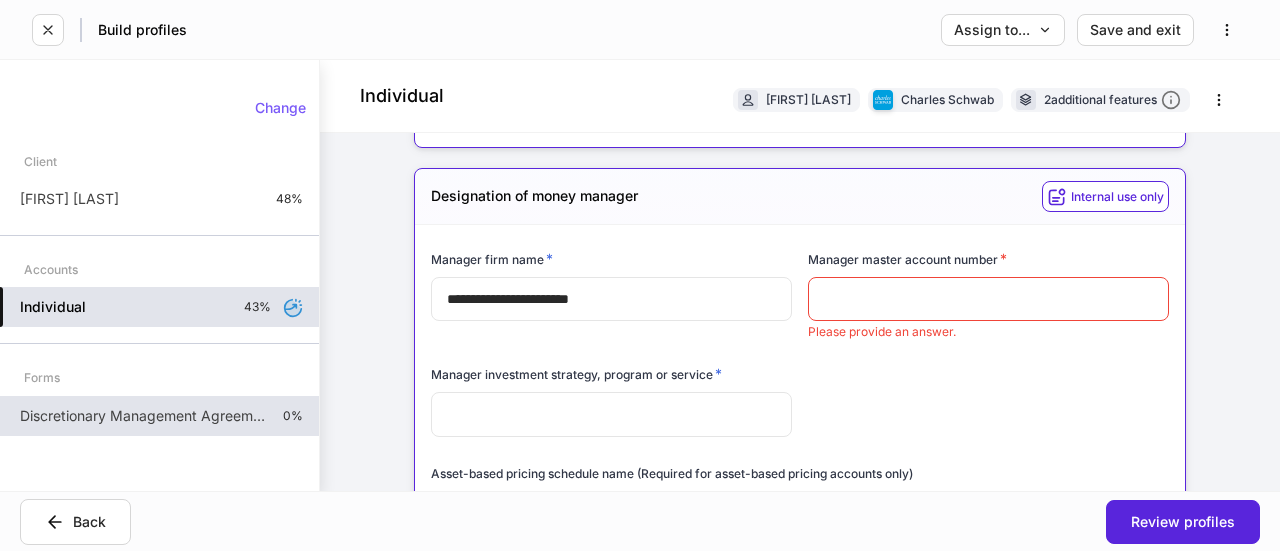 click on "Manager master account number *" at bounding box center [907, 259] 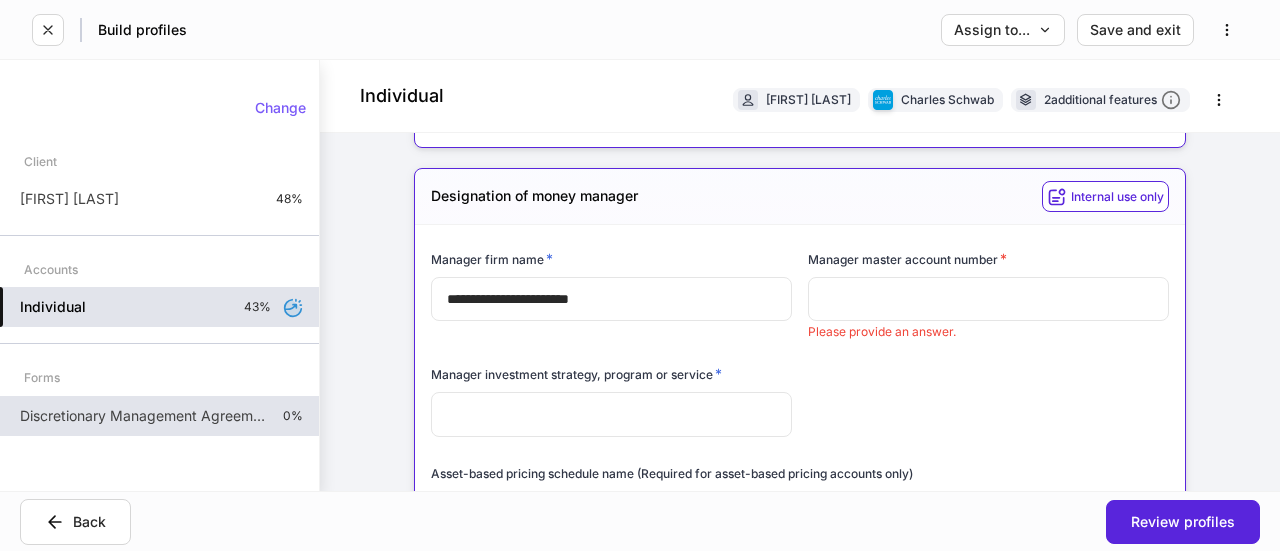 click at bounding box center (988, 299) 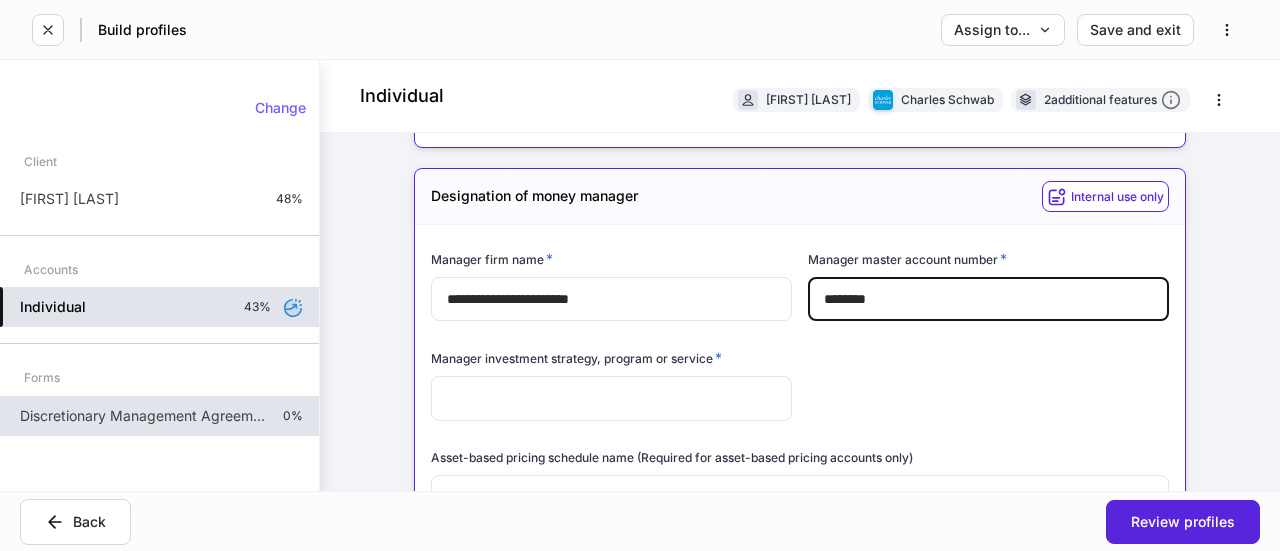 type on "********" 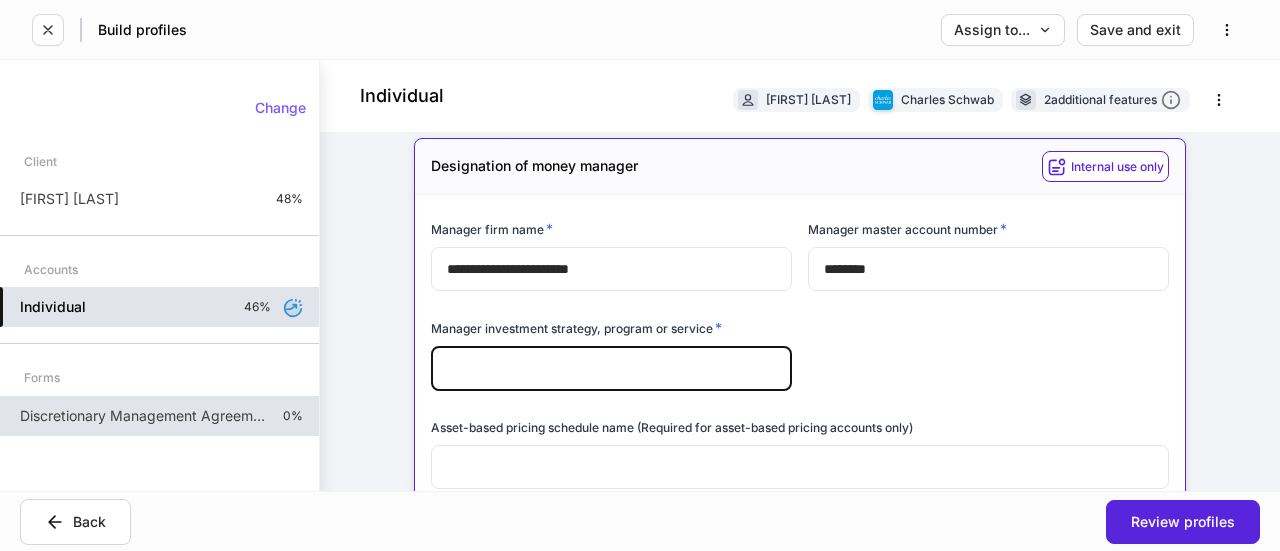 scroll, scrollTop: 800, scrollLeft: 0, axis: vertical 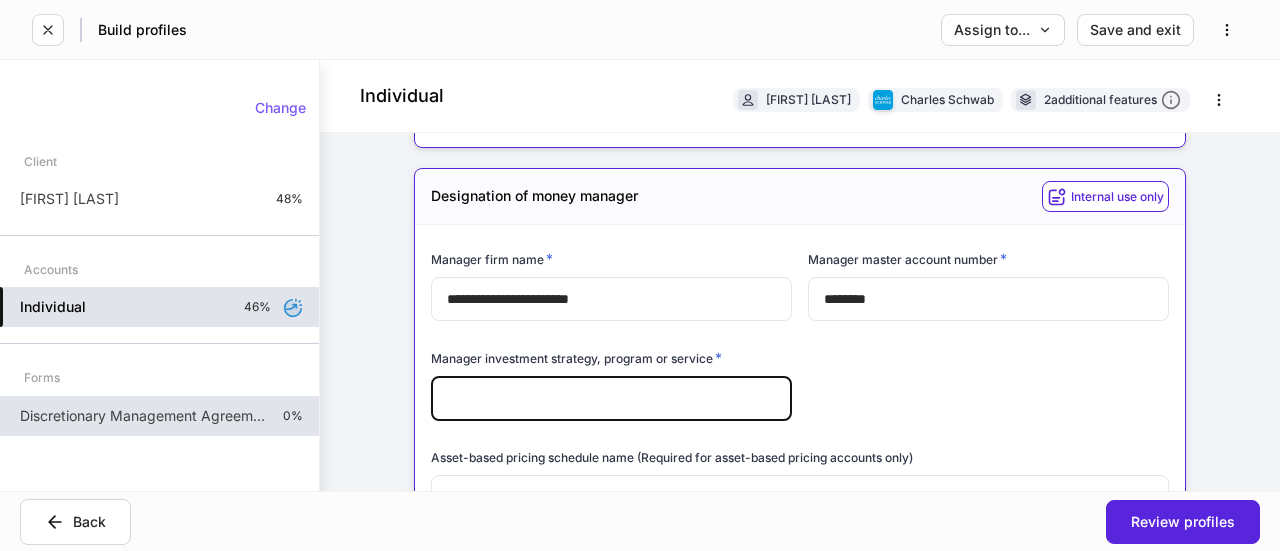 click at bounding box center (611, 398) 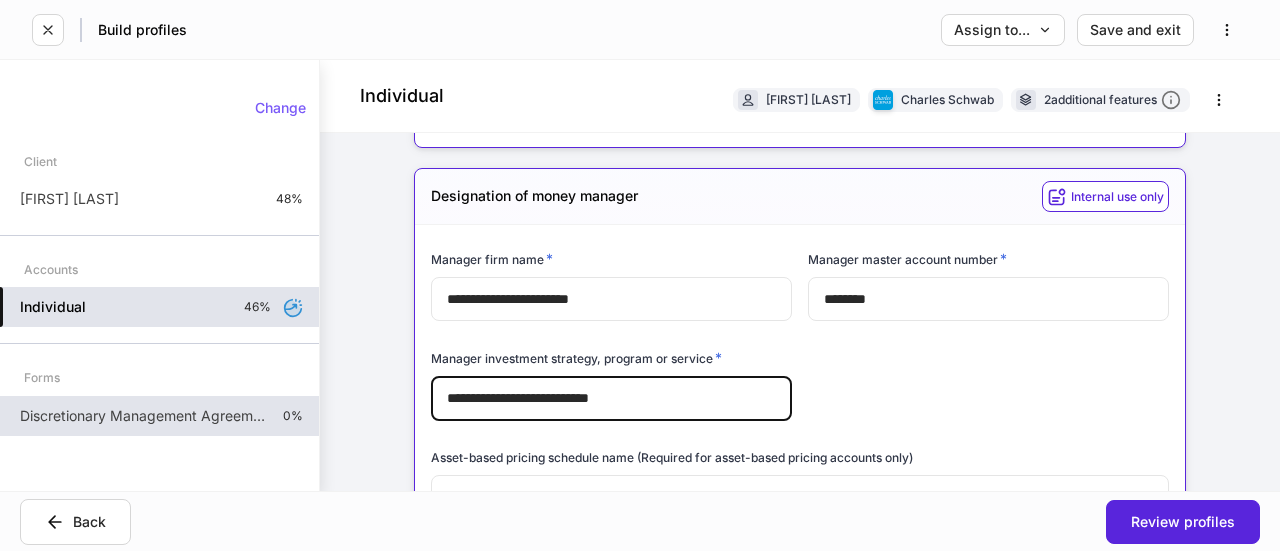 type on "**********" 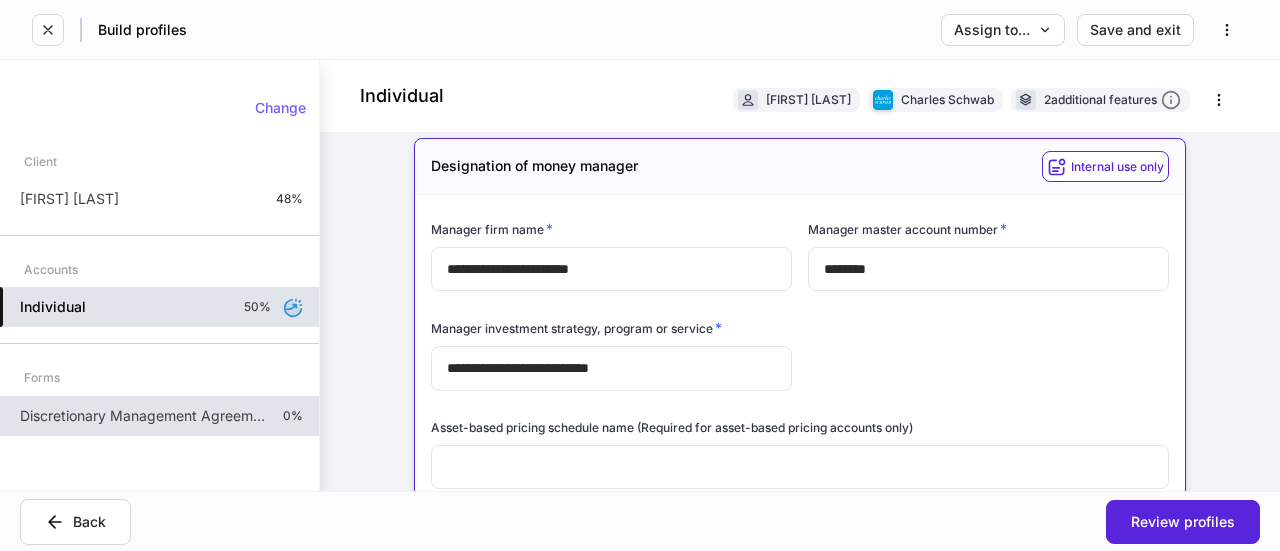 scroll, scrollTop: 800, scrollLeft: 0, axis: vertical 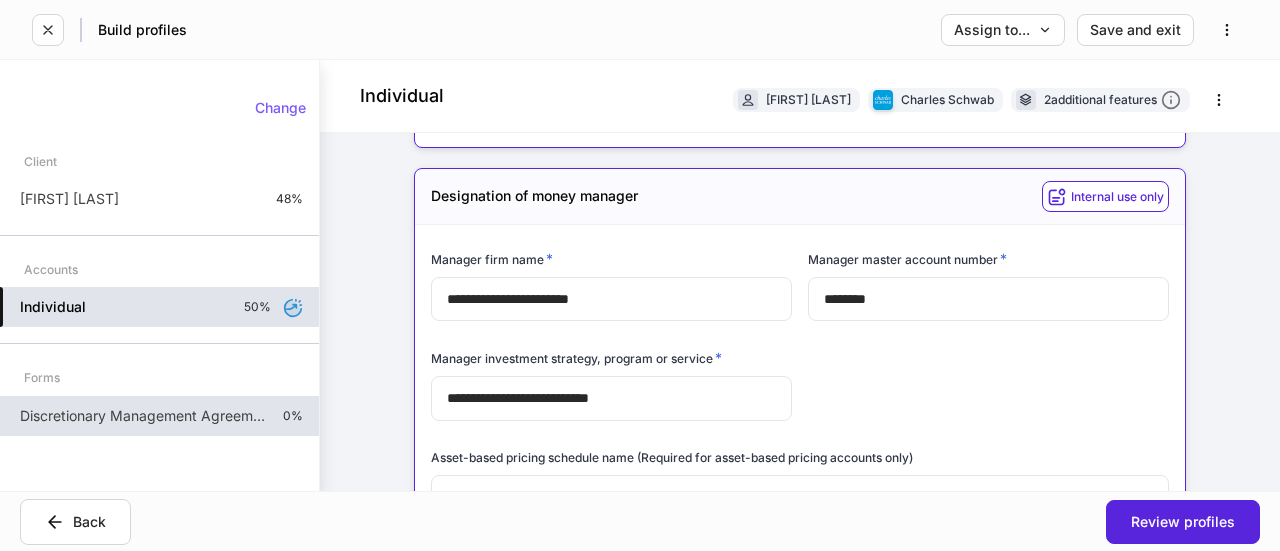 click on "********" at bounding box center [988, 299] 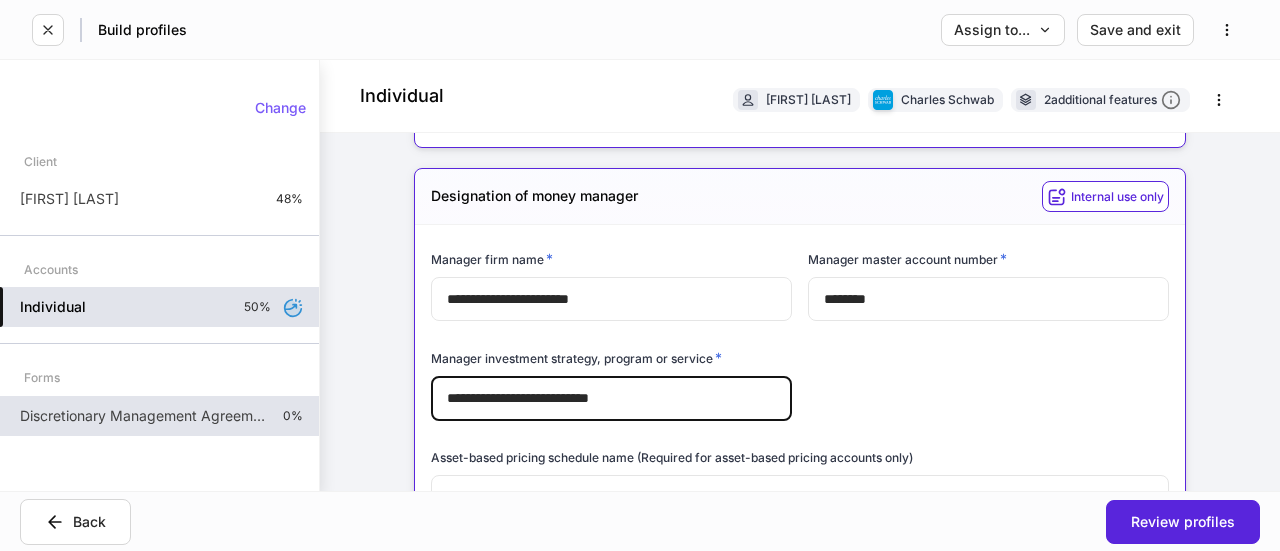 click on "**********" at bounding box center [611, 398] 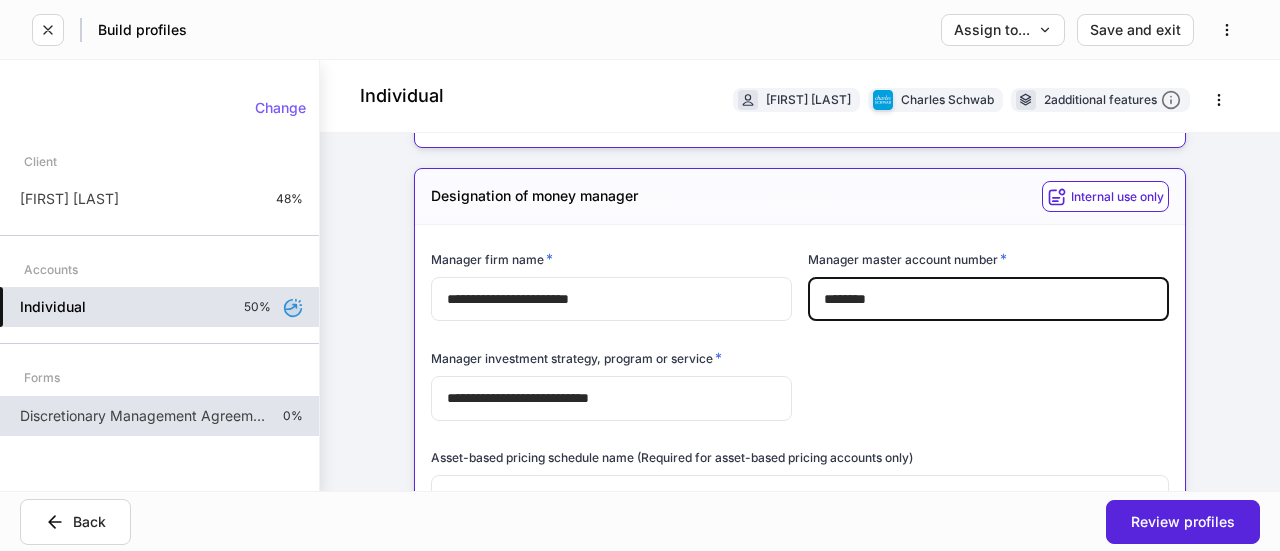 click on "**********" at bounding box center (611, 398) 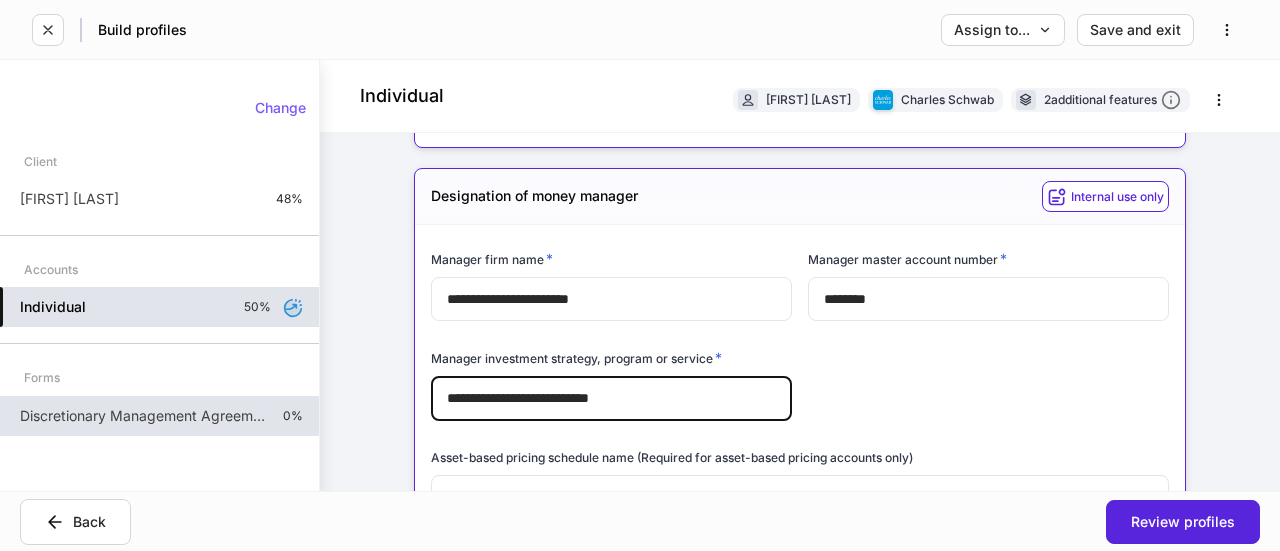 click on "********" at bounding box center (988, 299) 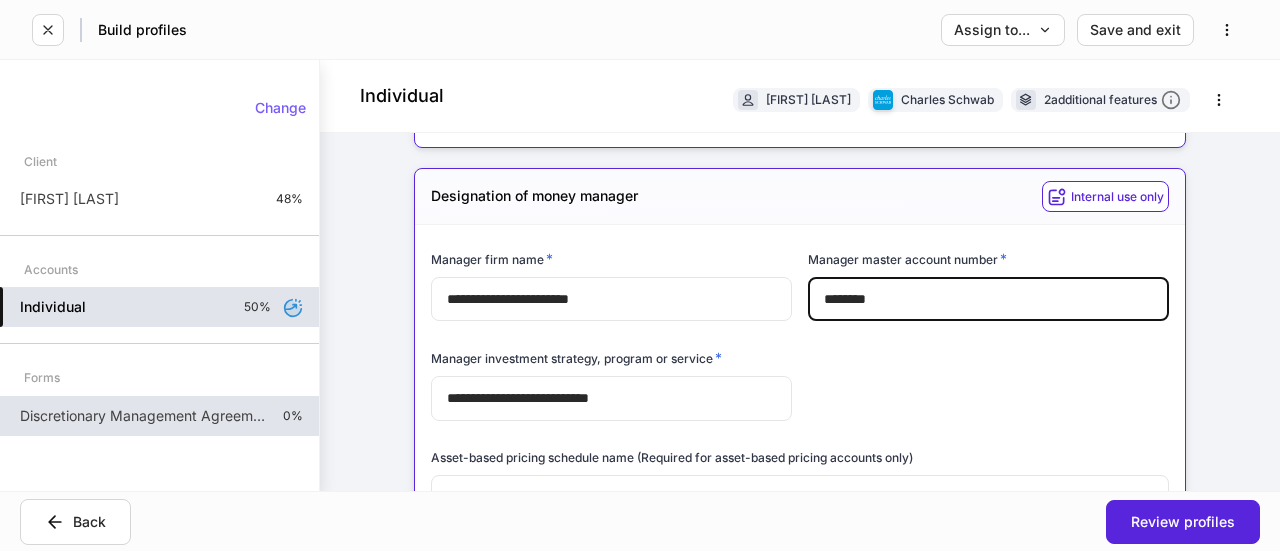 click on "**********" at bounding box center [611, 398] 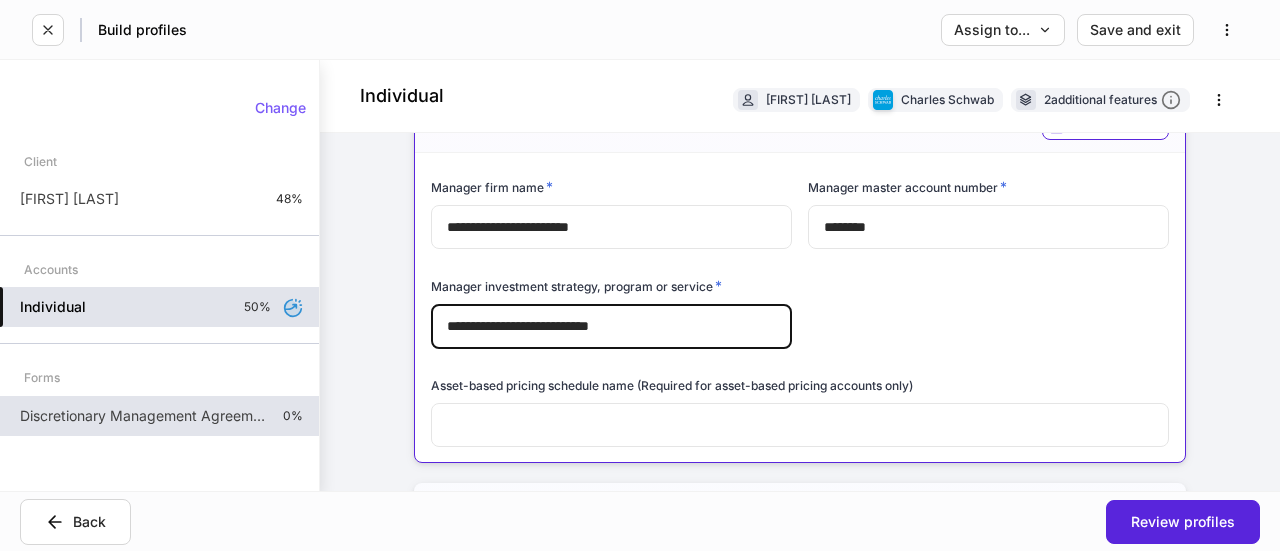 scroll, scrollTop: 900, scrollLeft: 0, axis: vertical 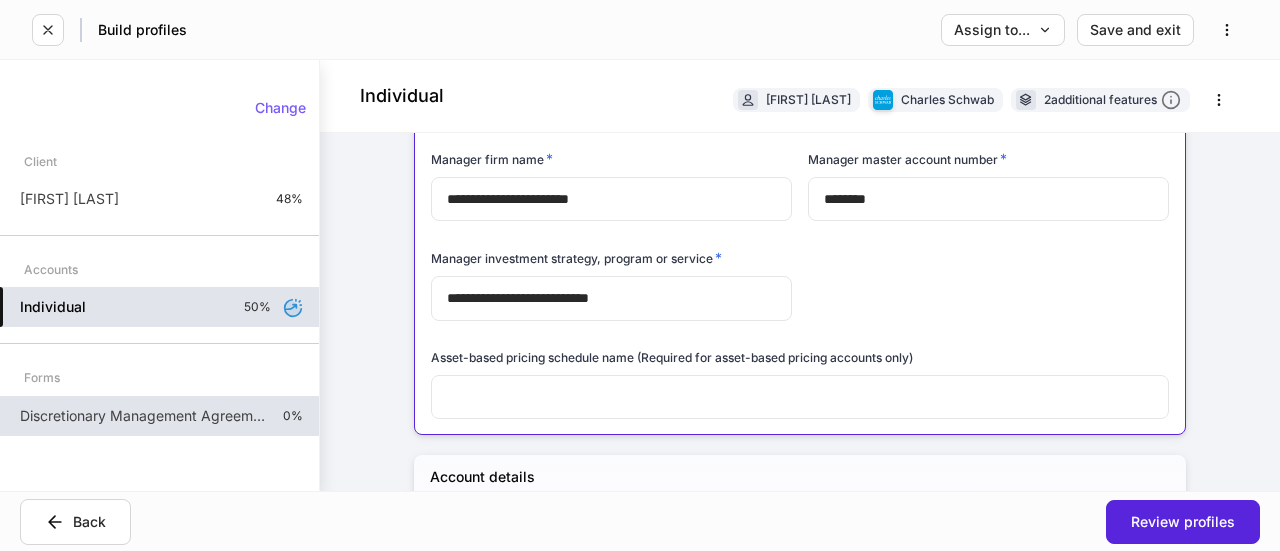 drag, startPoint x: 606, startPoint y: 365, endPoint x: 499, endPoint y: 379, distance: 107.912 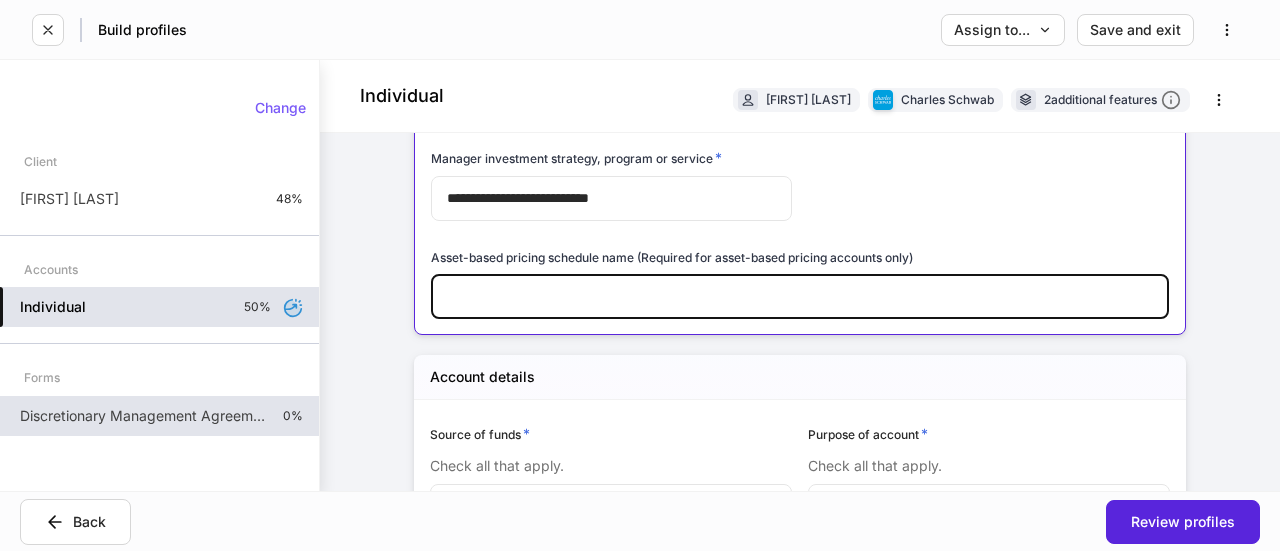 scroll, scrollTop: 900, scrollLeft: 0, axis: vertical 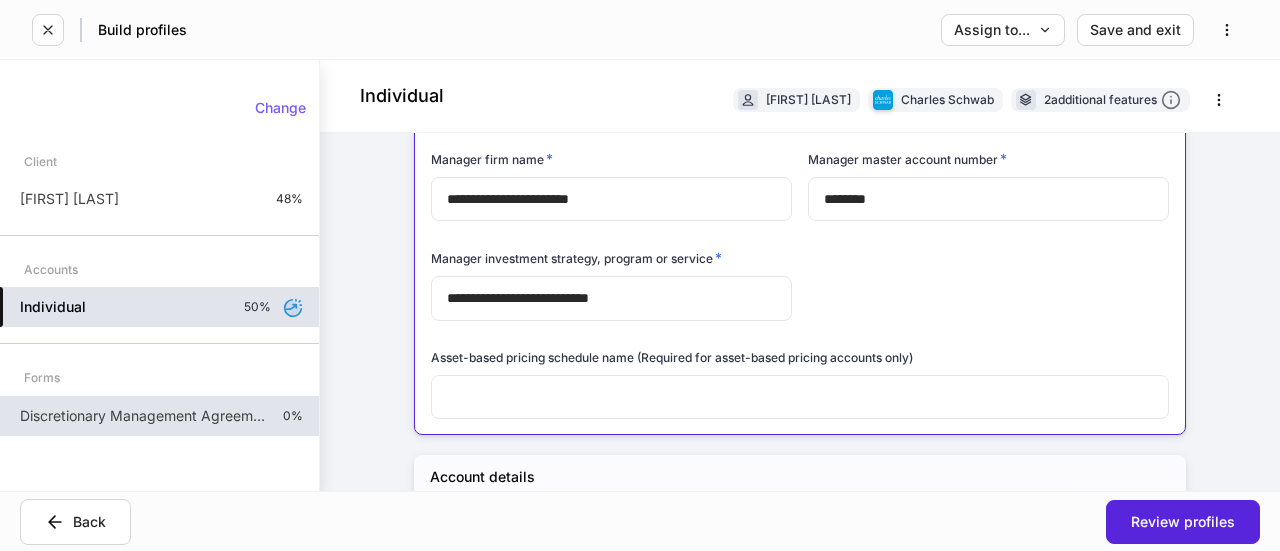 drag, startPoint x: 672, startPoint y: 365, endPoint x: 663, endPoint y: 349, distance: 18.35756 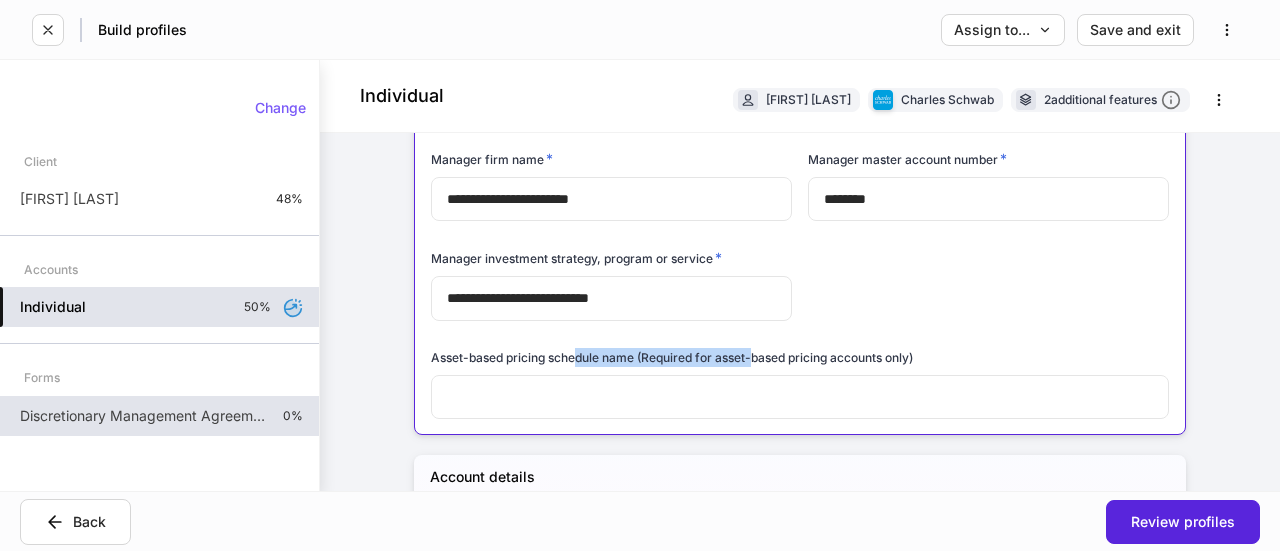 drag, startPoint x: 576, startPoint y: 360, endPoint x: 747, endPoint y: 351, distance: 171.23668 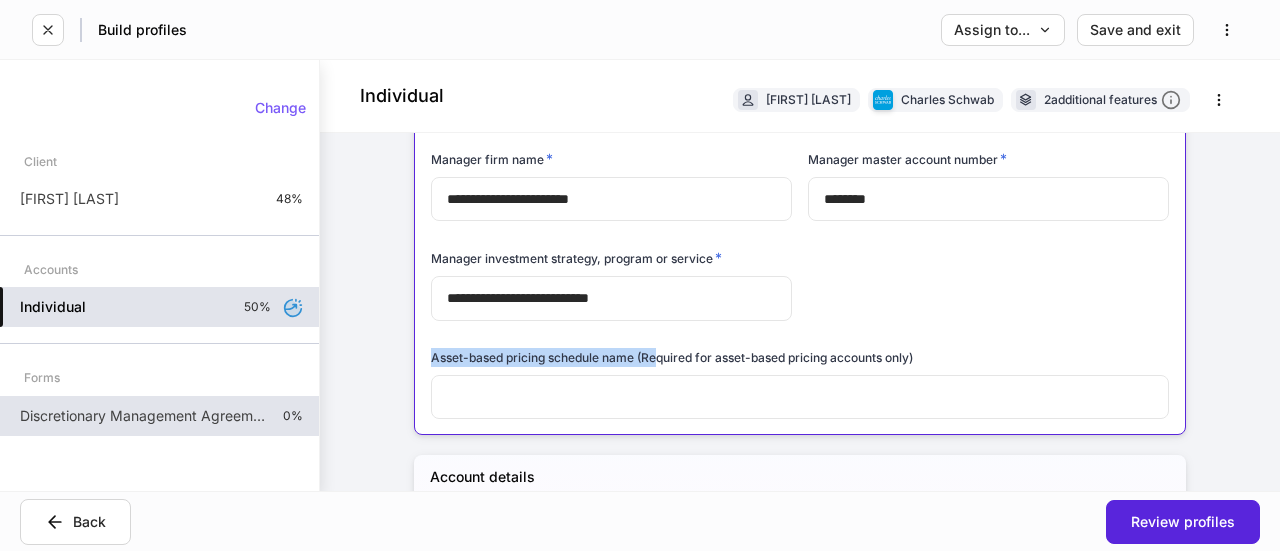 drag, startPoint x: 423, startPoint y: 355, endPoint x: 654, endPoint y: 343, distance: 231.31148 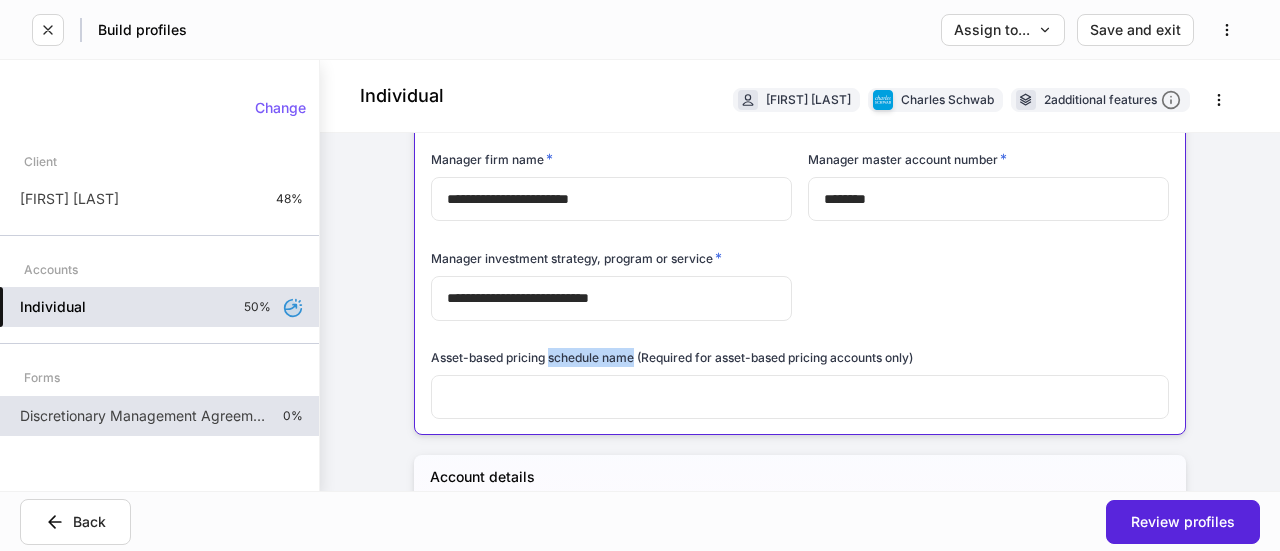 drag, startPoint x: 541, startPoint y: 350, endPoint x: 626, endPoint y: 357, distance: 85.28775 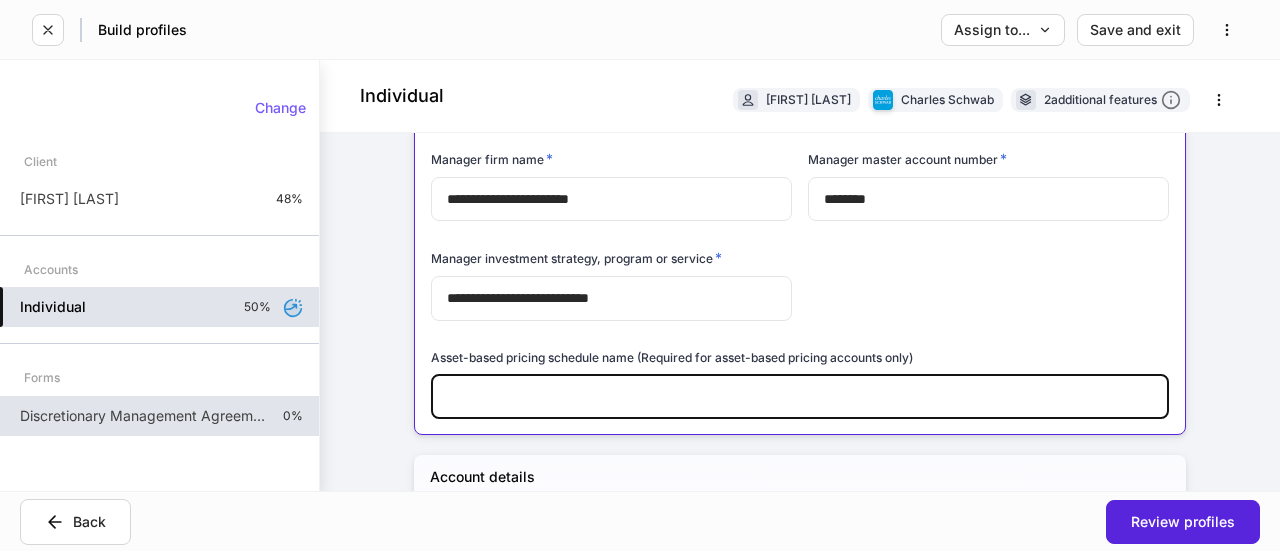 click at bounding box center [800, 397] 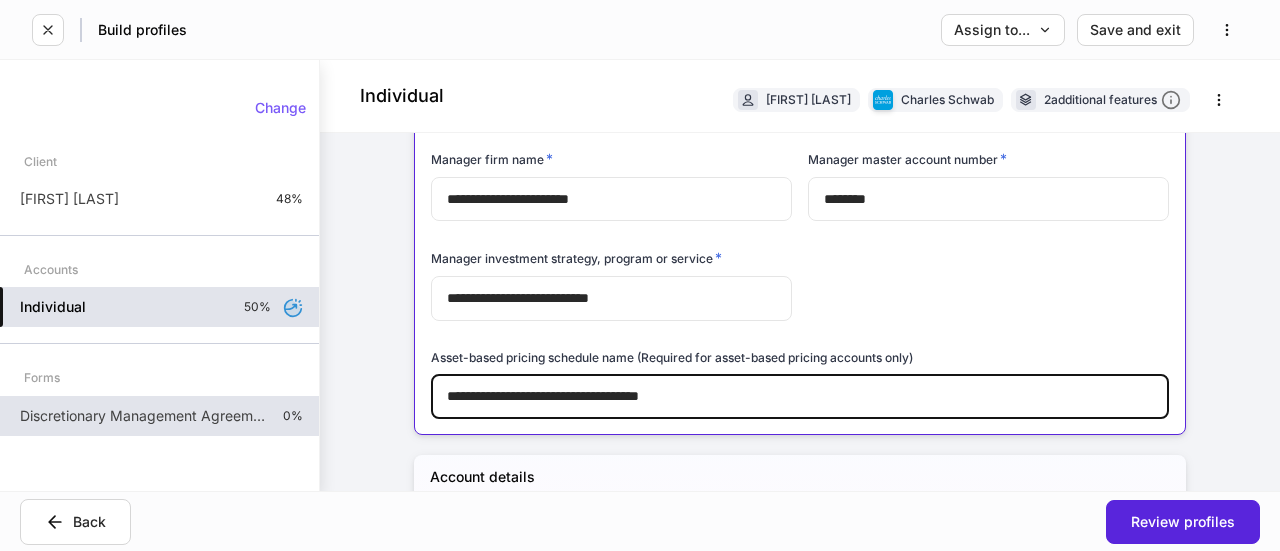 type on "**********" 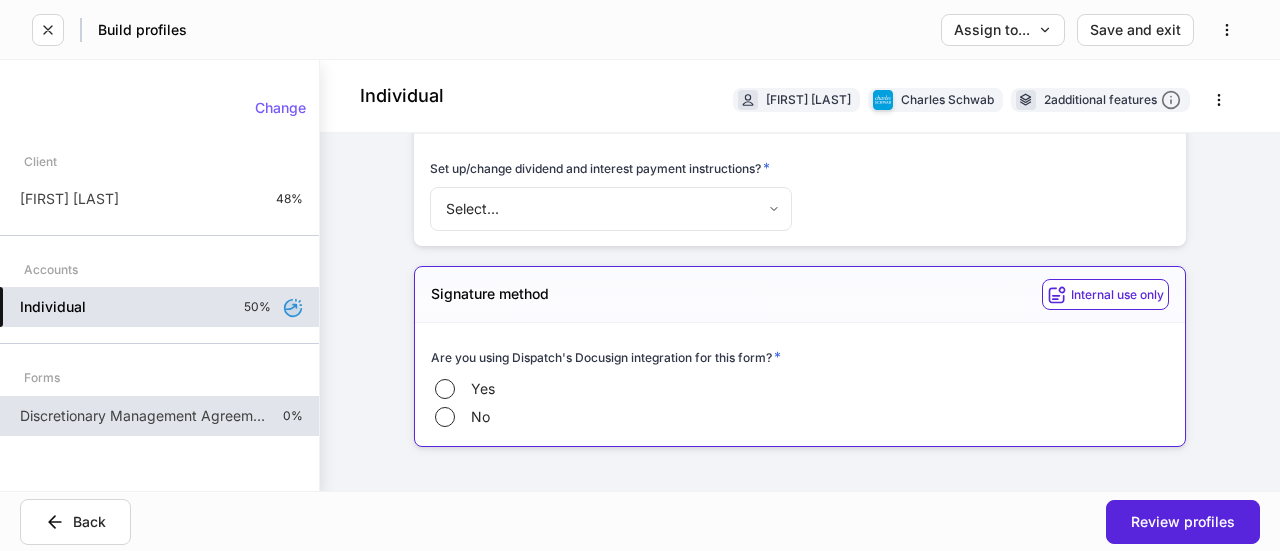 scroll, scrollTop: 5519, scrollLeft: 0, axis: vertical 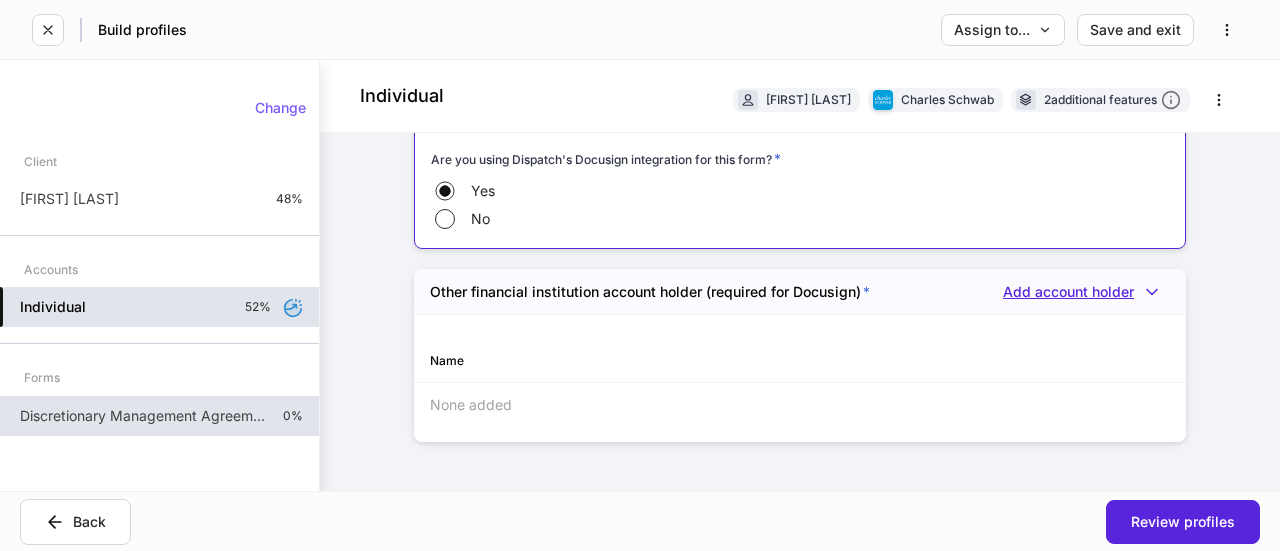 click on "Add account holder" at bounding box center [1086, 292] 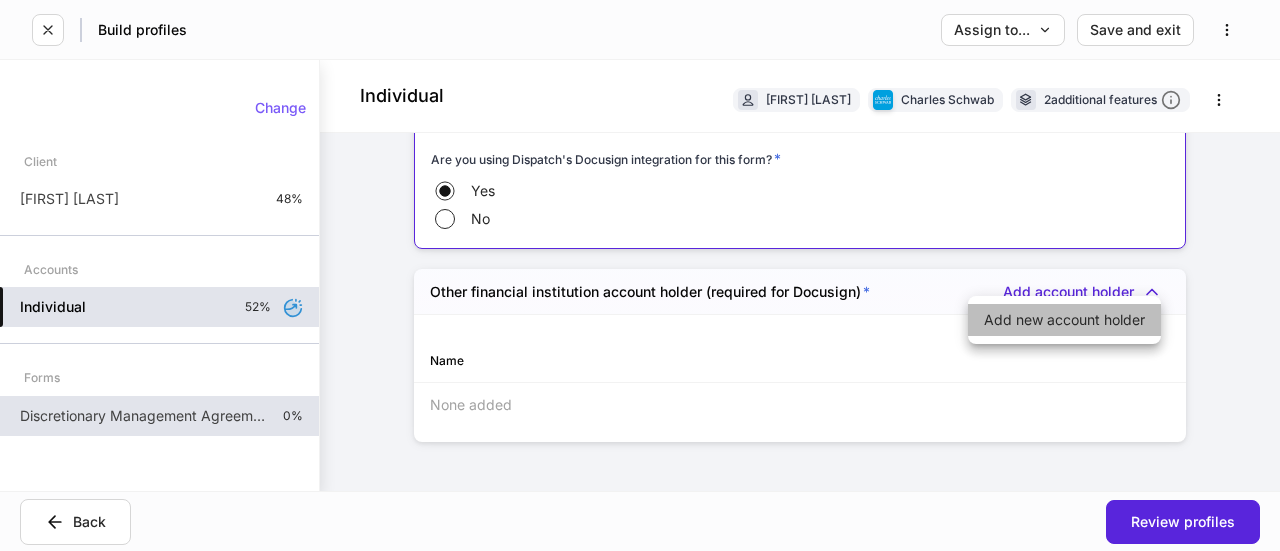 click on "Add new account holder" at bounding box center (1064, 320) 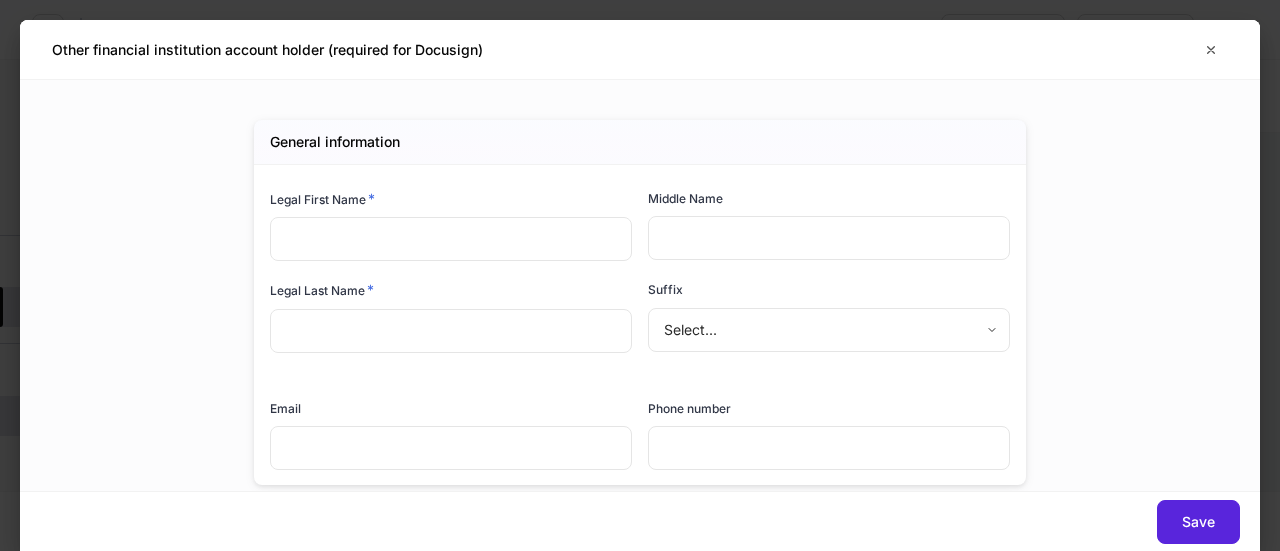 click at bounding box center [451, 239] 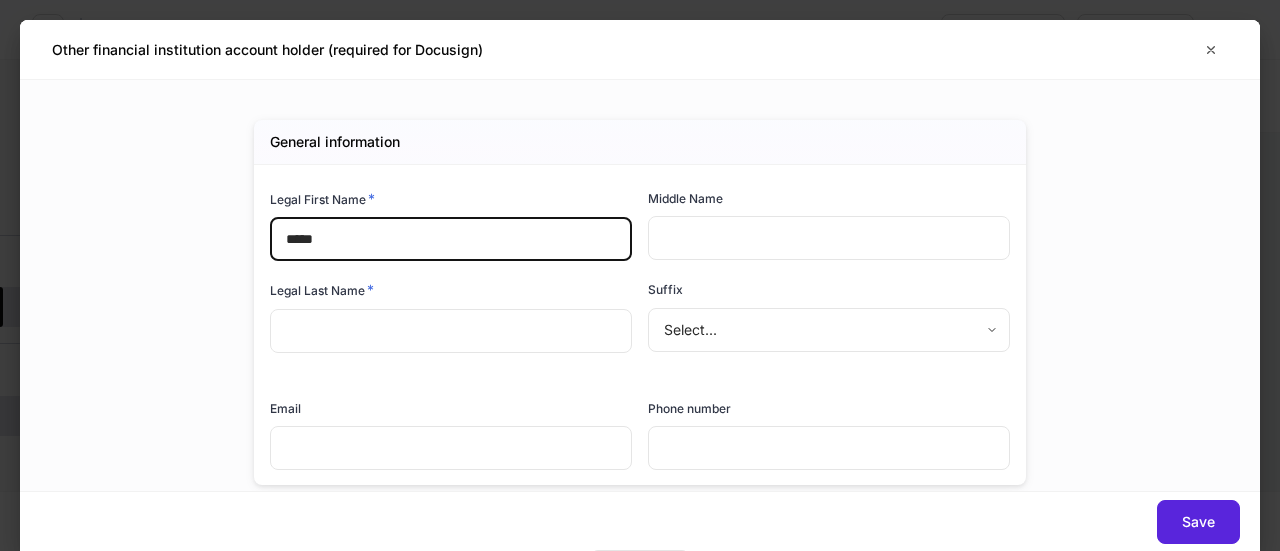 type on "*****" 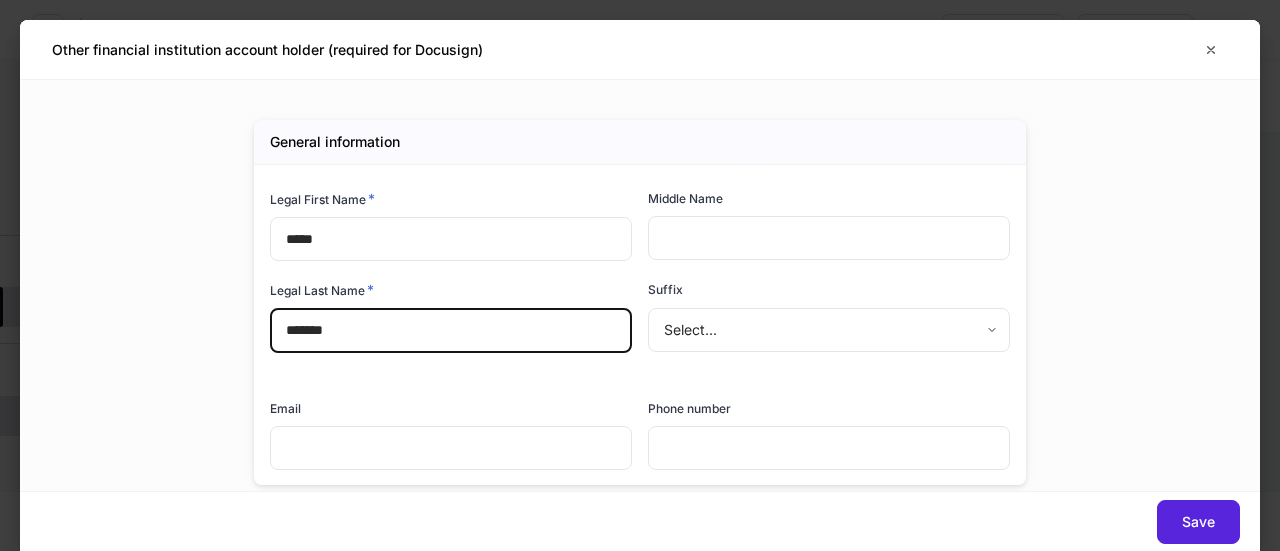 type on "*******" 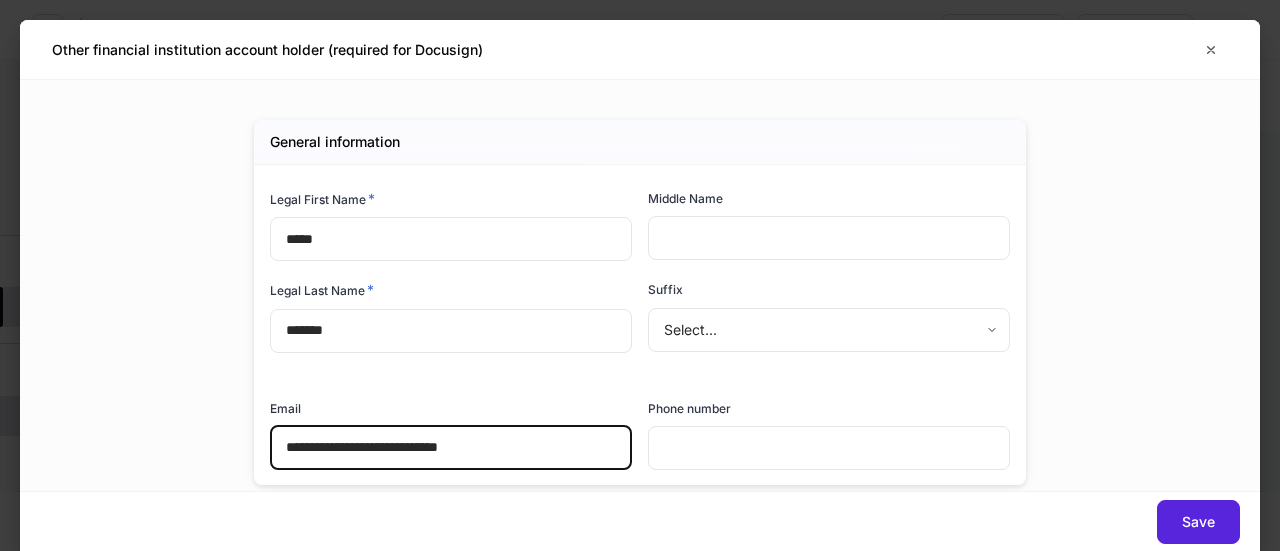 type on "**********" 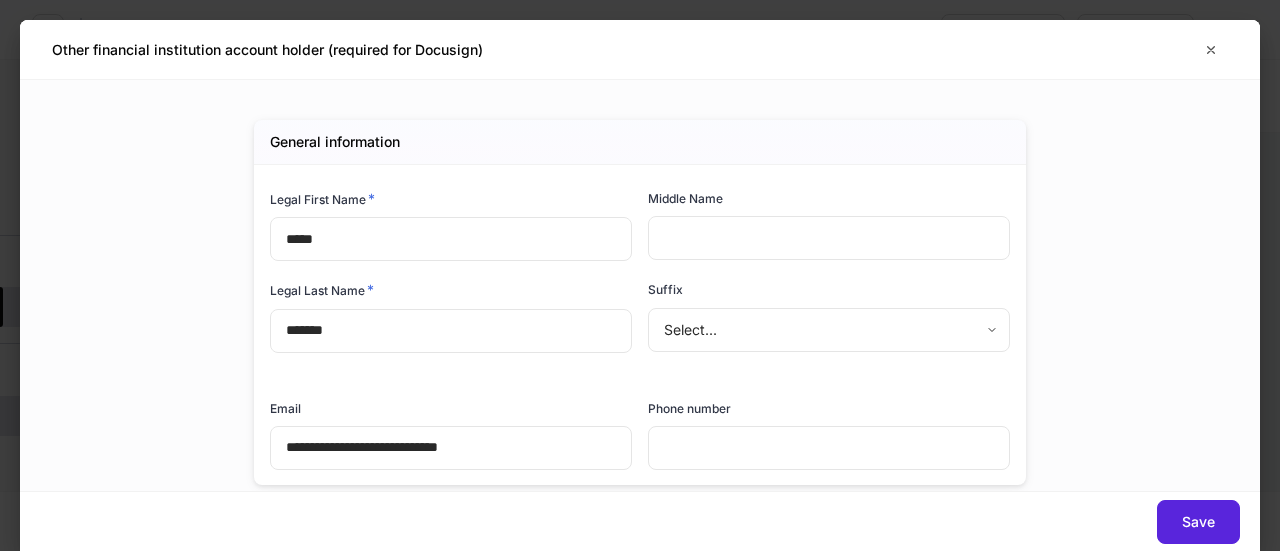 drag, startPoint x: 202, startPoint y: 71, endPoint x: 144, endPoint y: 71, distance: 58 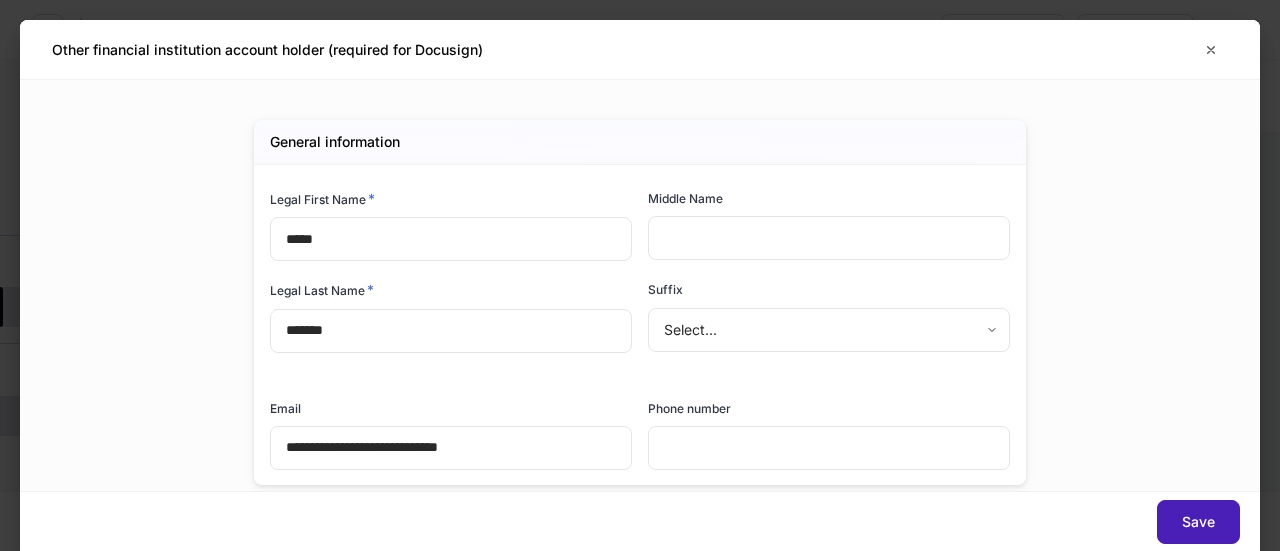 click on "Save" at bounding box center (1198, 522) 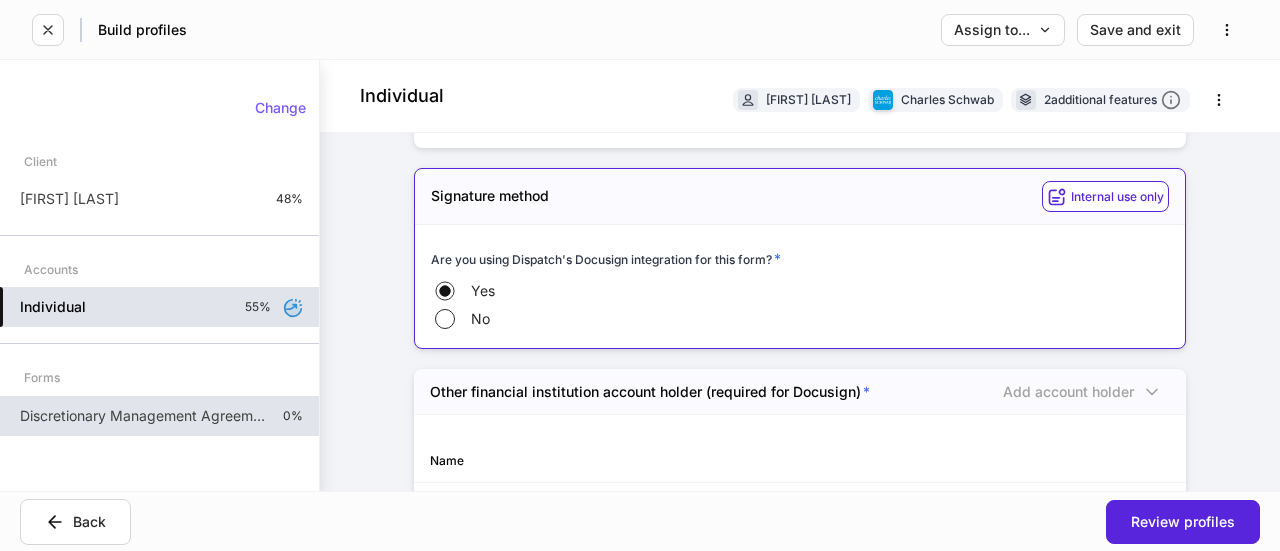 scroll, scrollTop: 5711, scrollLeft: 0, axis: vertical 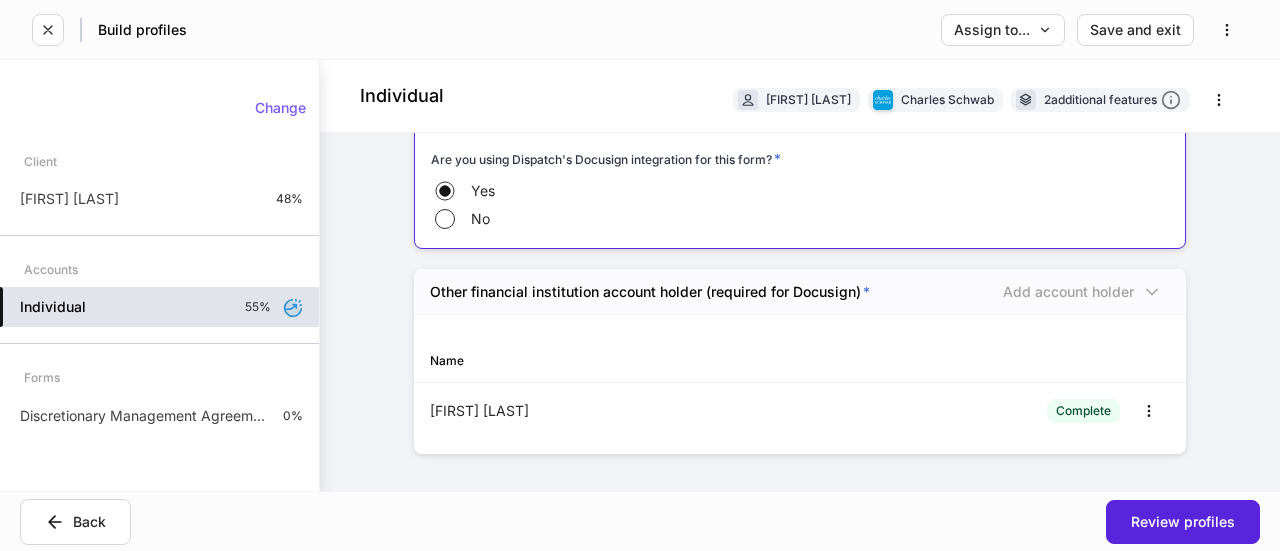 drag, startPoint x: 177, startPoint y: 421, endPoint x: 588, endPoint y: 378, distance: 413.24326 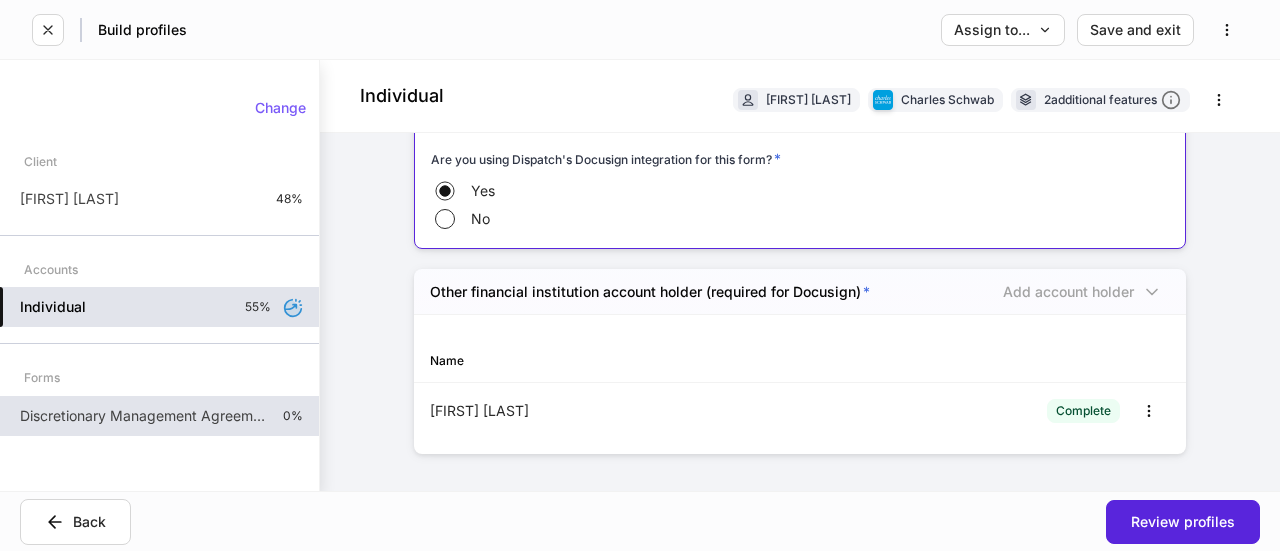 click on "Discretionary Management Agreement Final - ITG Products" at bounding box center [143, 416] 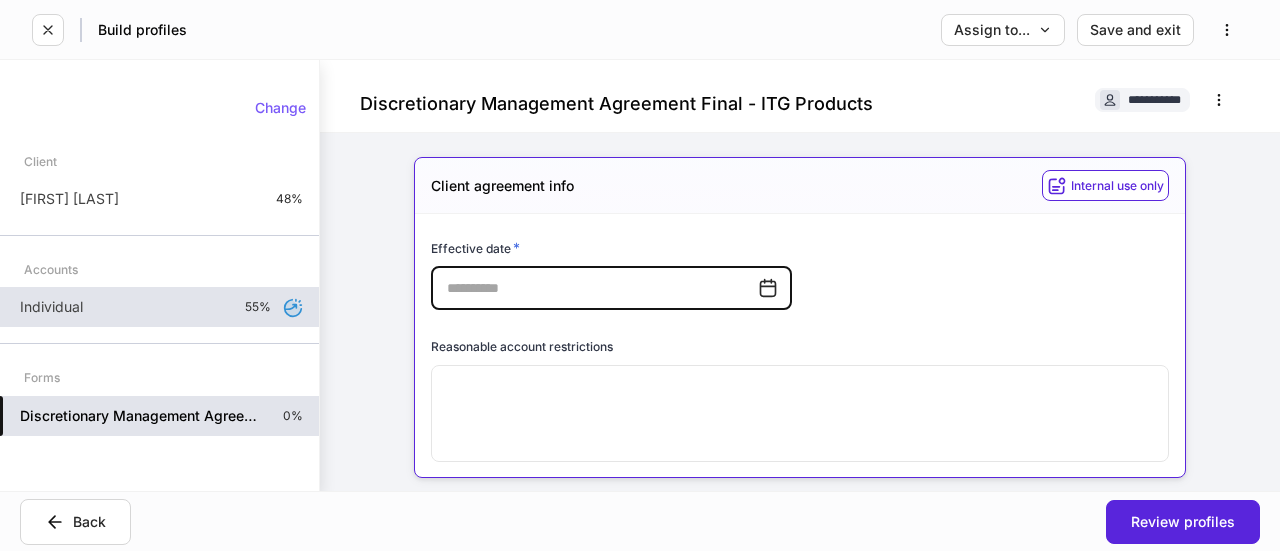 click at bounding box center (594, 288) 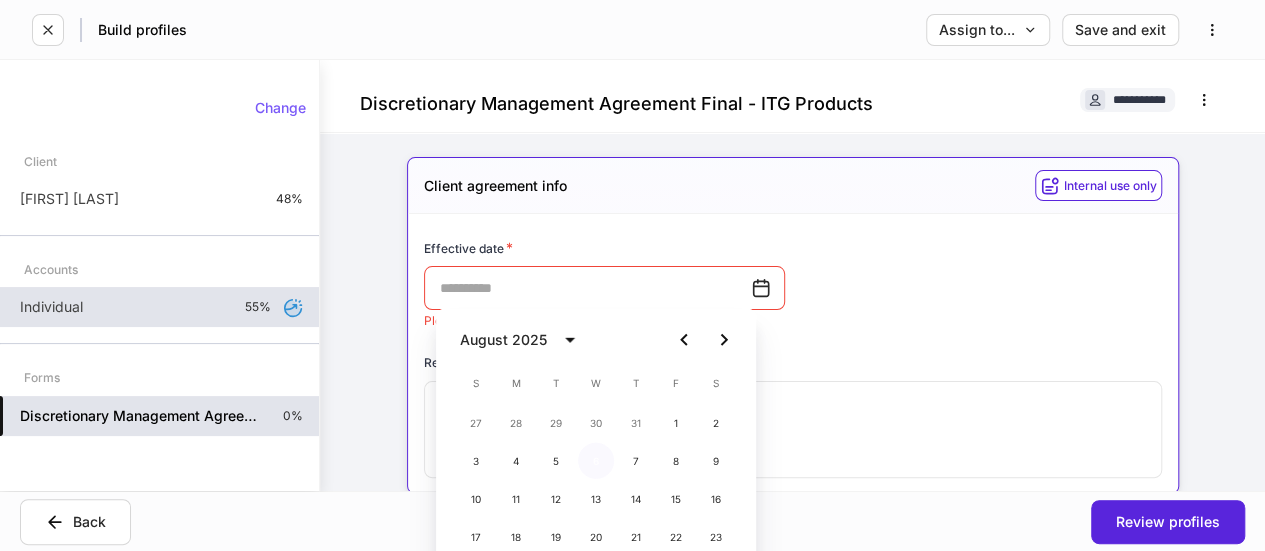 click on "6" at bounding box center [596, 461] 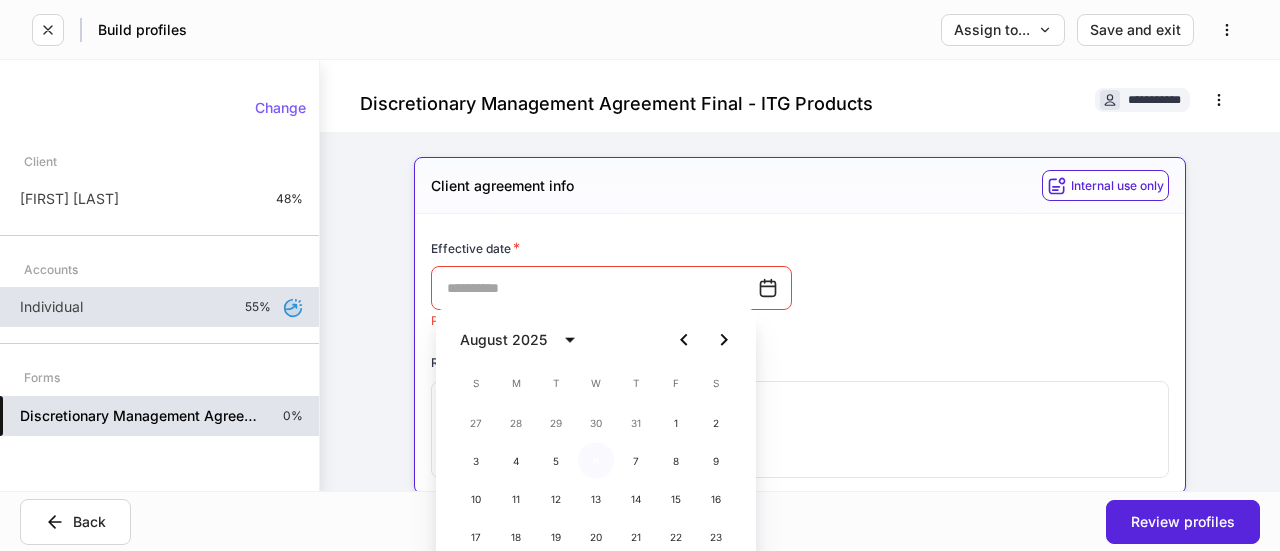 type on "**********" 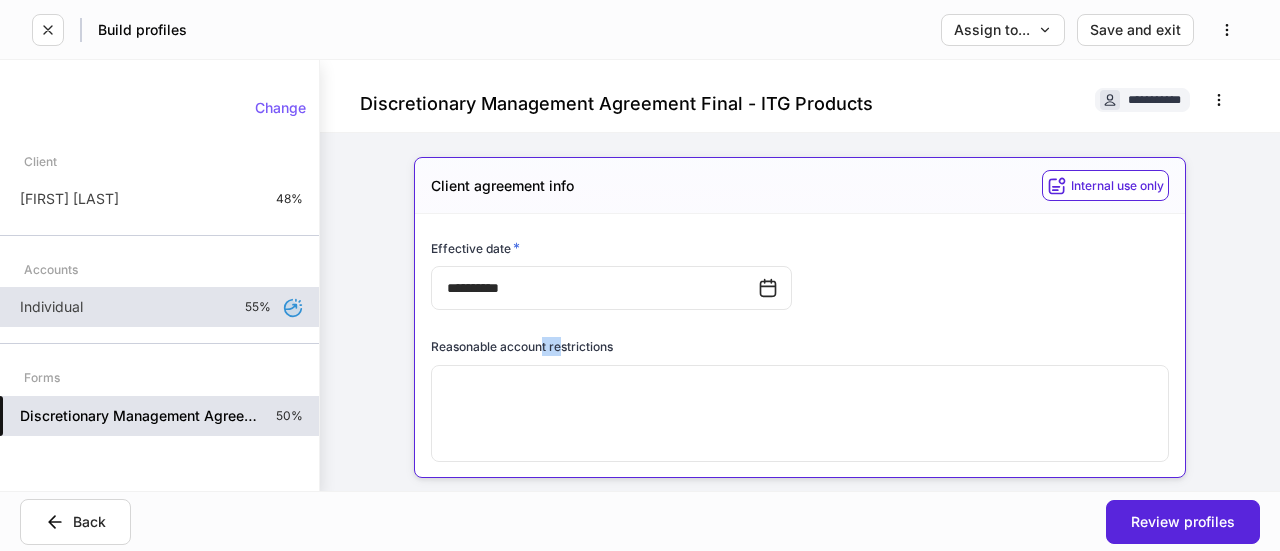drag, startPoint x: 532, startPoint y: 343, endPoint x: 555, endPoint y: 345, distance: 23.086792 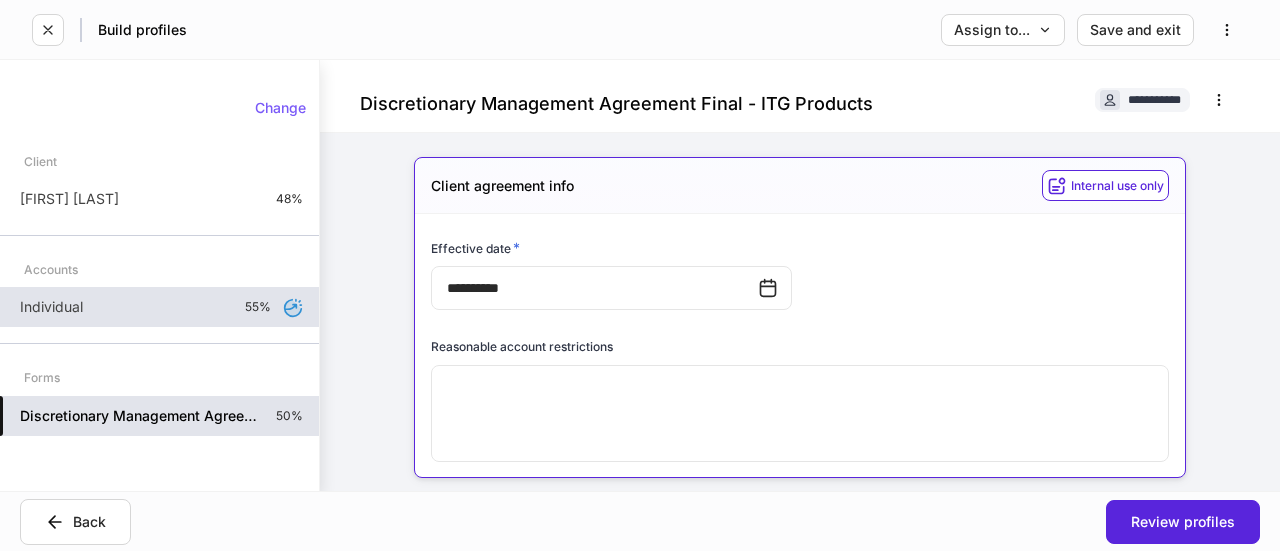 click on "Individual 55%" at bounding box center [159, 307] 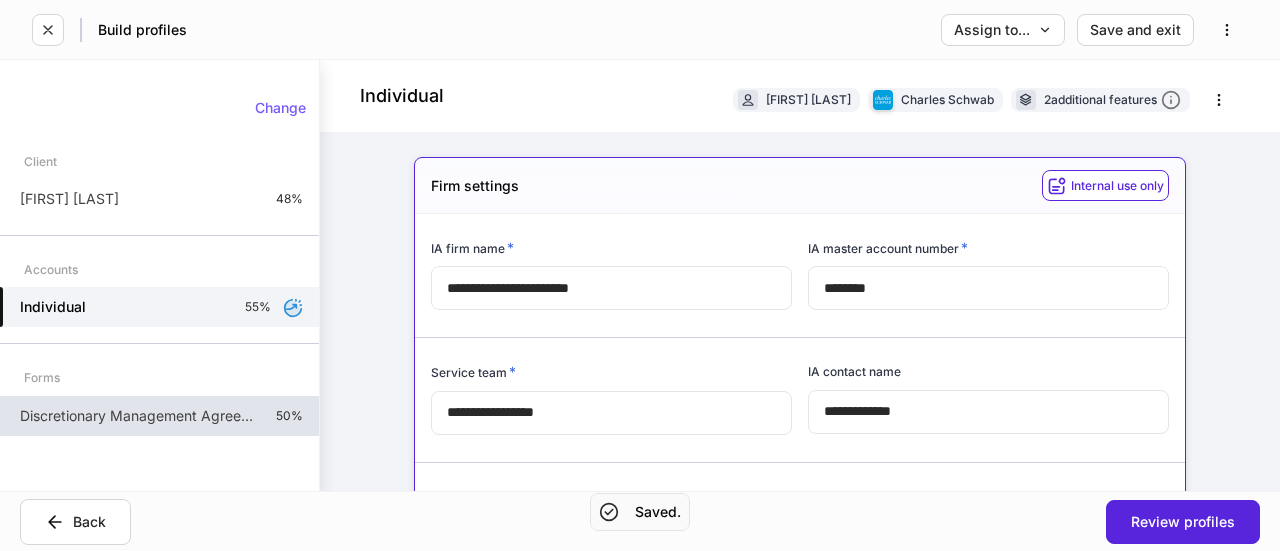 click on "Discretionary Management Agreement Final - ITG Products 50%" at bounding box center [159, 416] 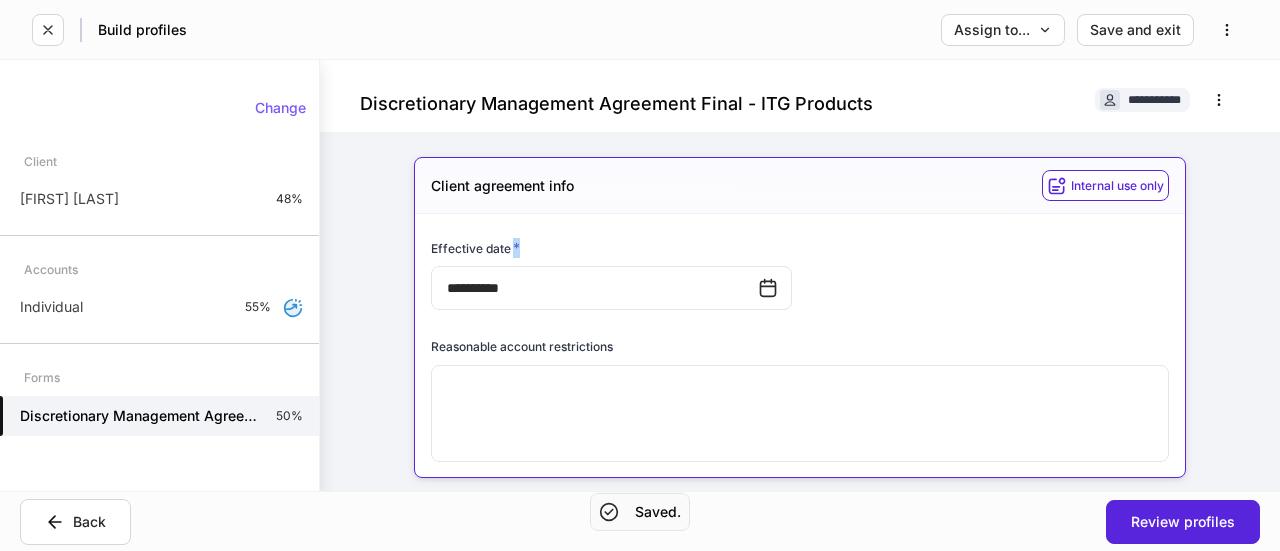click on "Effective date *" at bounding box center (475, 248) 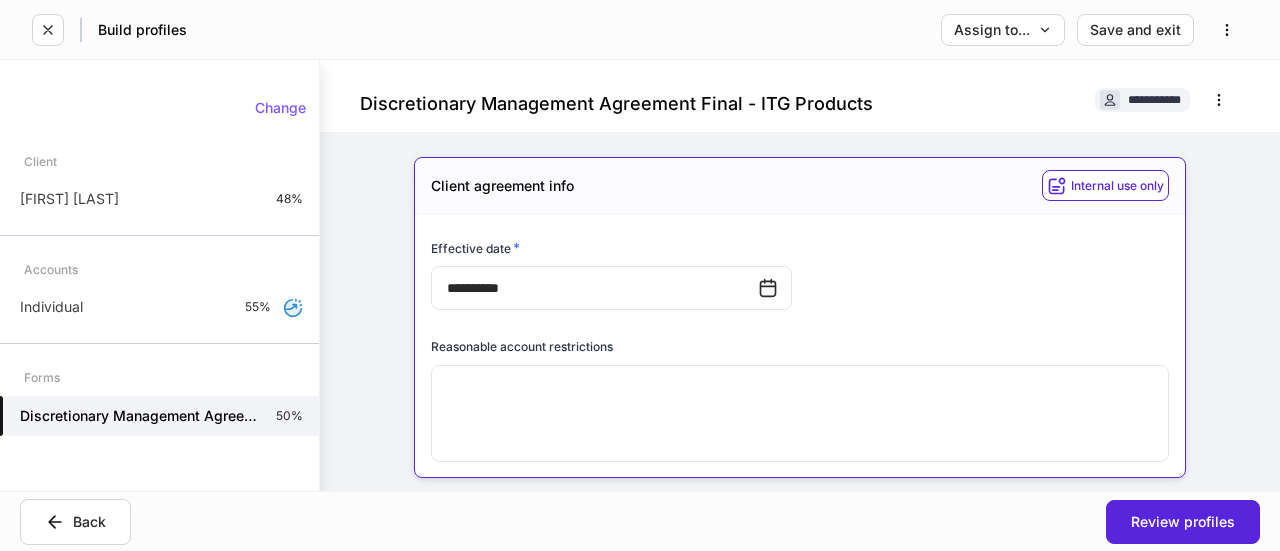 click on "Effective date *" at bounding box center (475, 248) 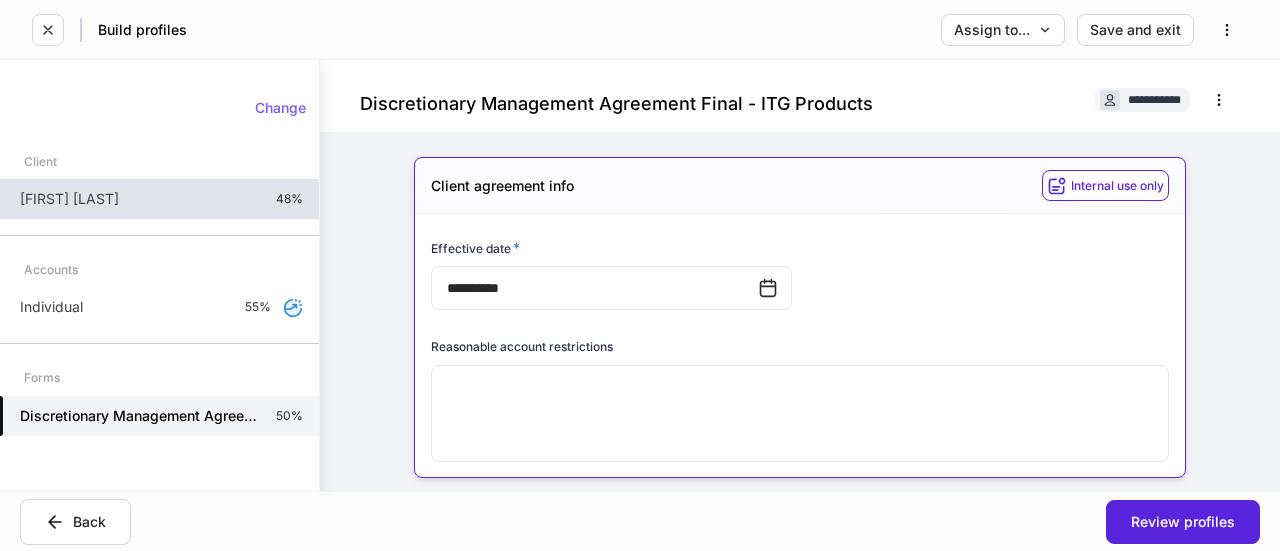 click on "[LAST] [LAST] 48%" at bounding box center (159, 199) 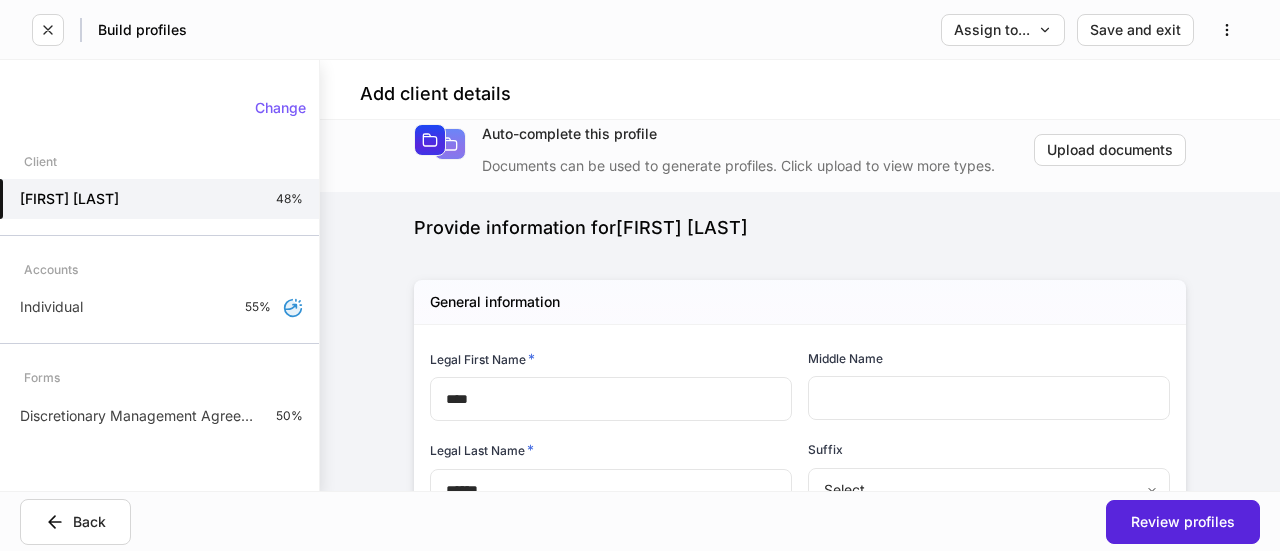 scroll, scrollTop: 0, scrollLeft: 0, axis: both 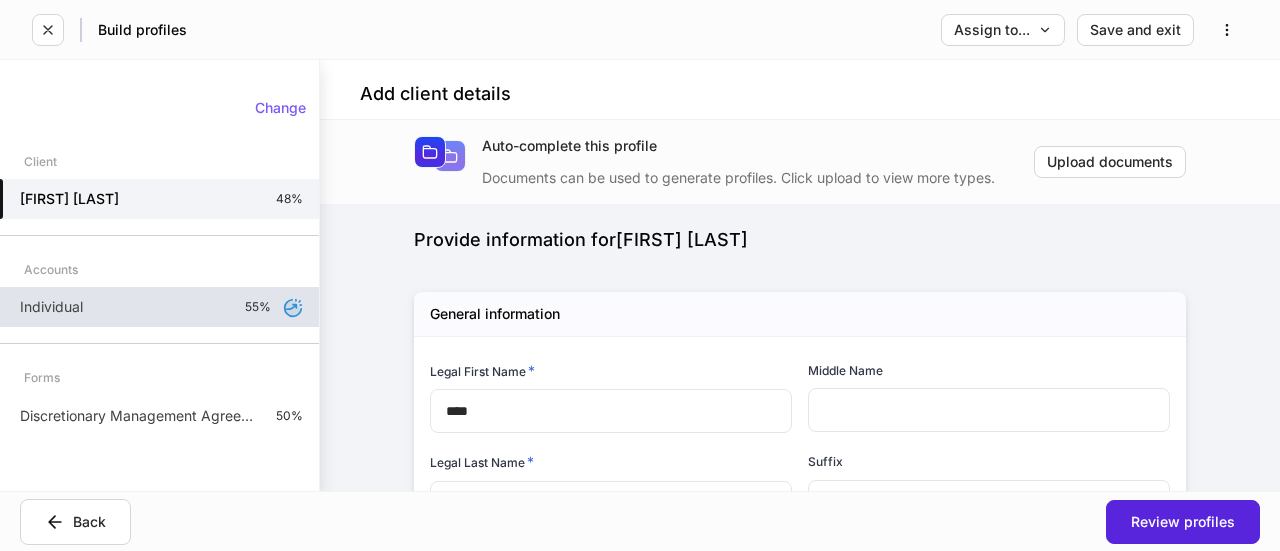click on "Individual 55%" at bounding box center (159, 307) 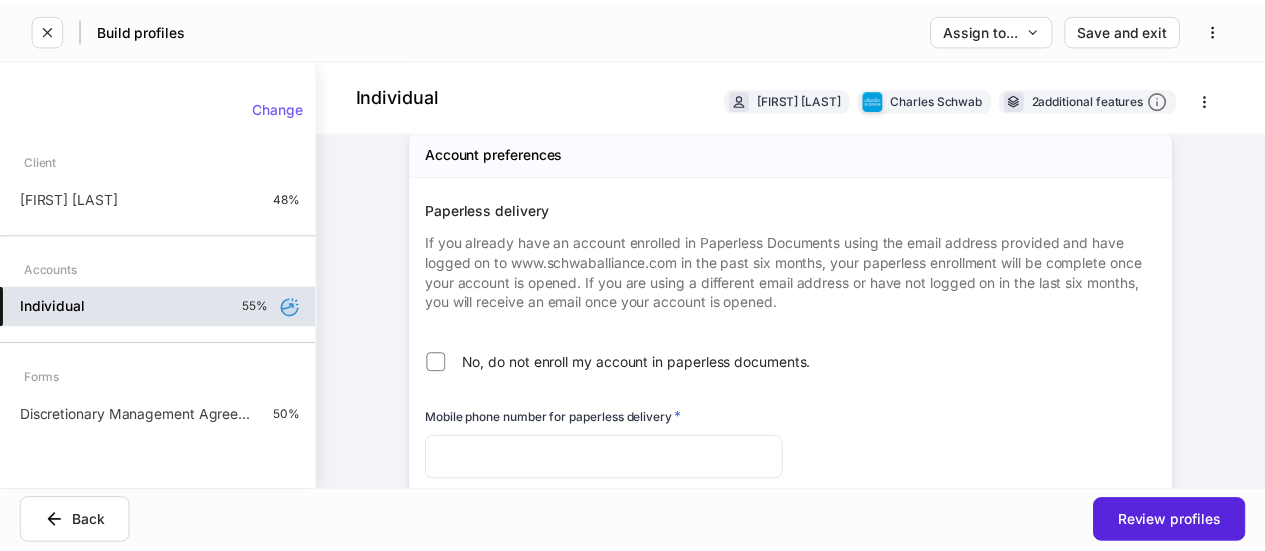 scroll, scrollTop: 1400, scrollLeft: 0, axis: vertical 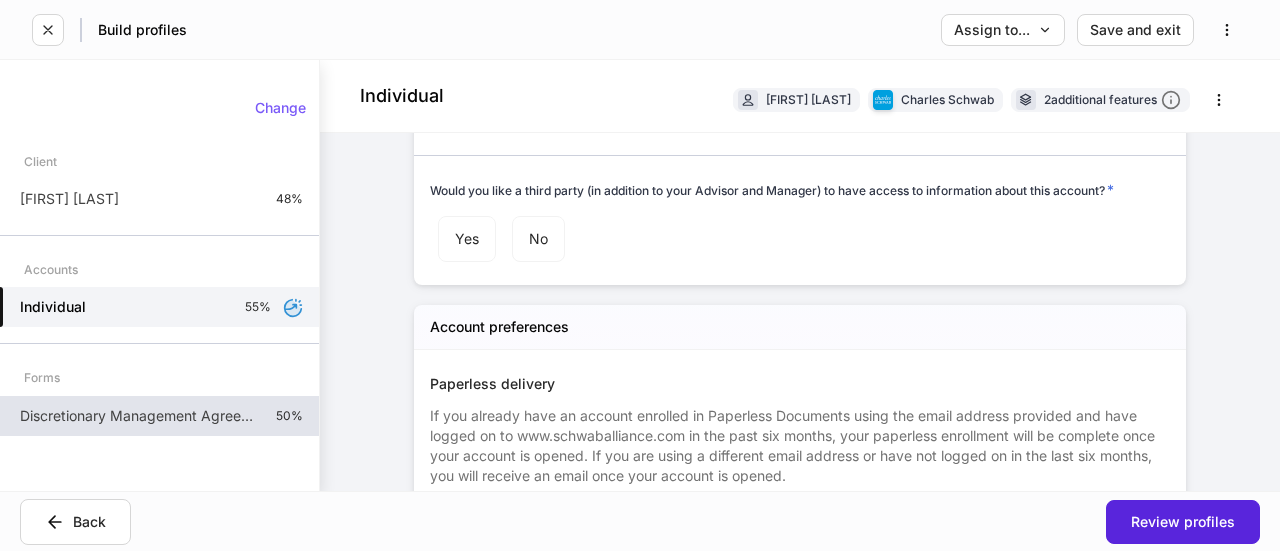click on "Discretionary Management Agreement Final - ITG Products 50%" at bounding box center (159, 416) 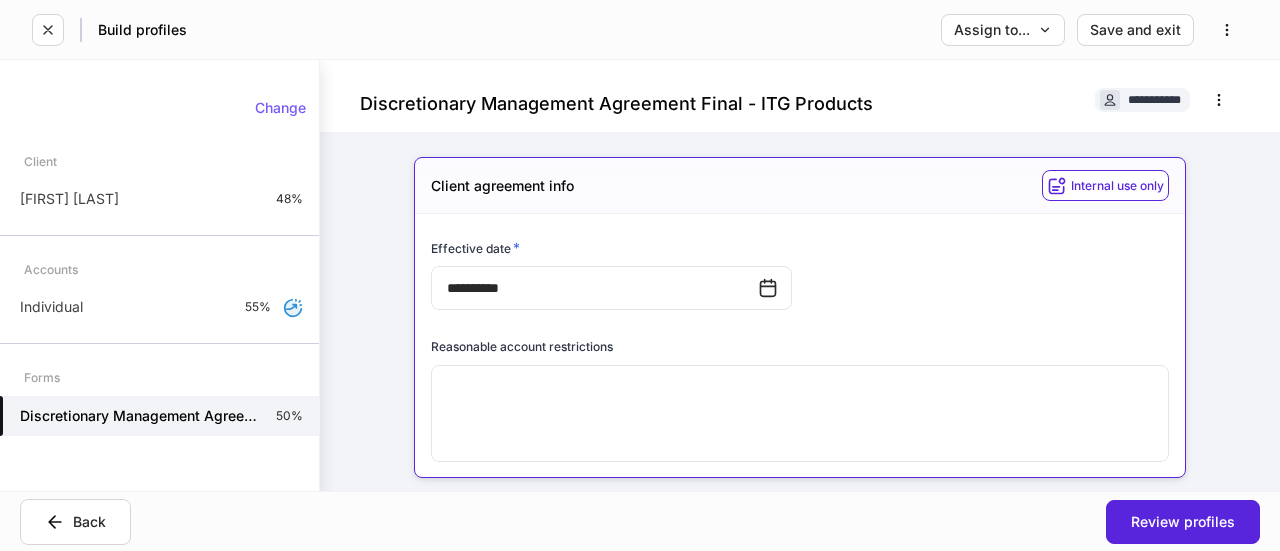 drag, startPoint x: 299, startPoint y: 308, endPoint x: 346, endPoint y: 340, distance: 56.859474 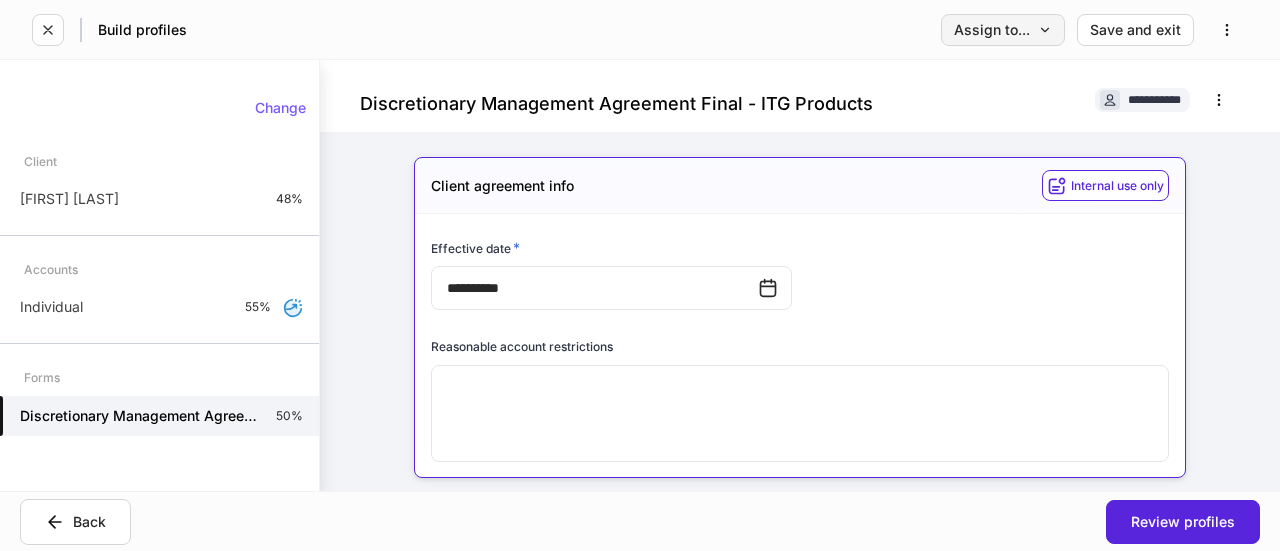 click on "Assign to..." at bounding box center [1003, 30] 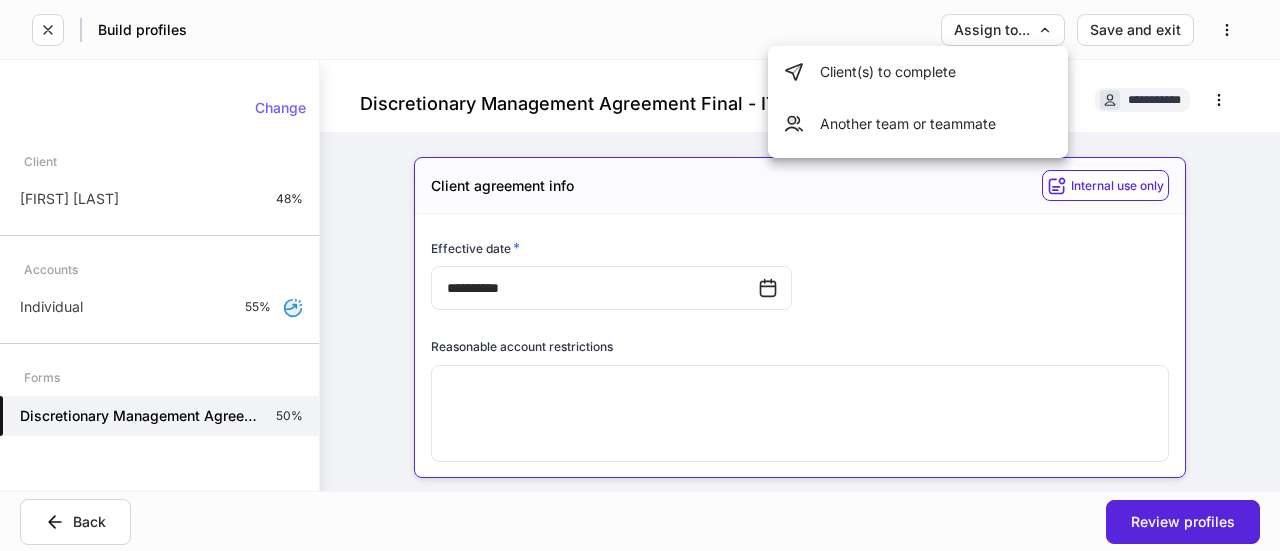 click on "Client(s) to complete" at bounding box center [918, 72] 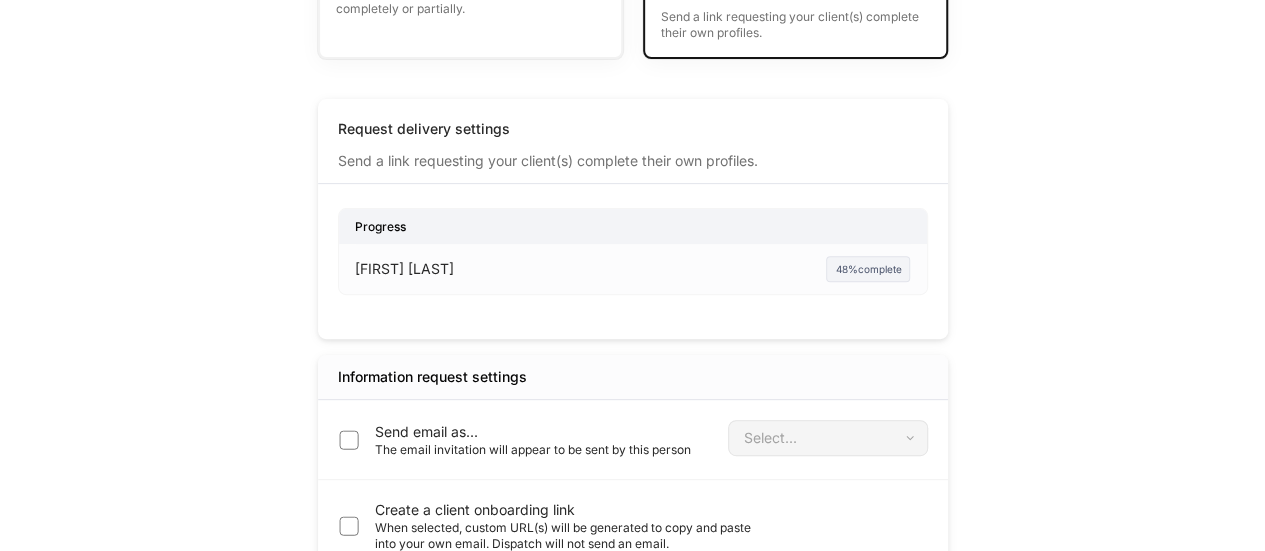 scroll, scrollTop: 300, scrollLeft: 0, axis: vertical 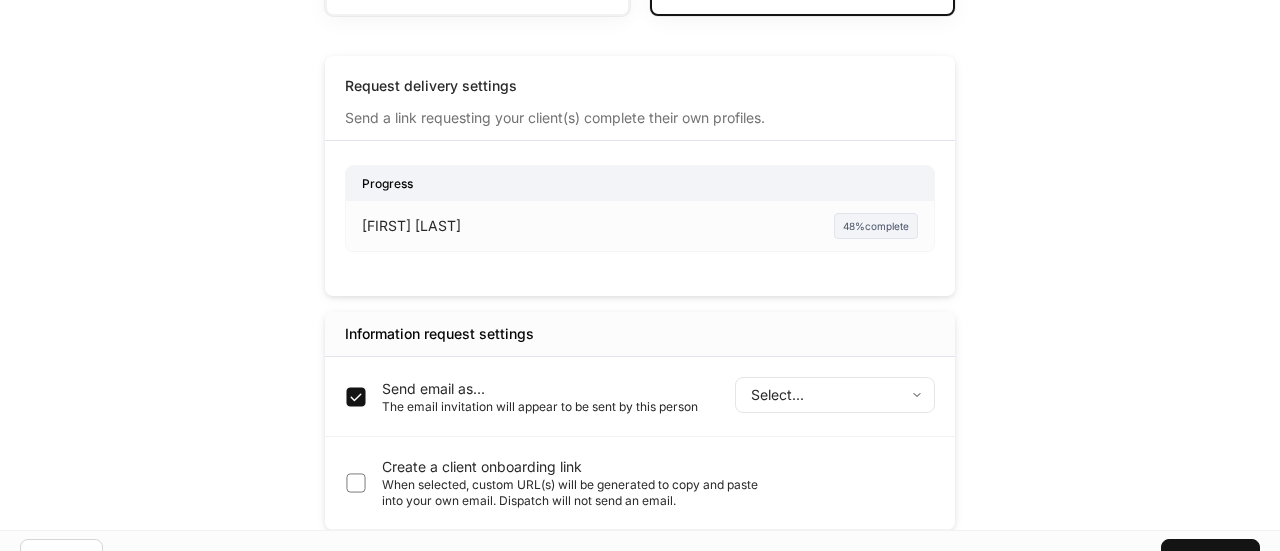 click on "Progress [LAST] [LAST] 48%  complete Enter profile builder Information request settings Send email as... The email invitation will appear to be sent by this person Select... ​ Create a client onboarding link When selected, custom URL(s) will be generated to copy and paste    into your own email. Dispatch will not send an email. Back Review" at bounding box center (640, -25) 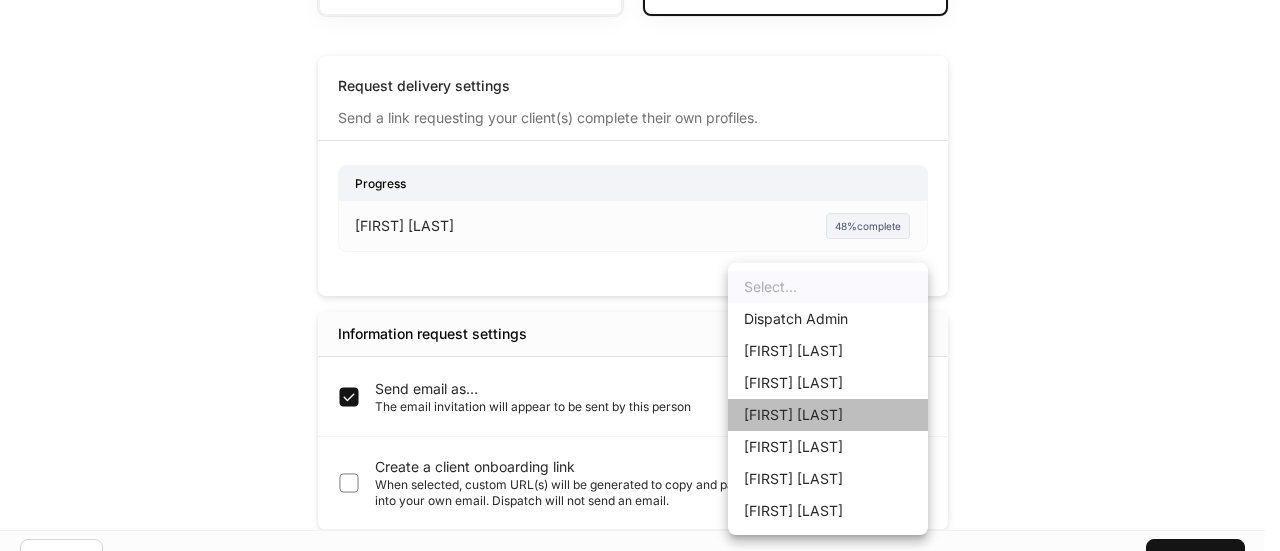 drag, startPoint x: 787, startPoint y: 419, endPoint x: 568, endPoint y: 405, distance: 219.44704 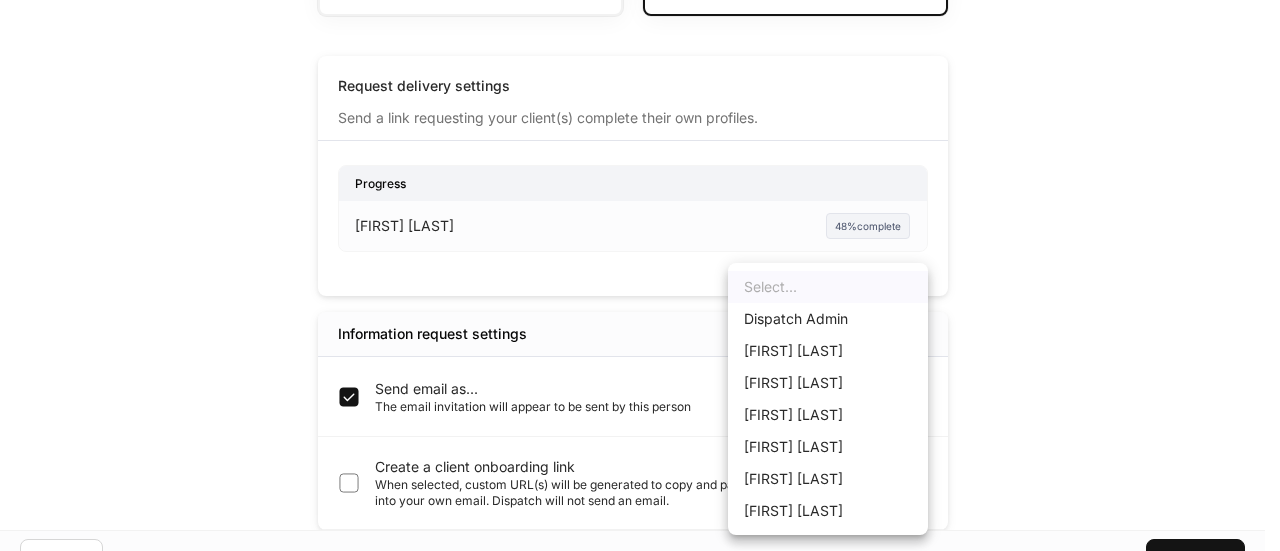click at bounding box center (640, 275) 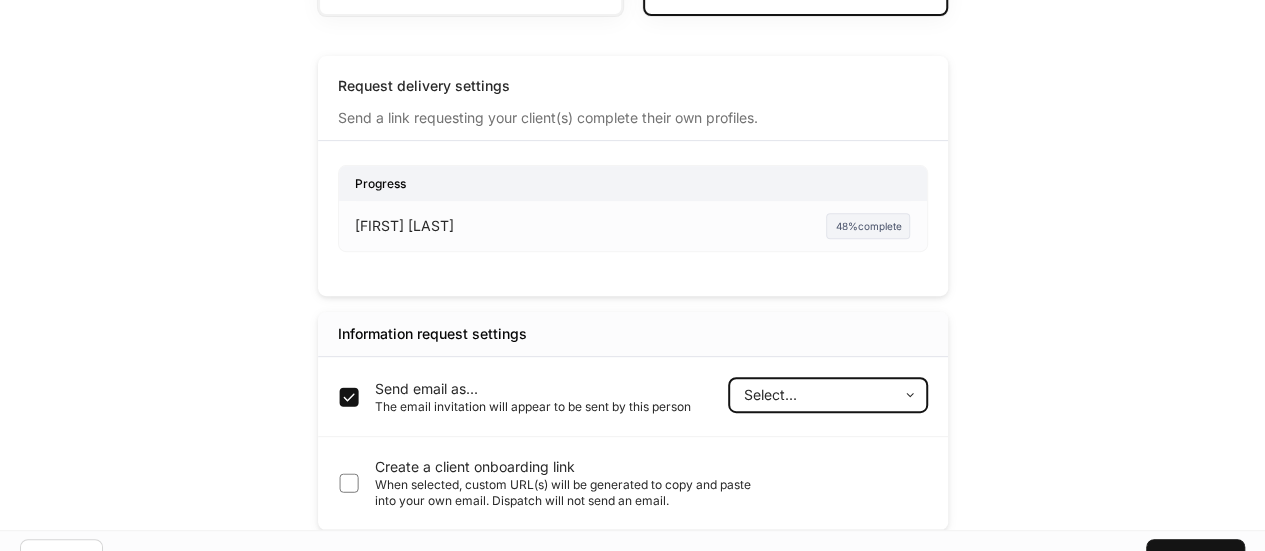 click on "Progress [LAST] [LAST] 48%  complete Enter profile builder Information request settings Send email as... The email invitation will appear to be sent by this person Select... ​ Create a client onboarding link When selected, custom URL(s) will be generated to copy and paste    into your own email. Dispatch will not send an email. Back Review" at bounding box center [632, -25] 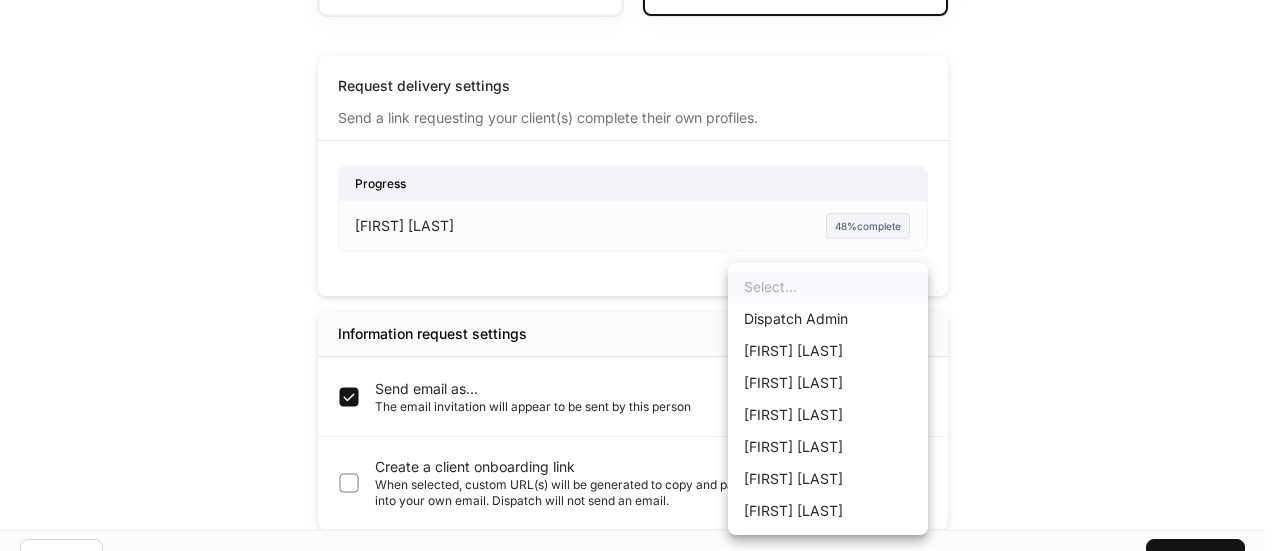 click on "Dispatch Admin" at bounding box center (828, 319) 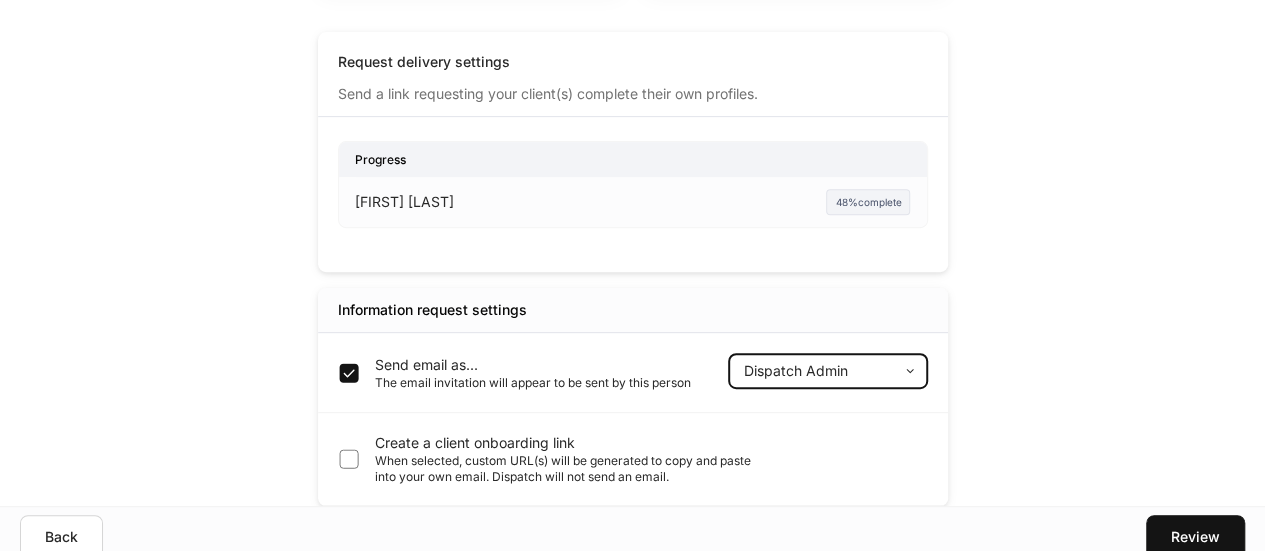 scroll, scrollTop: 336, scrollLeft: 0, axis: vertical 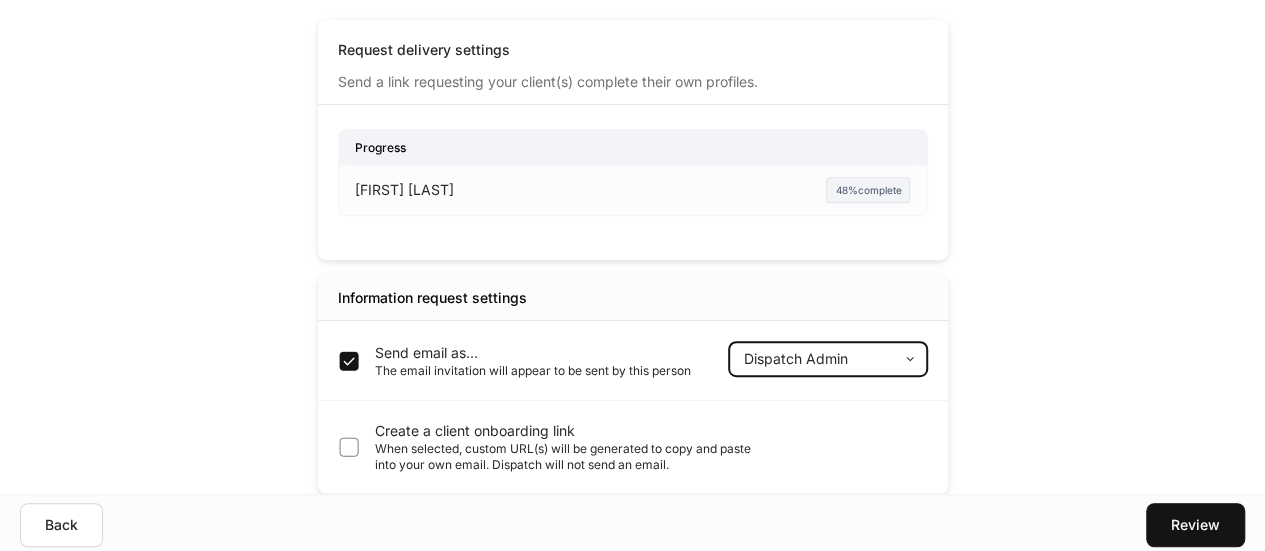 click on "Progress [LAST] [LAST] 48%  complete Enter profile builder Information request settings Send email as... The email invitation will appear to be sent by this person Dispatch Admin ****** ​ Create a client onboarding link When selected, custom URL(s) will be generated to copy and paste    into your own email. Dispatch will not send an email. Back Review" at bounding box center [632, -61] 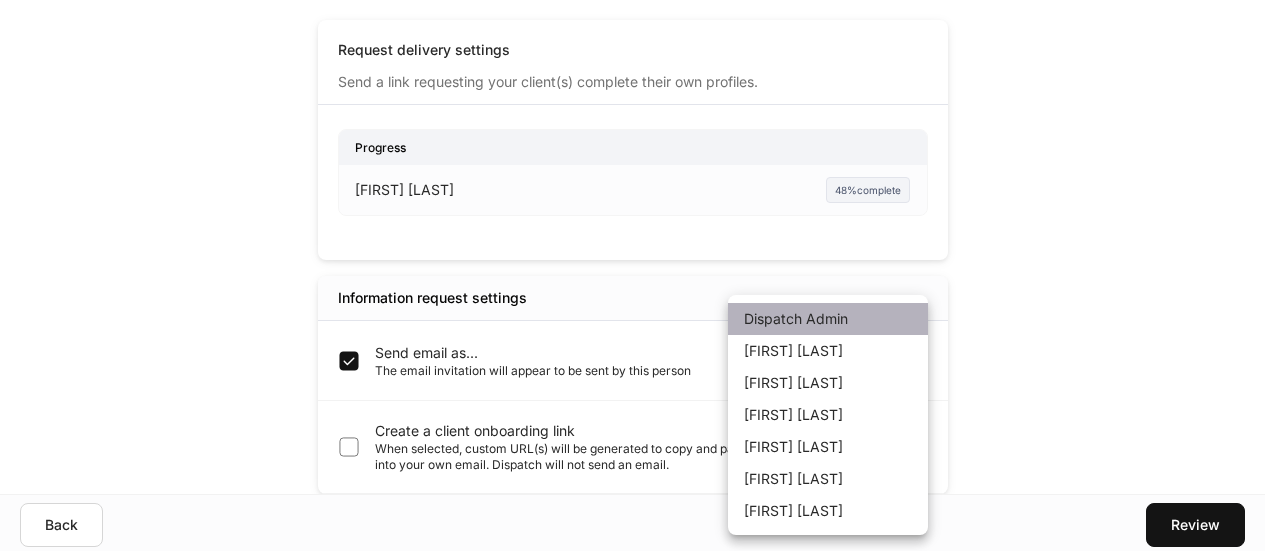 click on "Dispatch Admin" at bounding box center [828, 319] 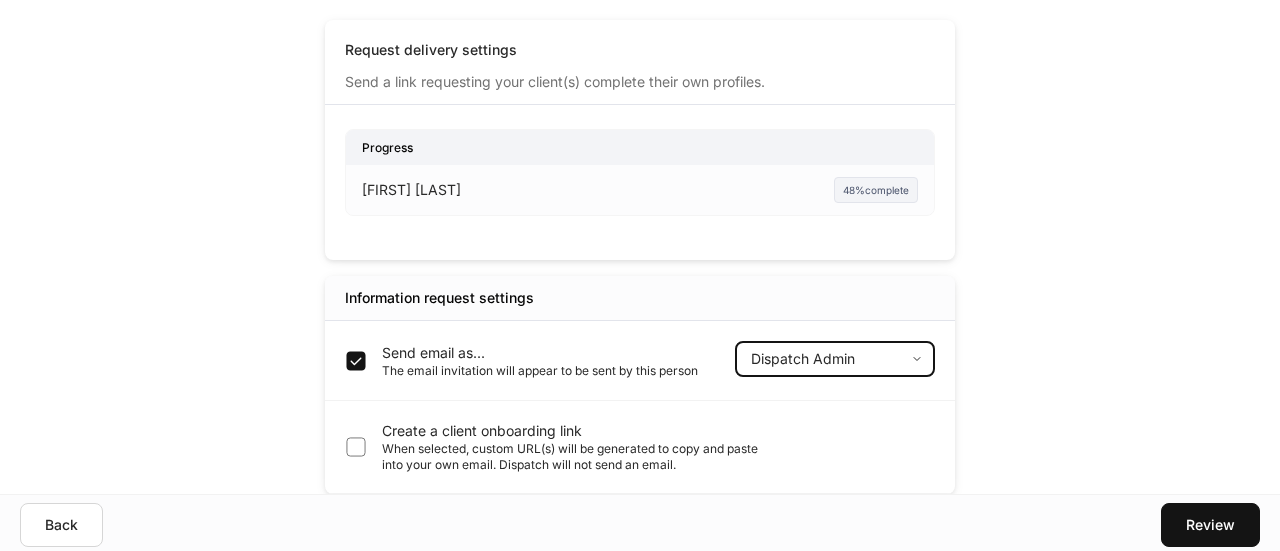 click on "Progress [LAST] [LAST] 48%  complete Enter profile builder Information request settings Send email as... The email invitation will appear to be sent by this person Dispatch Admin ****** ​ Create a client onboarding link When selected, custom URL(s) will be generated to copy and paste    into your own email. Dispatch will not send an email. Back Review" at bounding box center (640, -61) 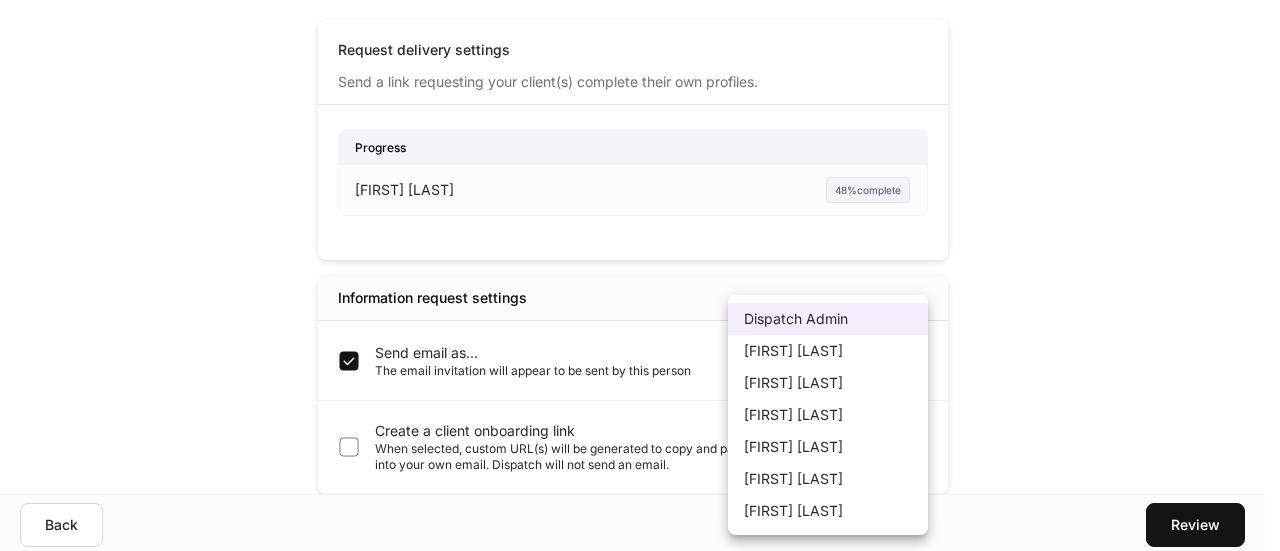 click on "[FIRST] [LAST]" at bounding box center (828, 415) 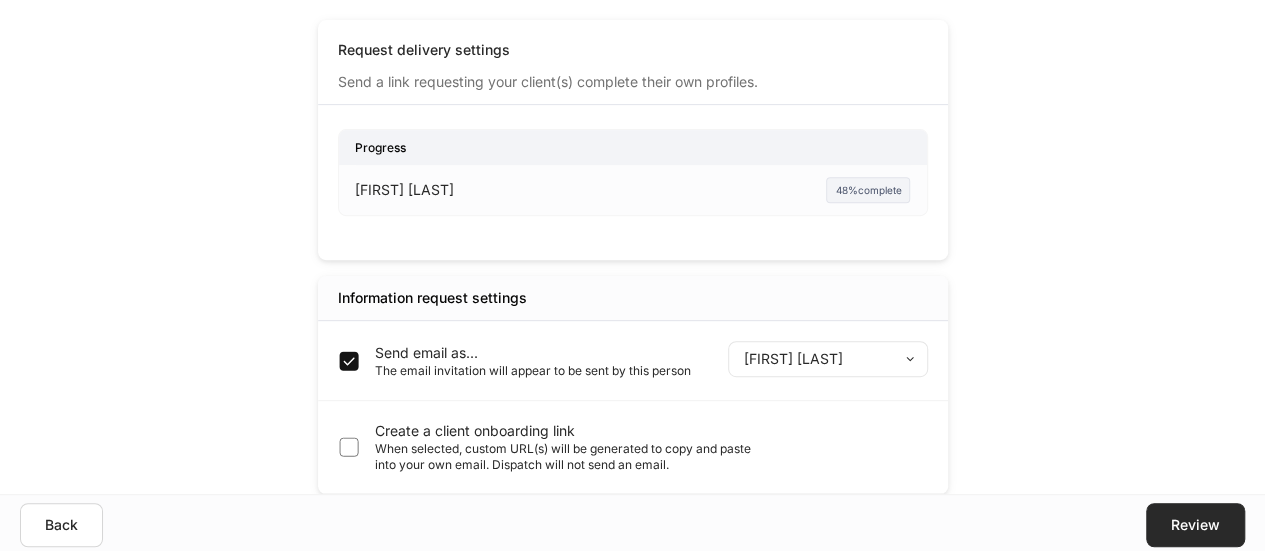 click on "Review" at bounding box center (1195, 525) 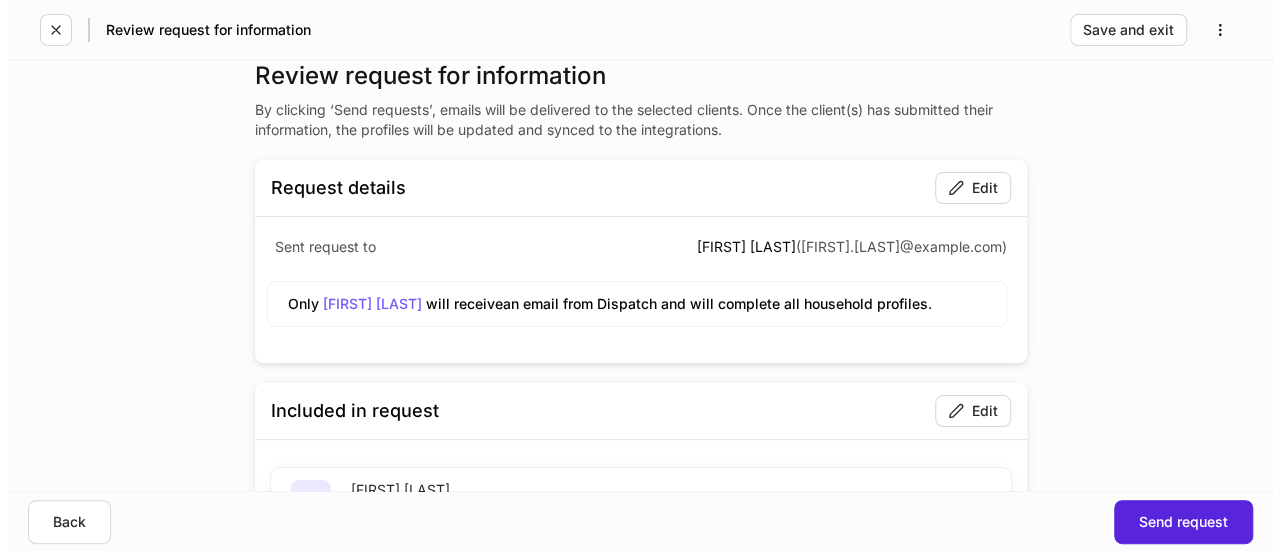 scroll, scrollTop: 0, scrollLeft: 0, axis: both 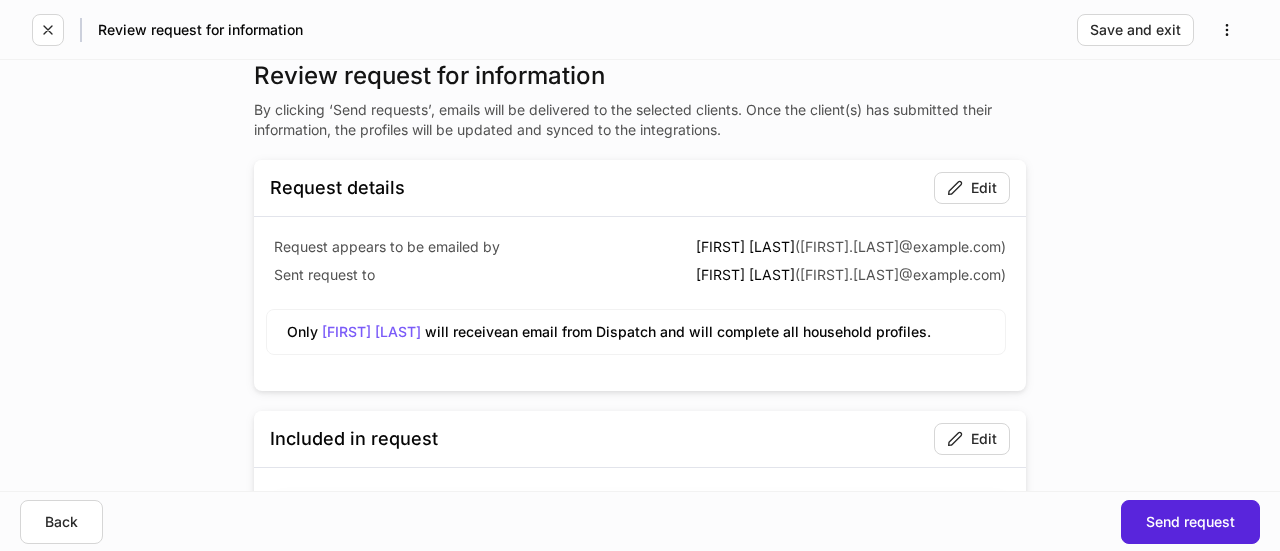 click on "Request appears to be emailed by" at bounding box center (455, 247) 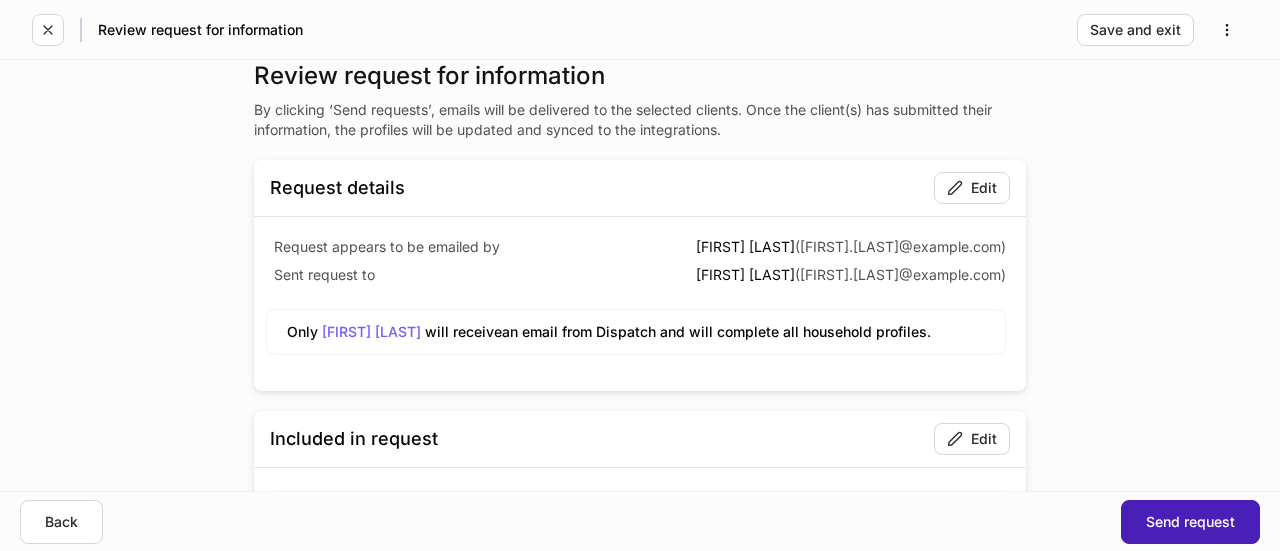 click on "Send request" at bounding box center (1190, 522) 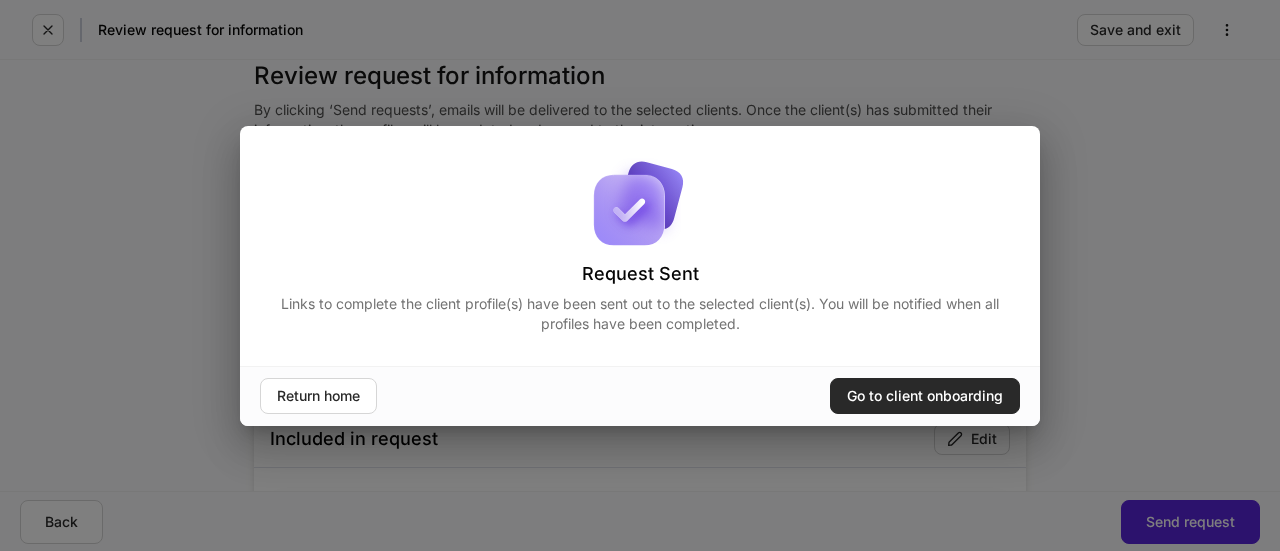 click on "Go to client onboarding" at bounding box center [925, 396] 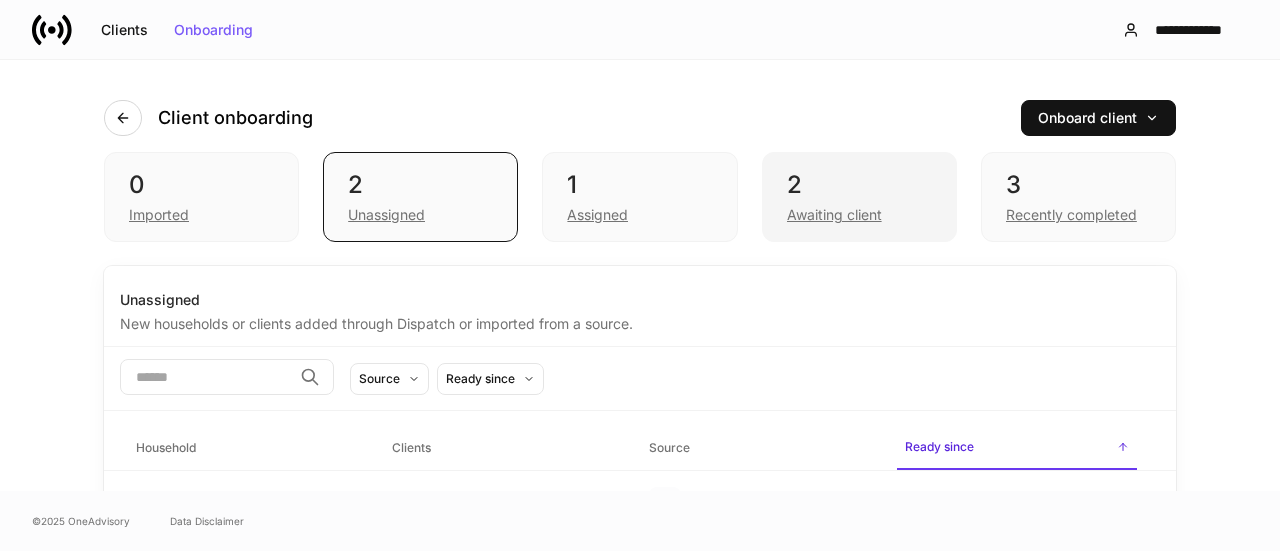 click on "2" at bounding box center [859, 185] 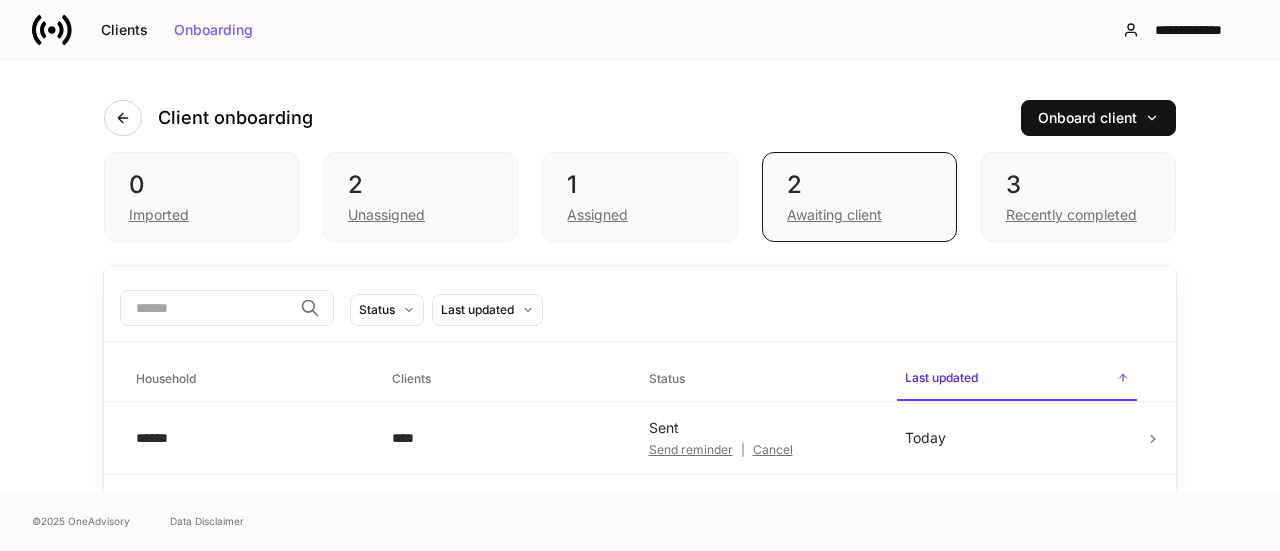 scroll, scrollTop: 50, scrollLeft: 0, axis: vertical 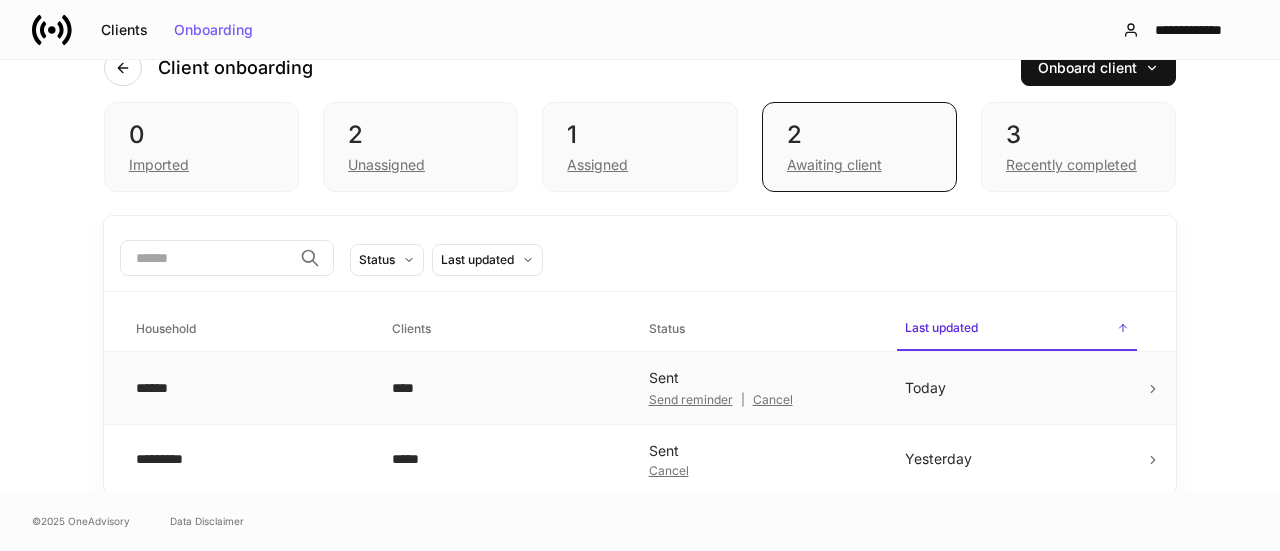click on "Send reminder" at bounding box center (691, 400) 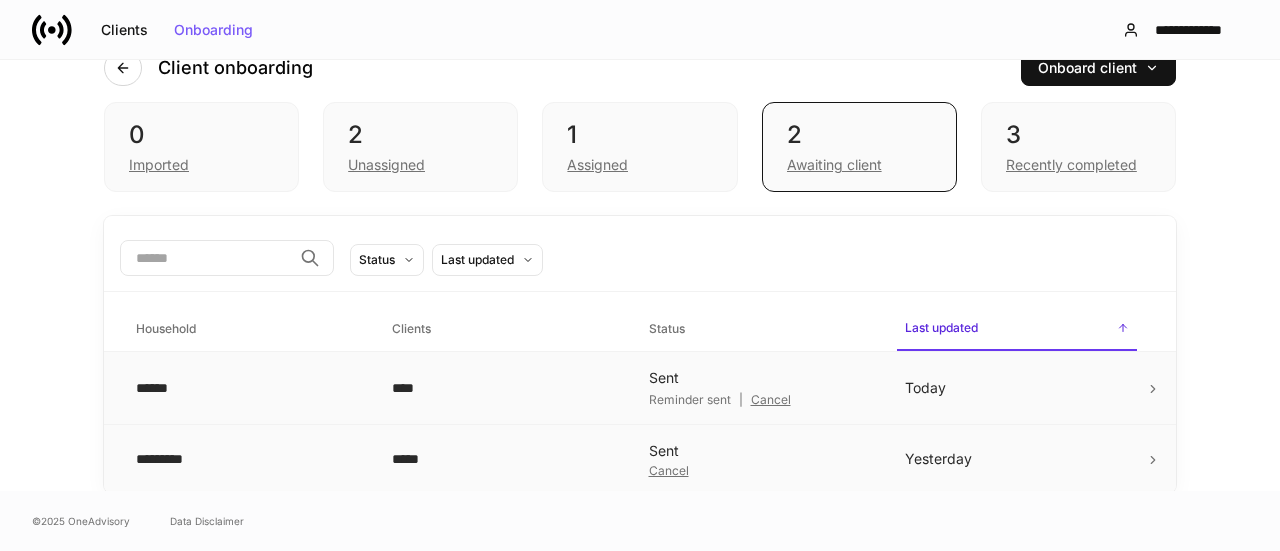 click on "Cancel" at bounding box center (669, 471) 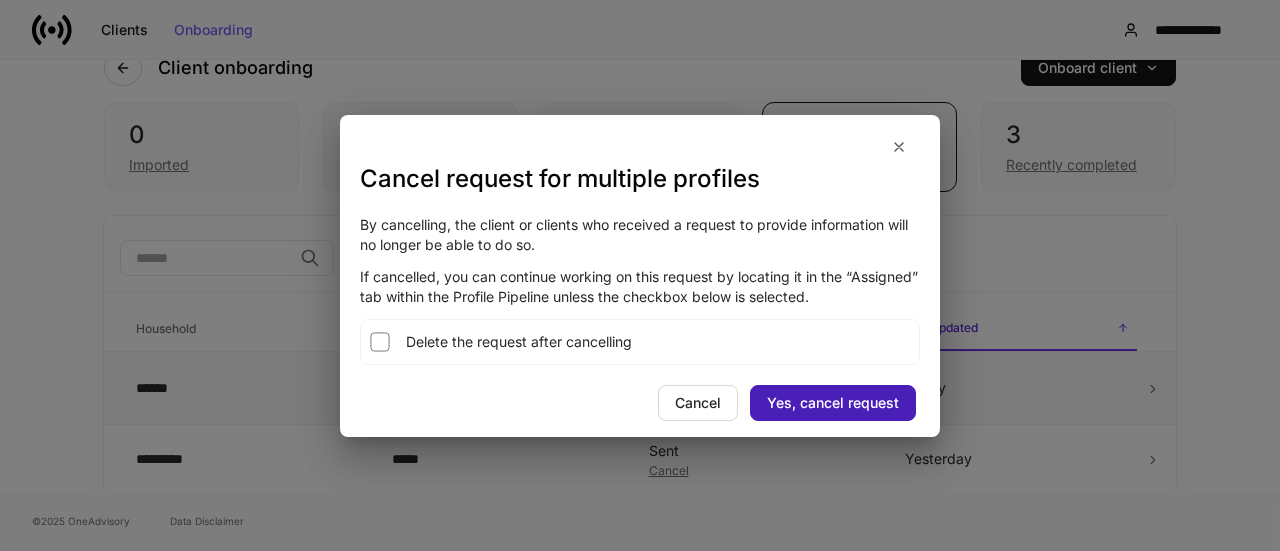click on "Yes, cancel request" at bounding box center (833, 403) 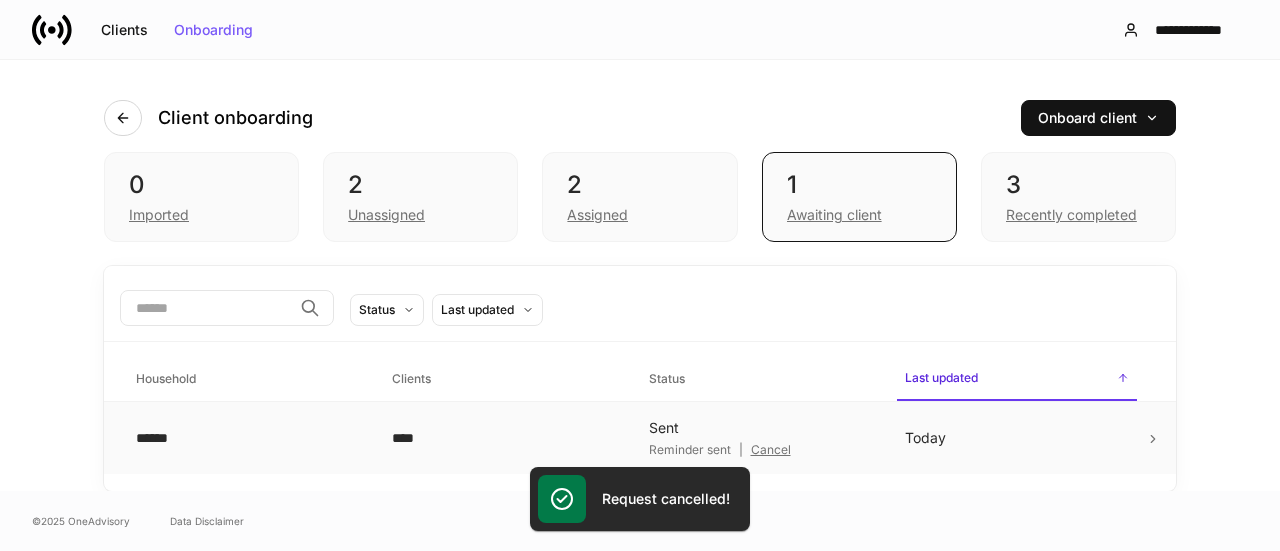 scroll, scrollTop: 0, scrollLeft: 0, axis: both 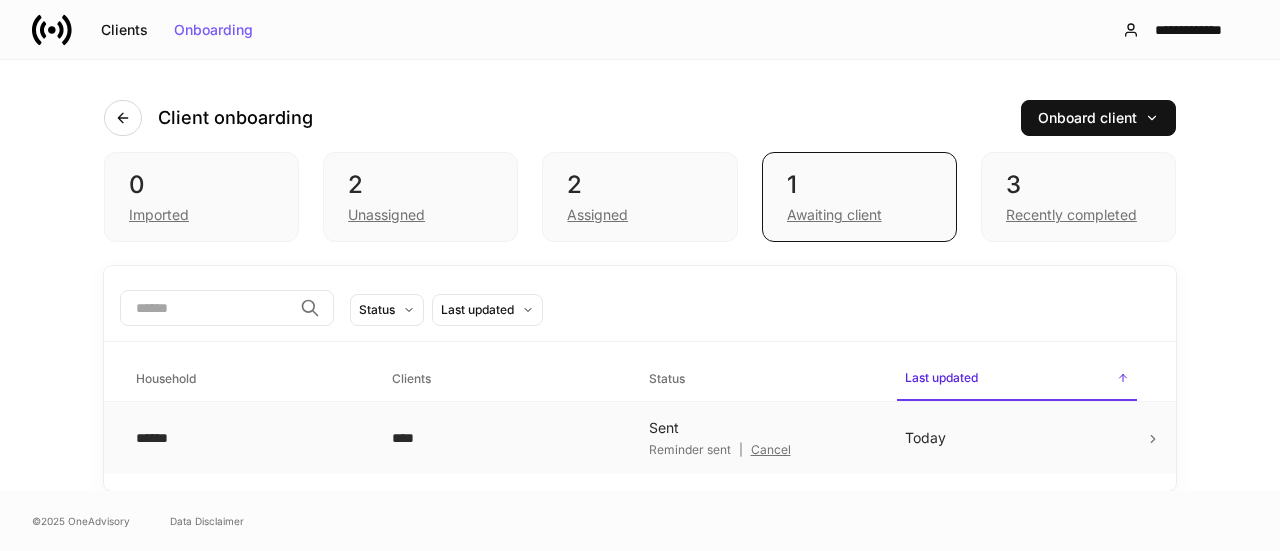 click 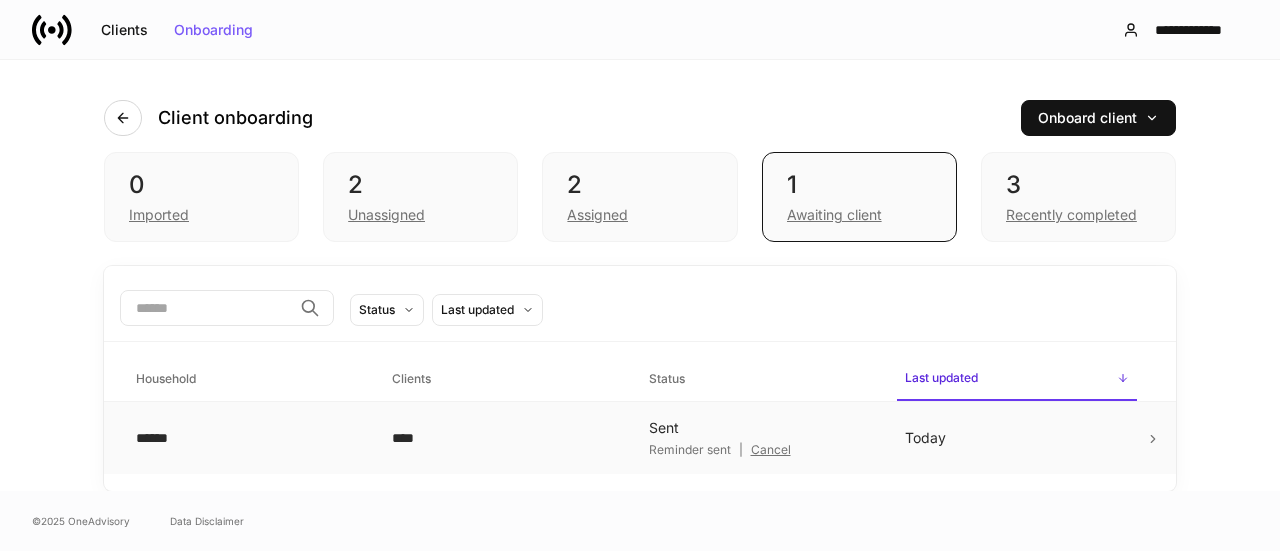 click on "Last updated sorted ascending" at bounding box center (1017, 379) 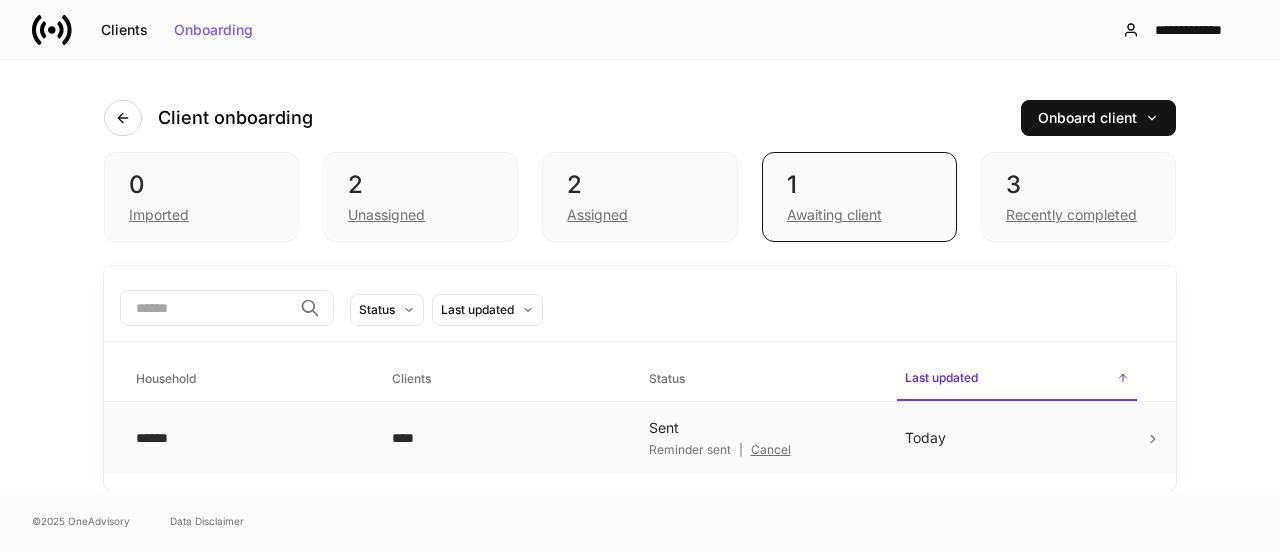 click on "Today" at bounding box center [1017, 438] 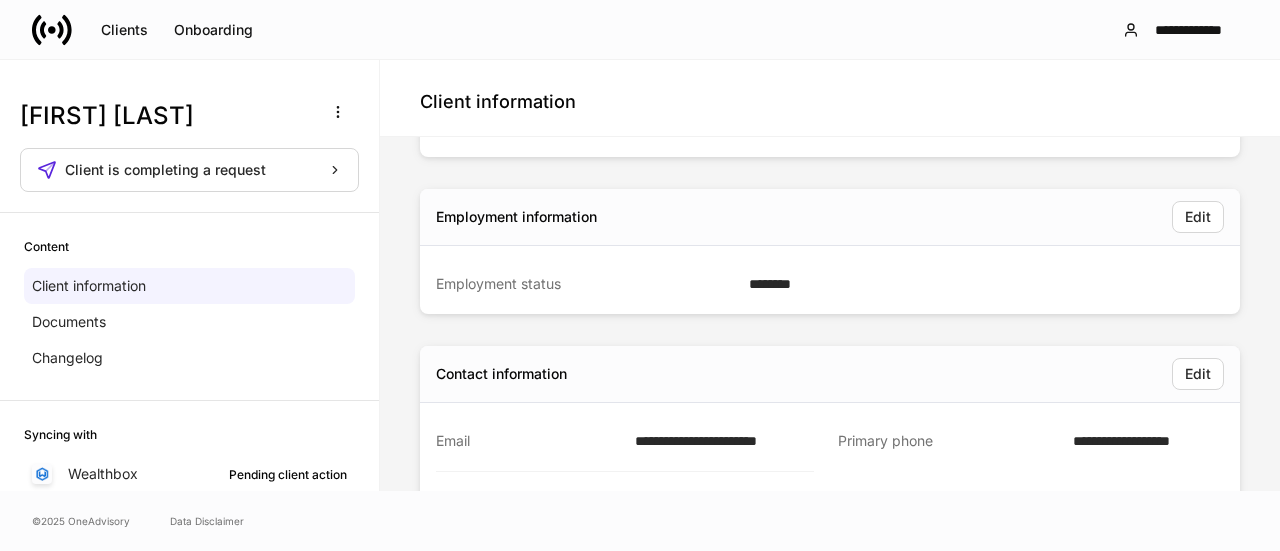 scroll, scrollTop: 218, scrollLeft: 0, axis: vertical 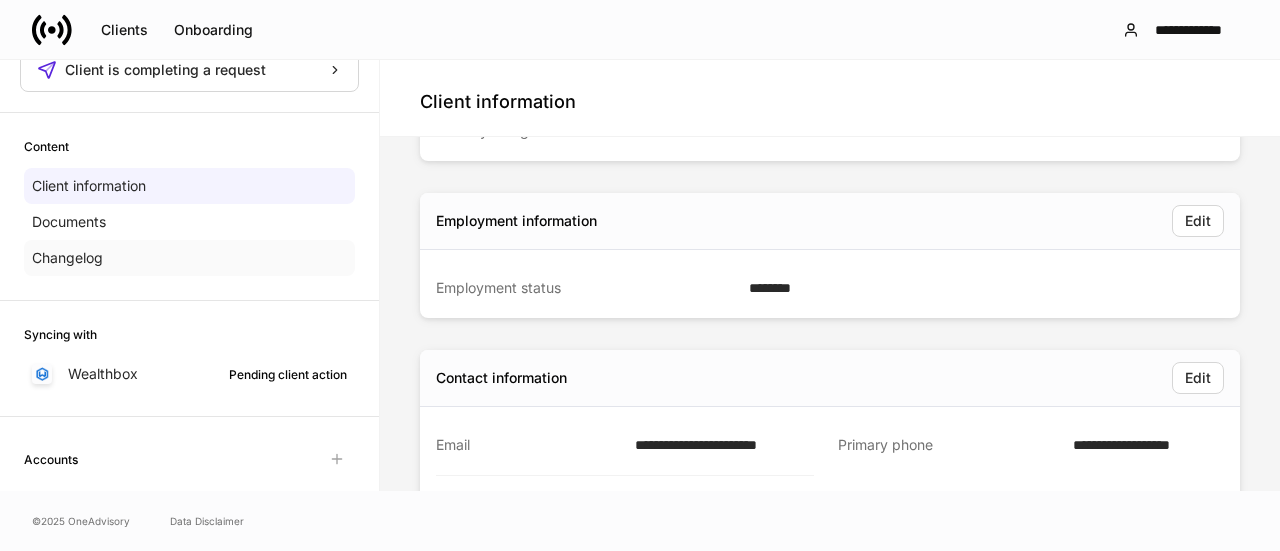 click on "Changelog" at bounding box center (67, 258) 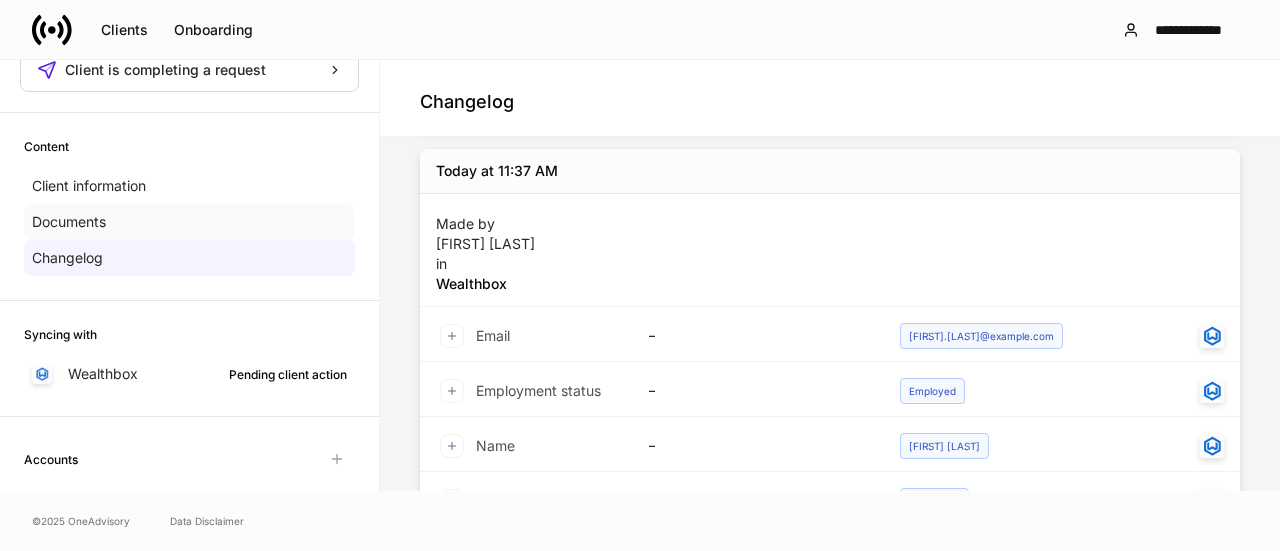 scroll, scrollTop: 0, scrollLeft: 0, axis: both 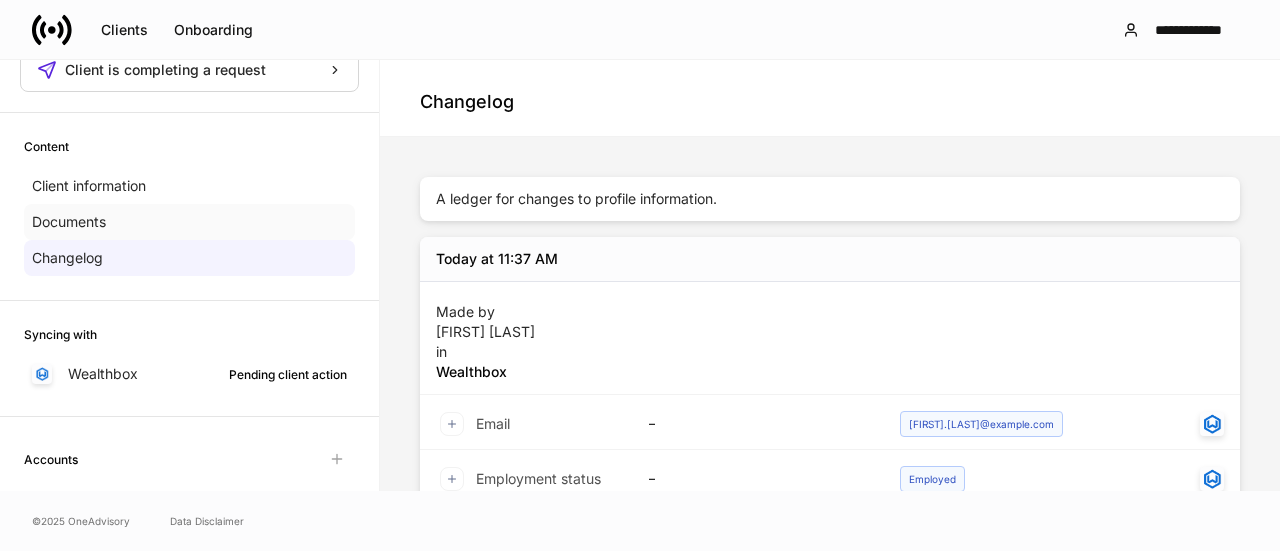 click on "Documents" at bounding box center [69, 222] 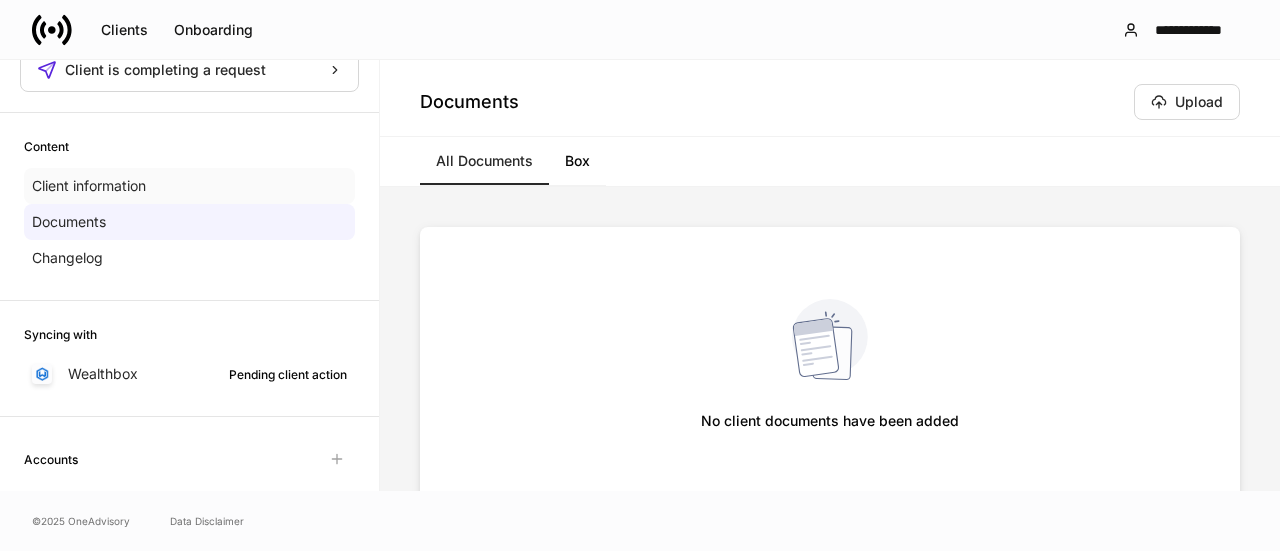 click on "Client information" at bounding box center [189, 186] 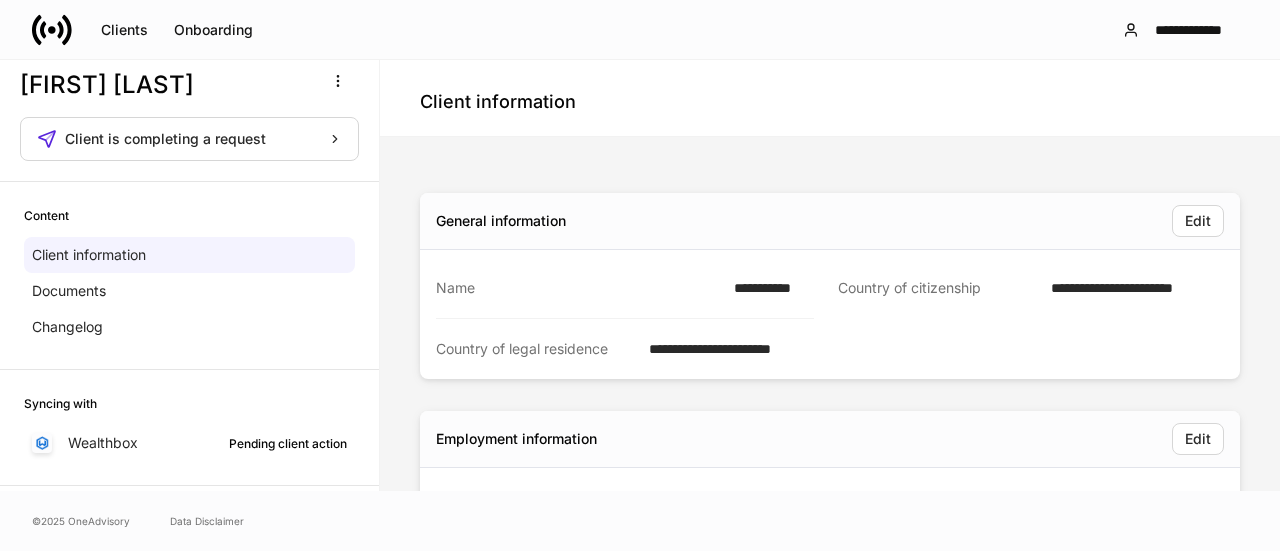 scroll, scrollTop: 0, scrollLeft: 0, axis: both 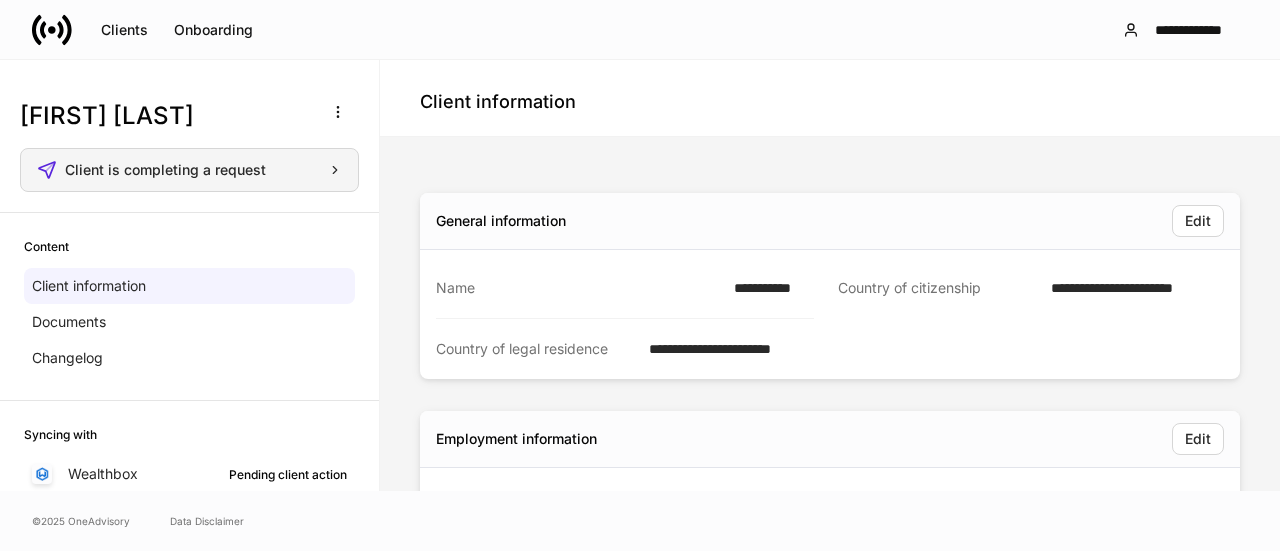 click 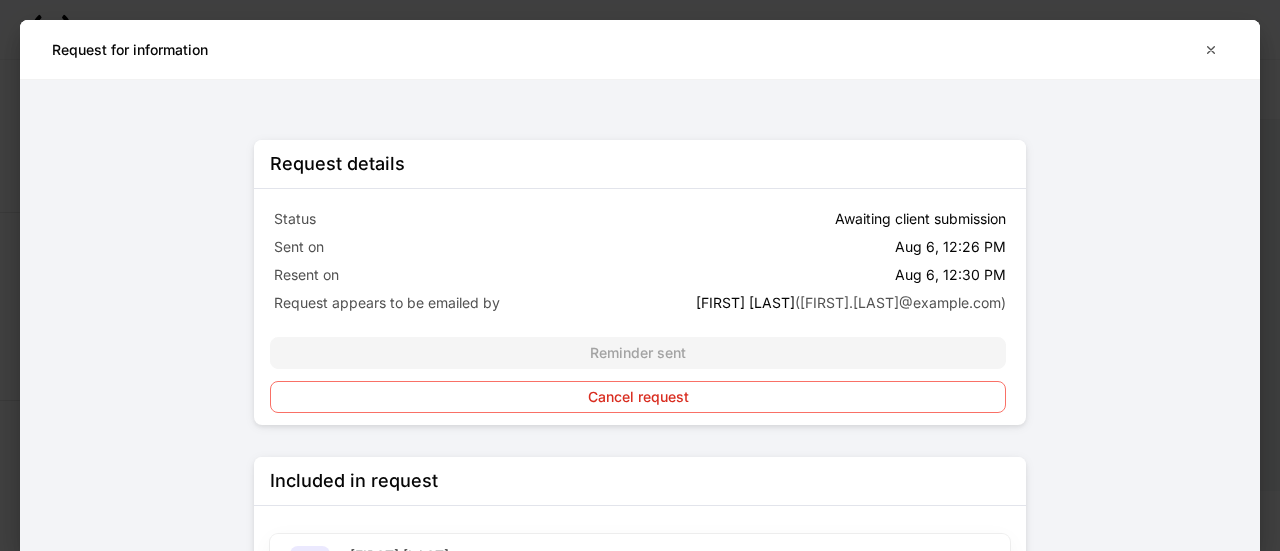 scroll, scrollTop: 0, scrollLeft: 0, axis: both 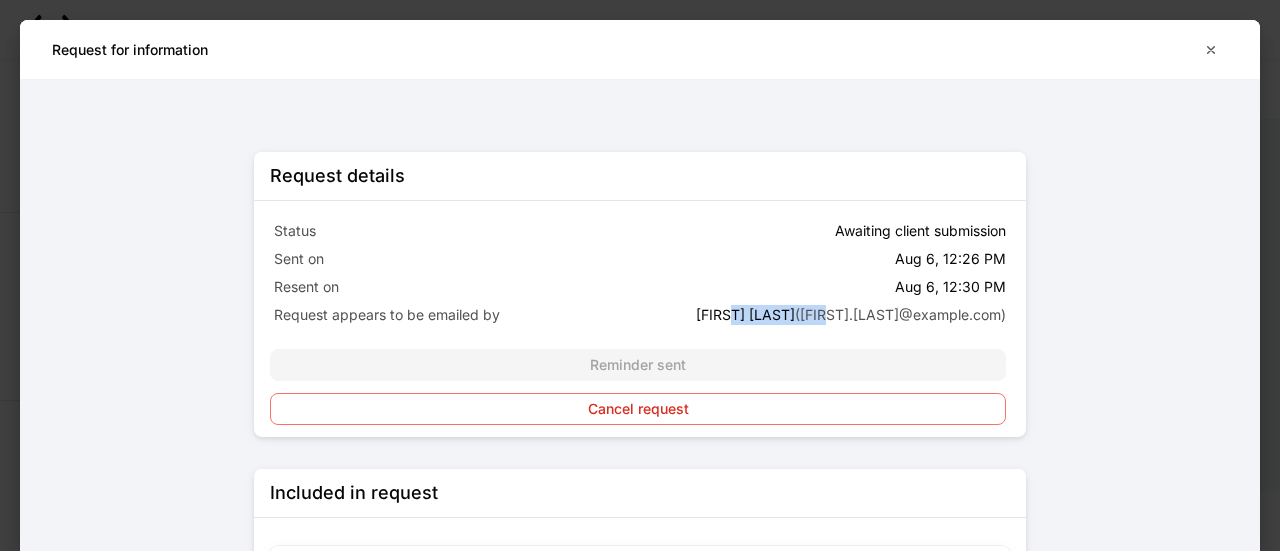 drag, startPoint x: 754, startPoint y: 312, endPoint x: 846, endPoint y: 319, distance: 92.26592 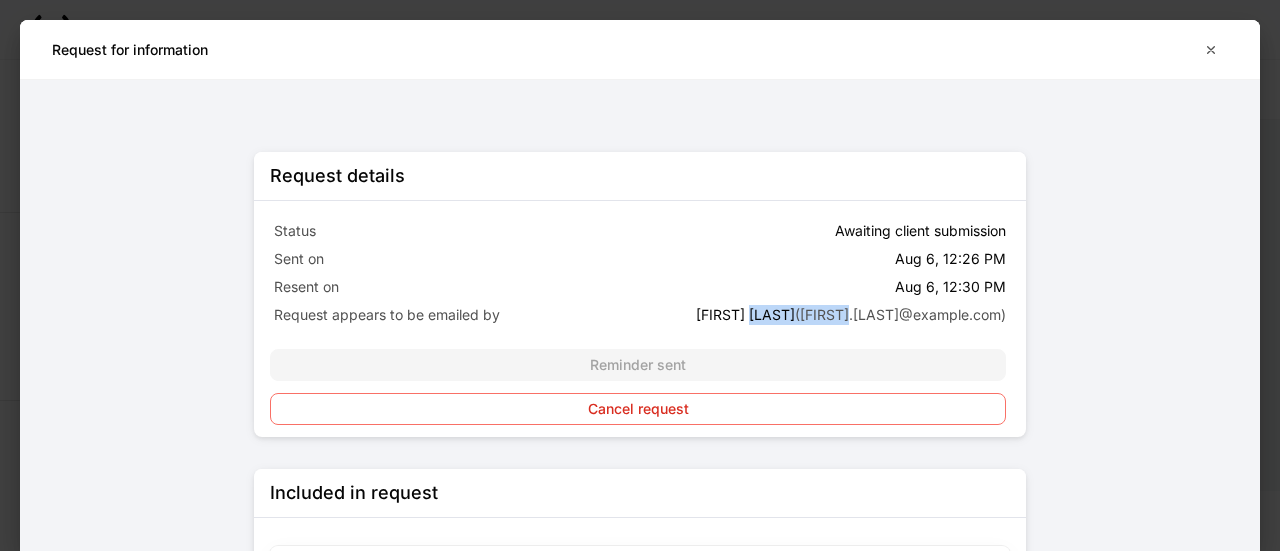 drag, startPoint x: 774, startPoint y: 313, endPoint x: 872, endPoint y: 311, distance: 98.02041 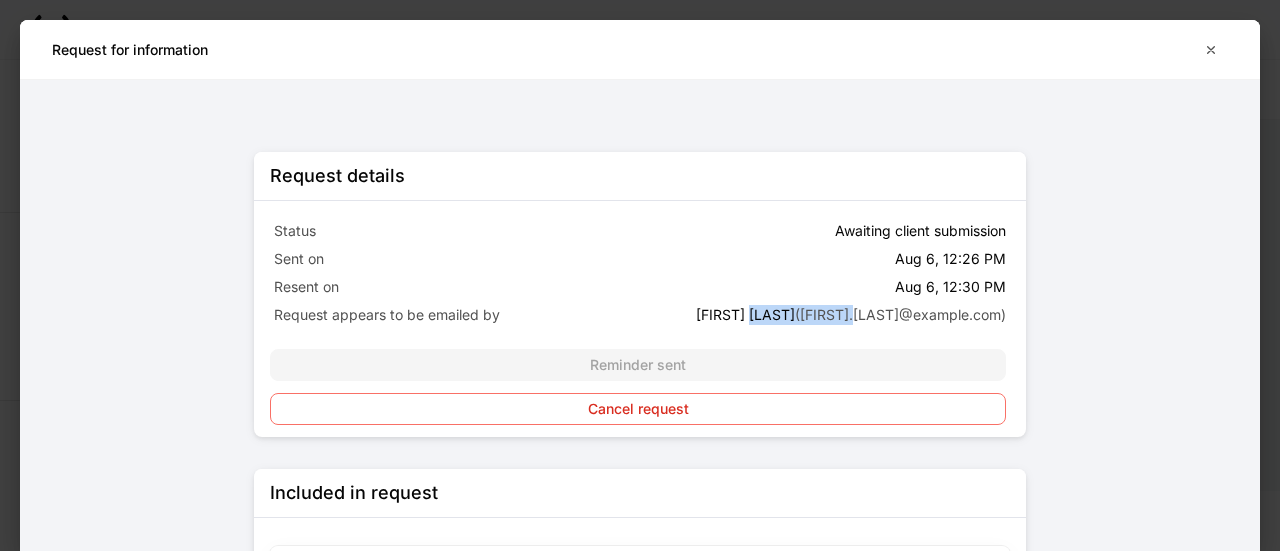 click on "( [FIRST].[LAST] )" at bounding box center [900, 314] 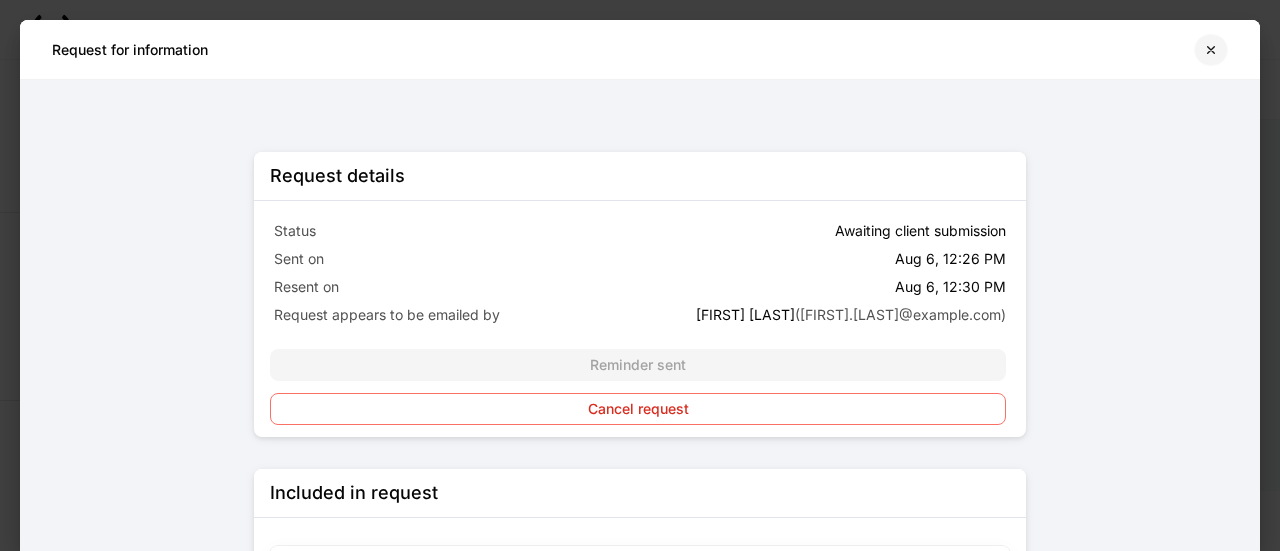 click 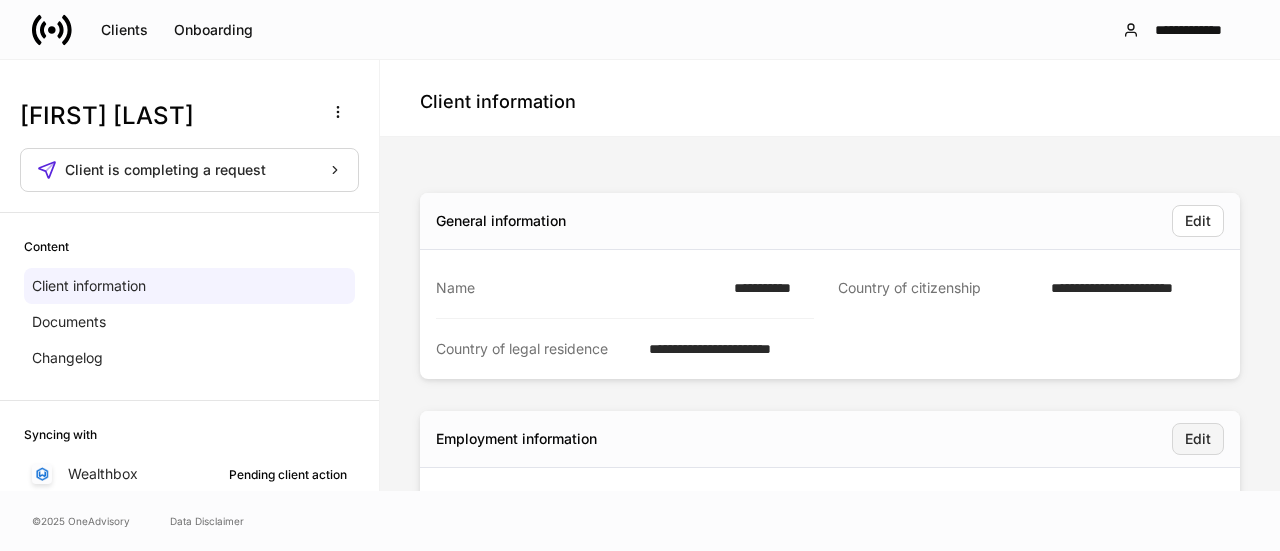 click on "Edit" at bounding box center [1198, 439] 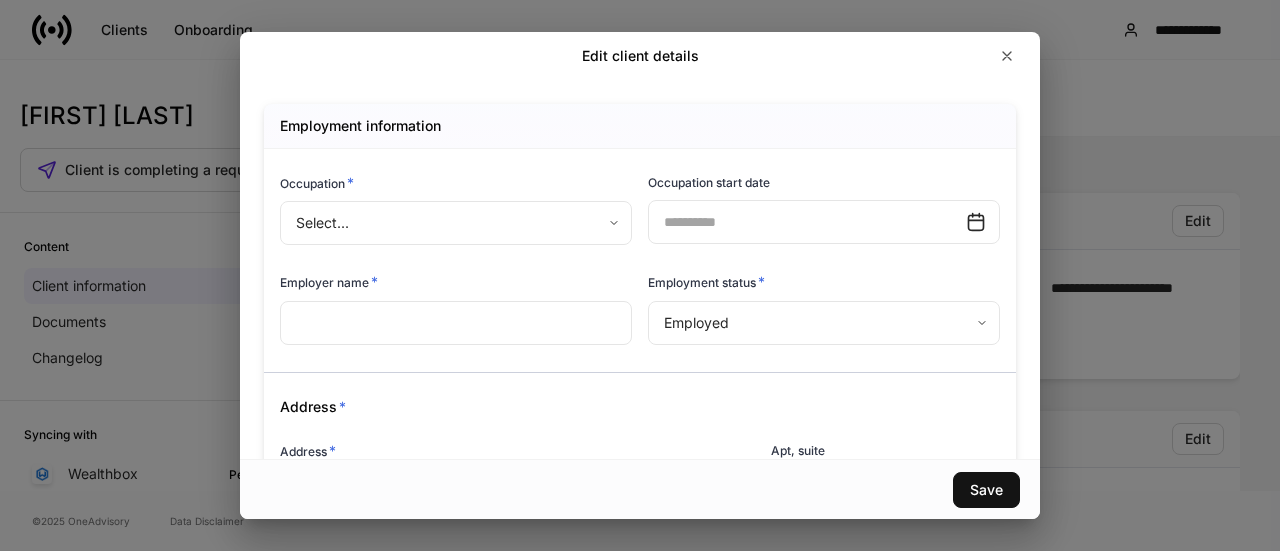 scroll, scrollTop: 200, scrollLeft: 0, axis: vertical 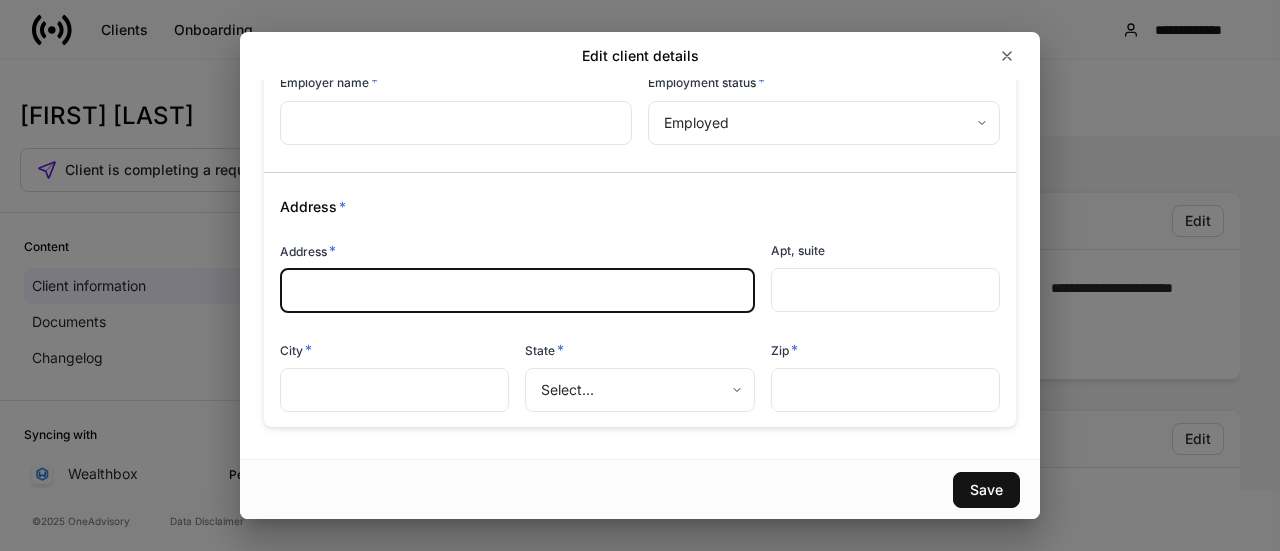 click at bounding box center [517, 291] 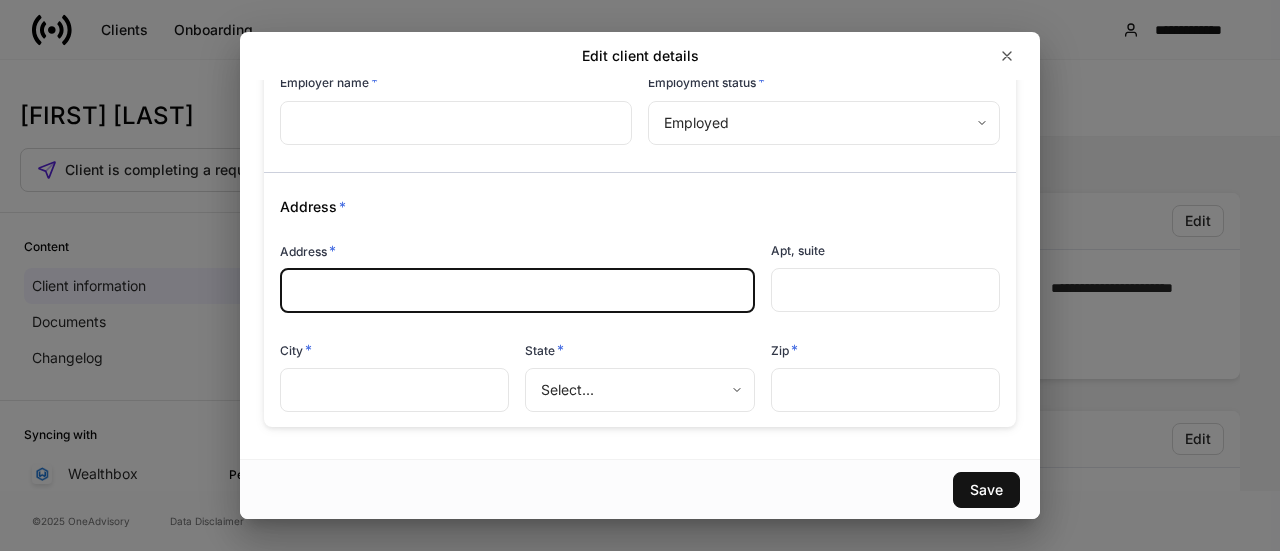 scroll, scrollTop: 0, scrollLeft: 0, axis: both 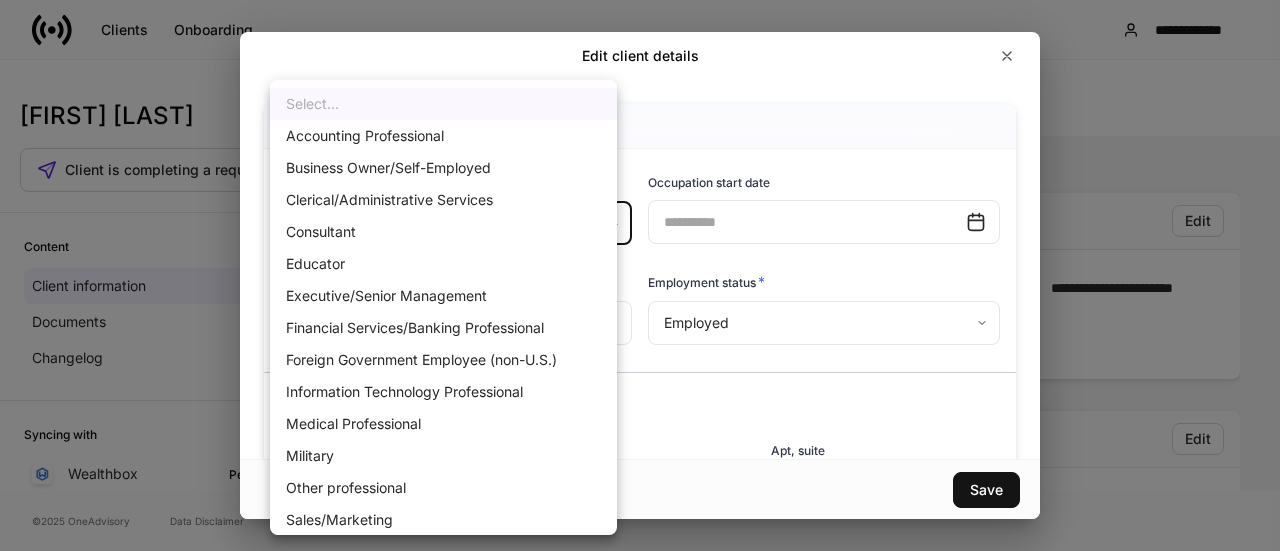 click on "**********" at bounding box center (640, 275) 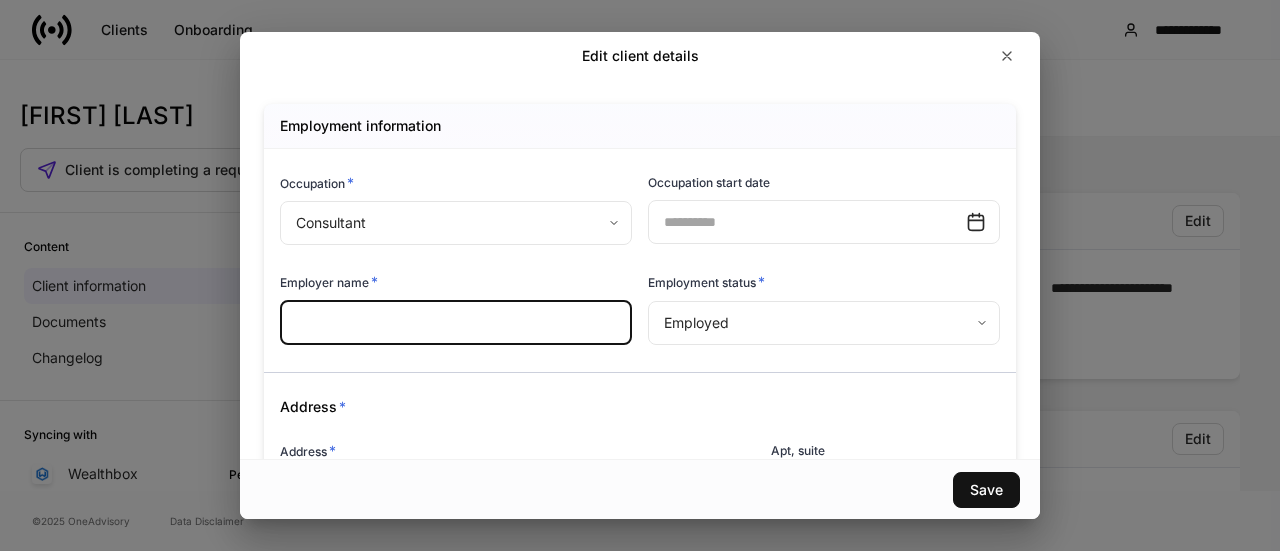 click at bounding box center (456, 323) 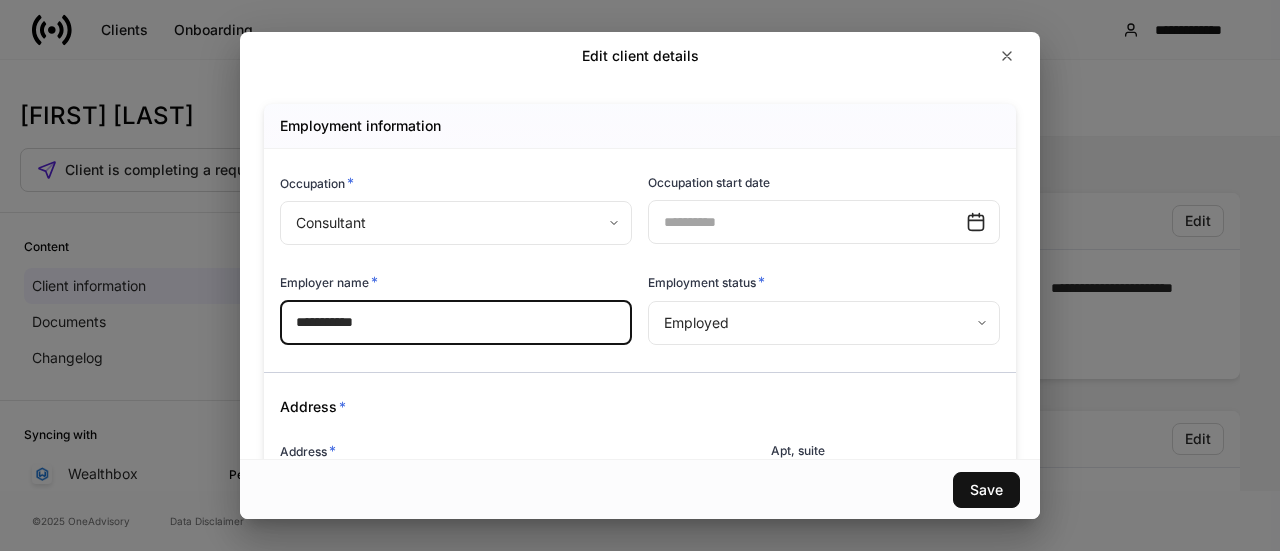 type on "**********" 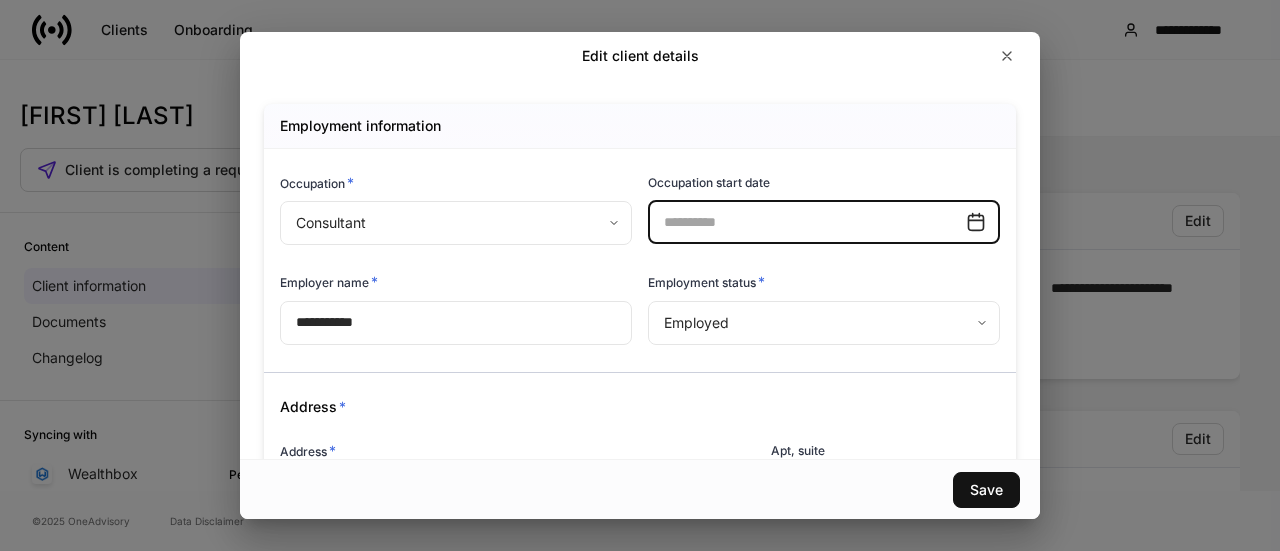 click at bounding box center (807, 222) 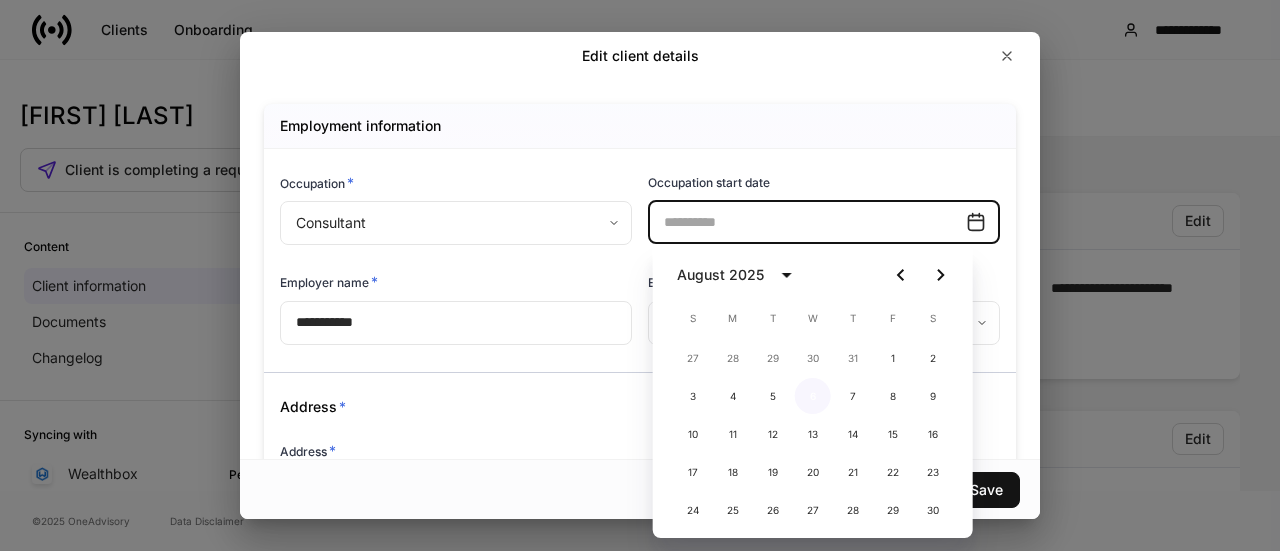 click on "6" at bounding box center (813, 396) 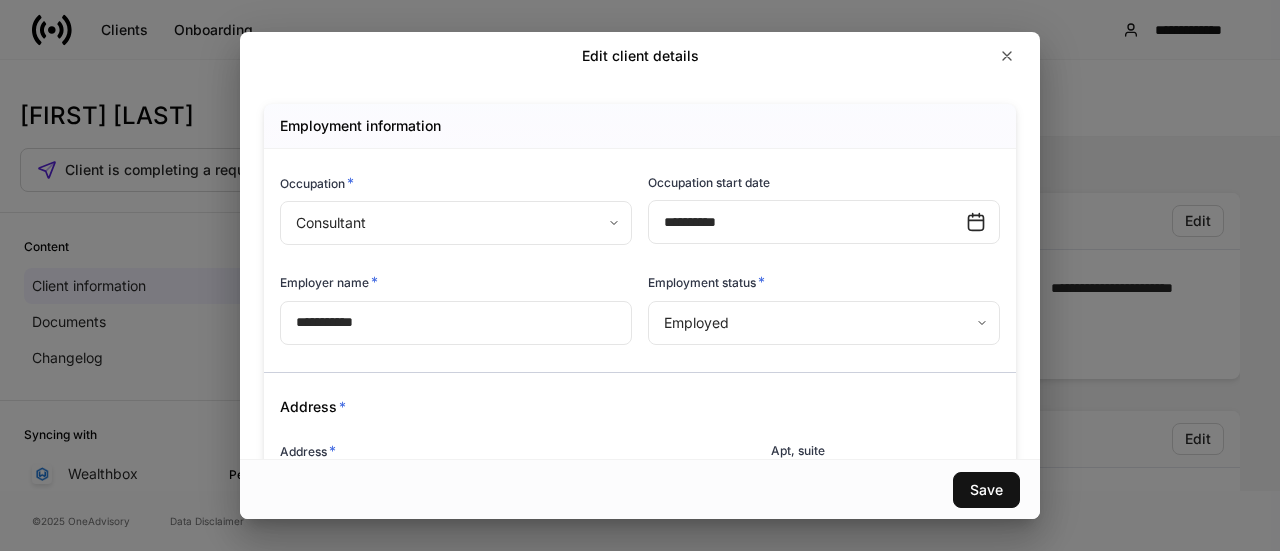 click on "Address *" at bounding box center [632, 395] 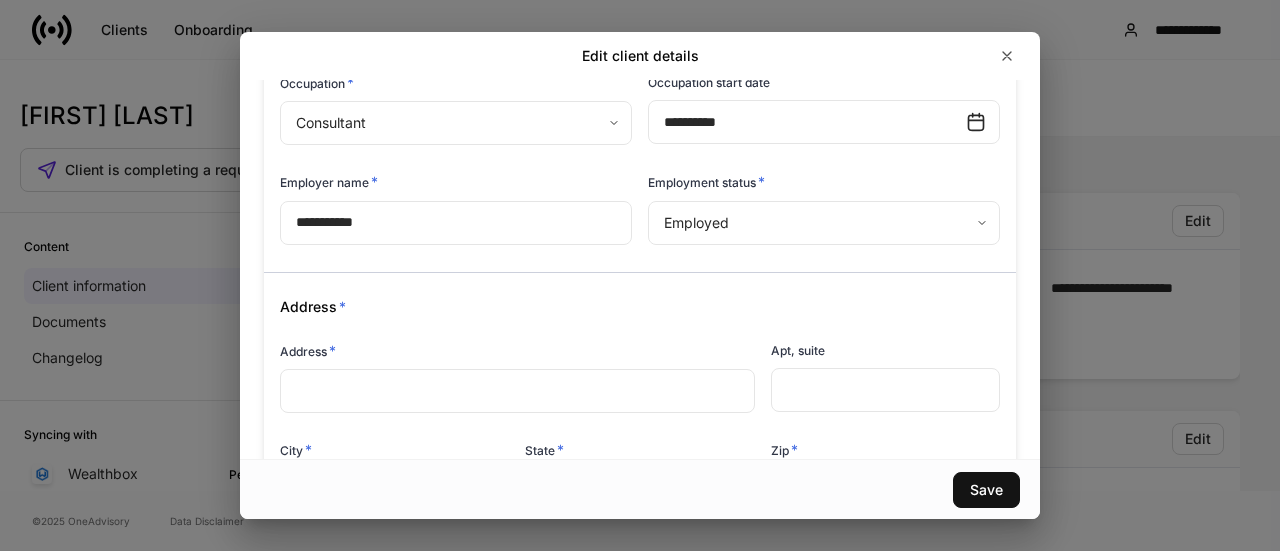 click on "Address *" at bounding box center (517, 355) 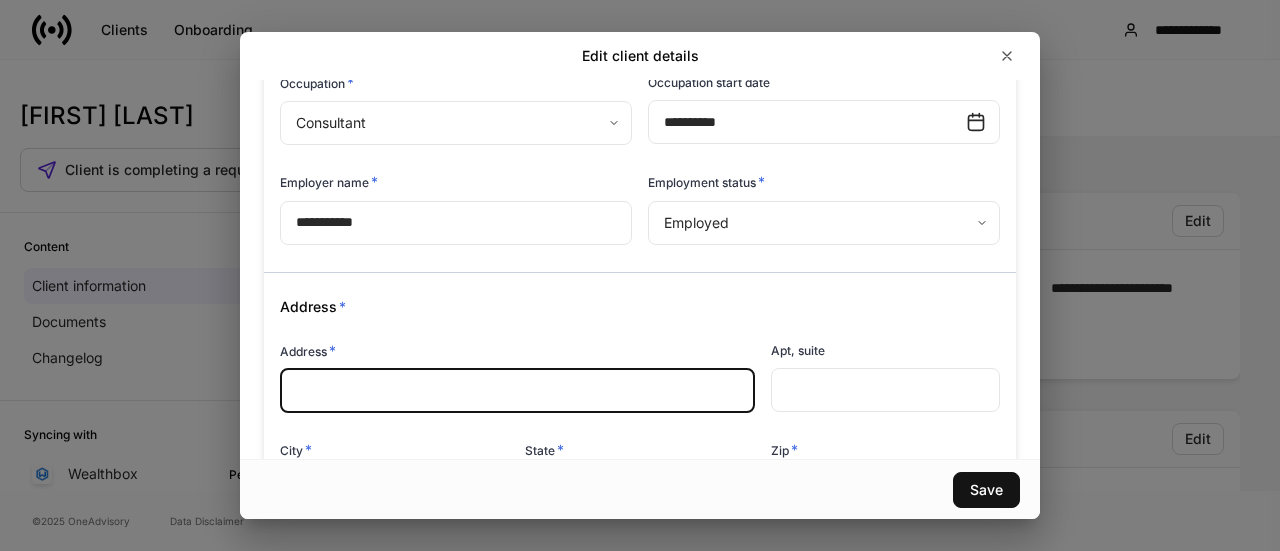 click at bounding box center [517, 391] 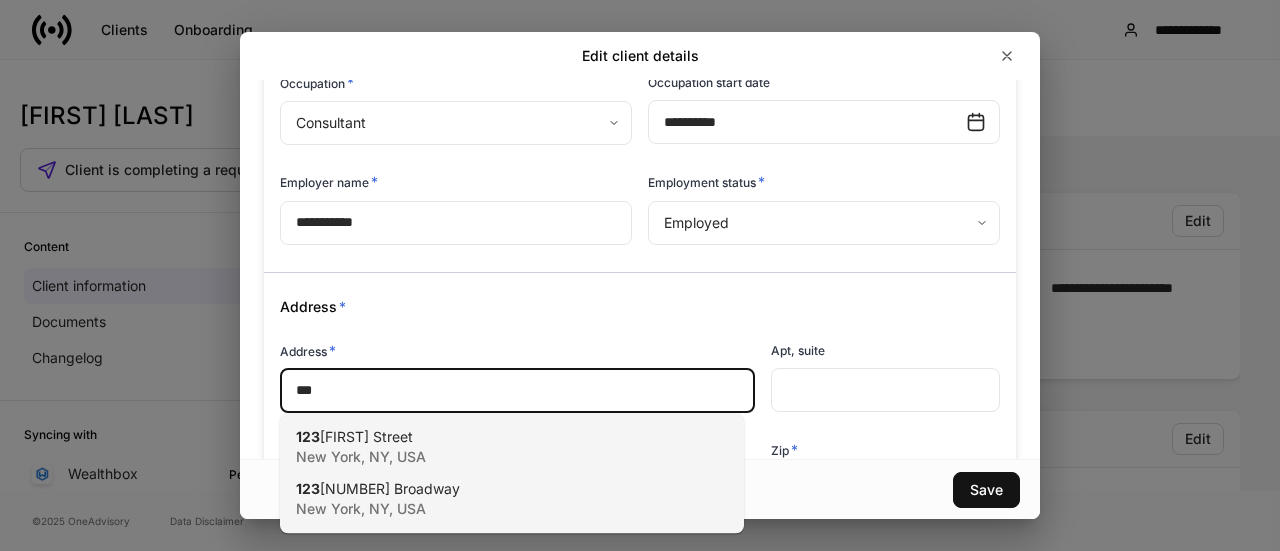 click on "New York, NY, USA" at bounding box center (490, 457) 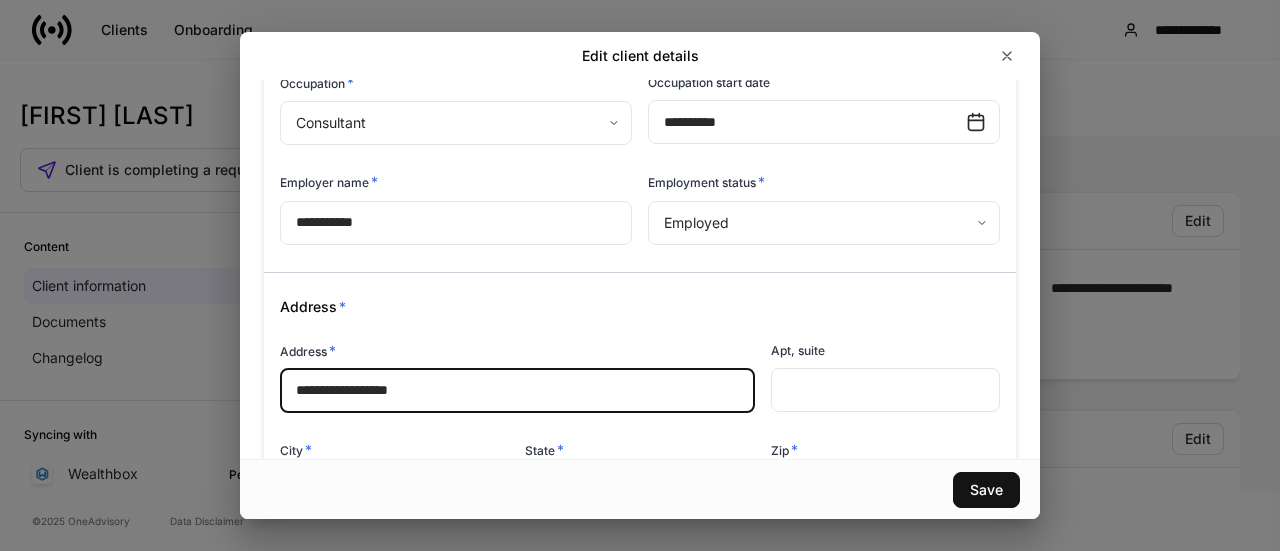type on "*********" 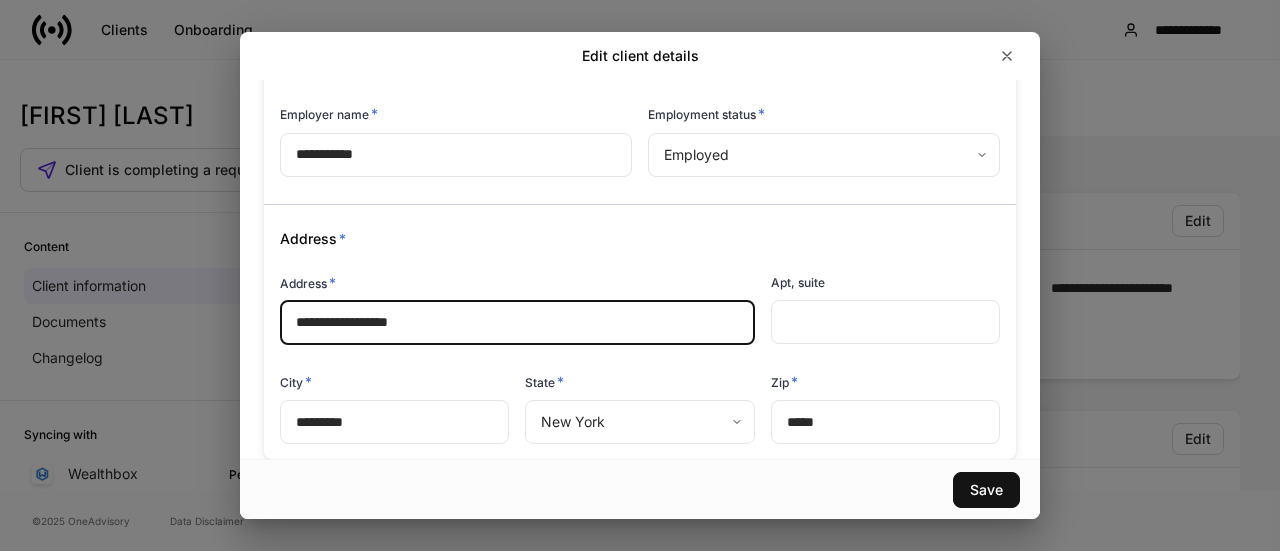 scroll, scrollTop: 200, scrollLeft: 0, axis: vertical 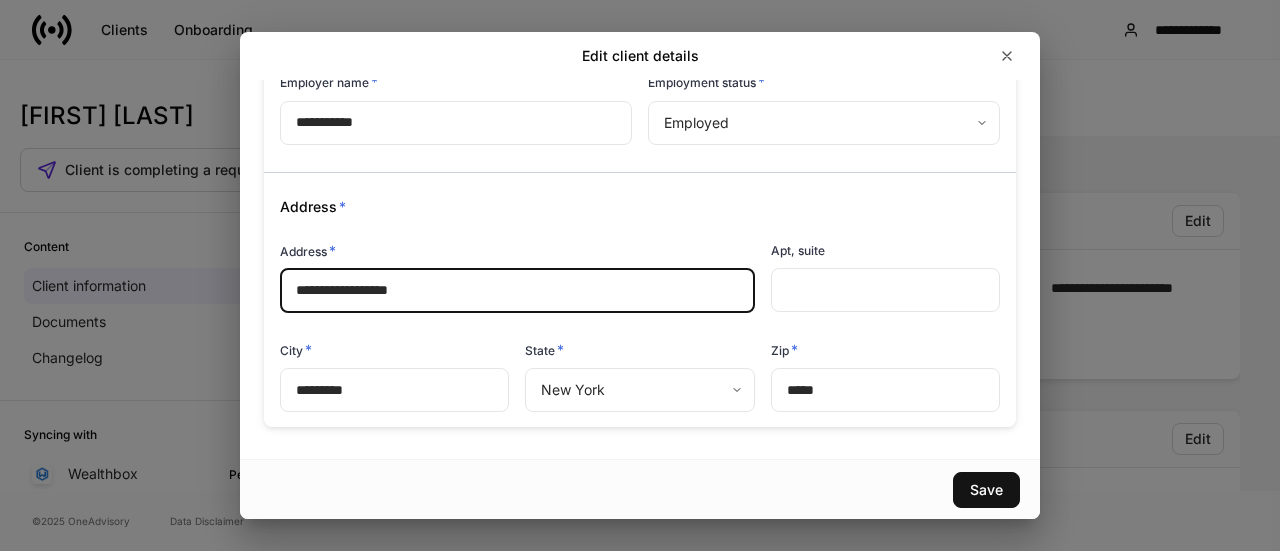 click on "**********" at bounding box center (517, 291) 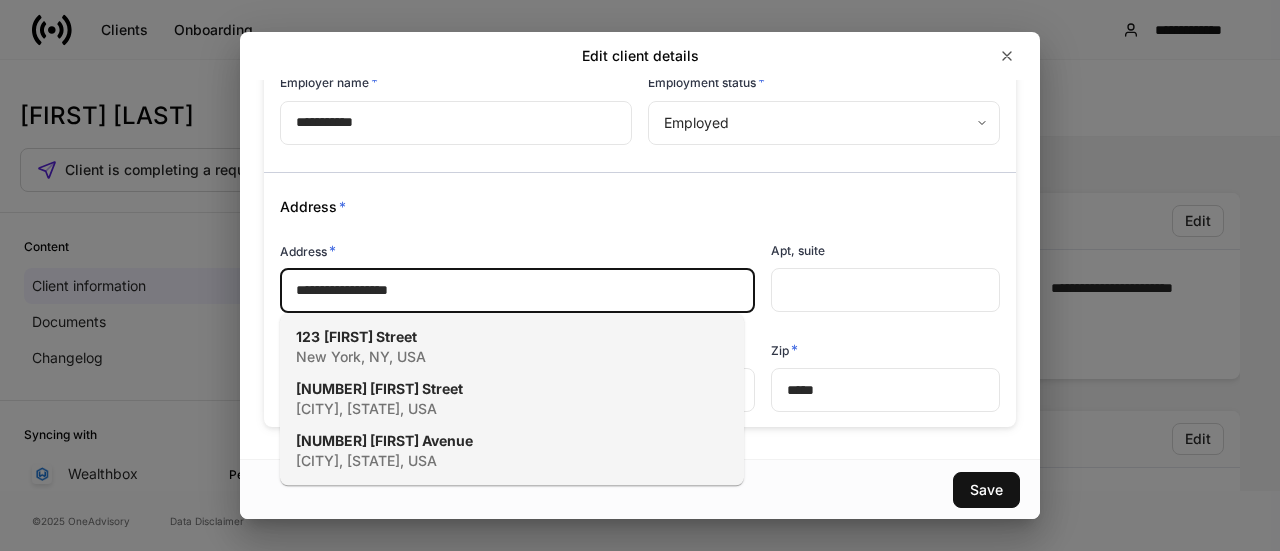 click on "**********" at bounding box center (517, 291) 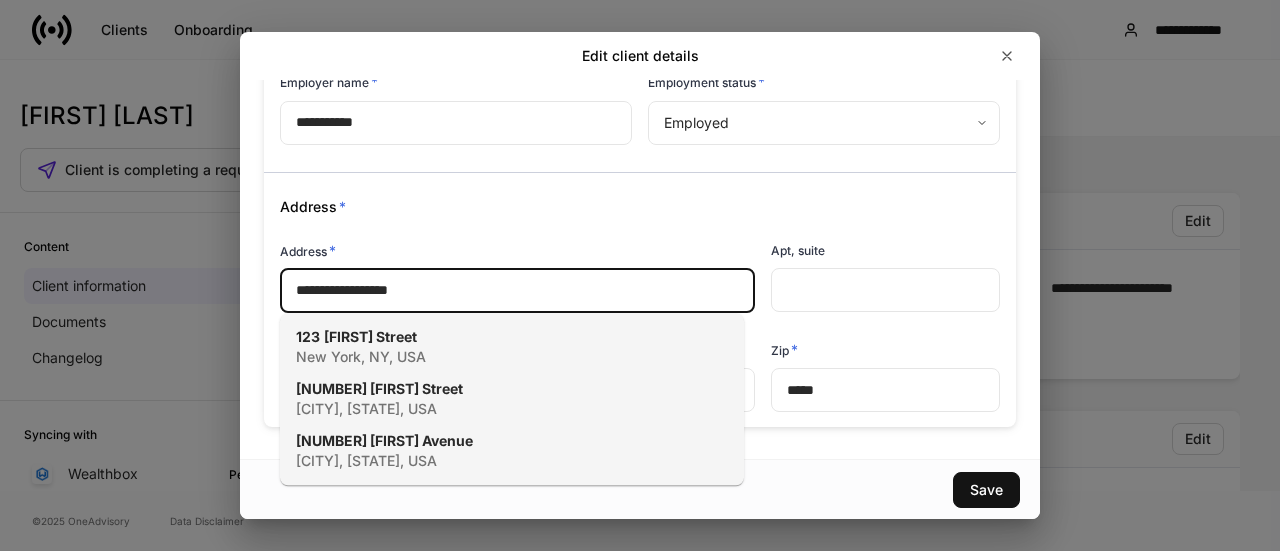 drag, startPoint x: 489, startPoint y: 293, endPoint x: 297, endPoint y: 286, distance: 192.12756 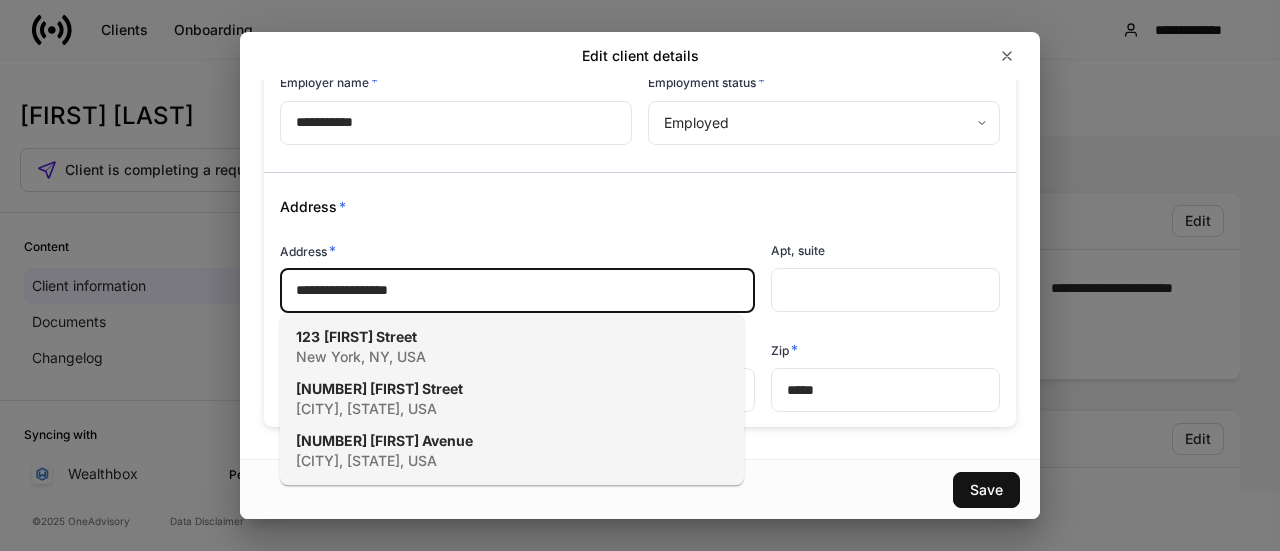 click on "[CITY], [STATE], USA" at bounding box center (490, 409) 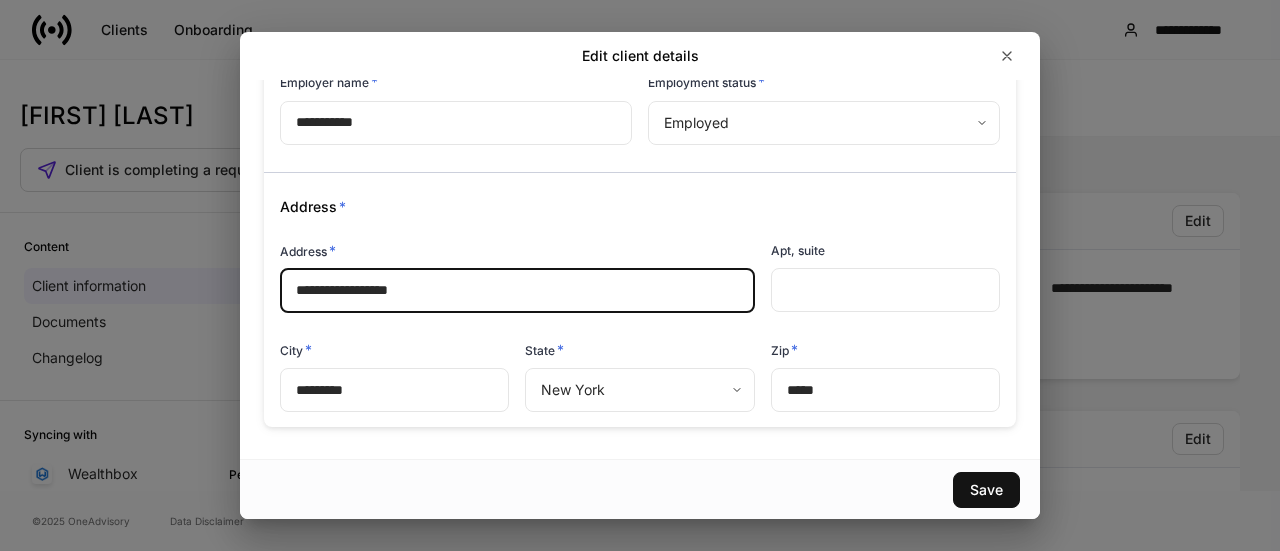 type on "**********" 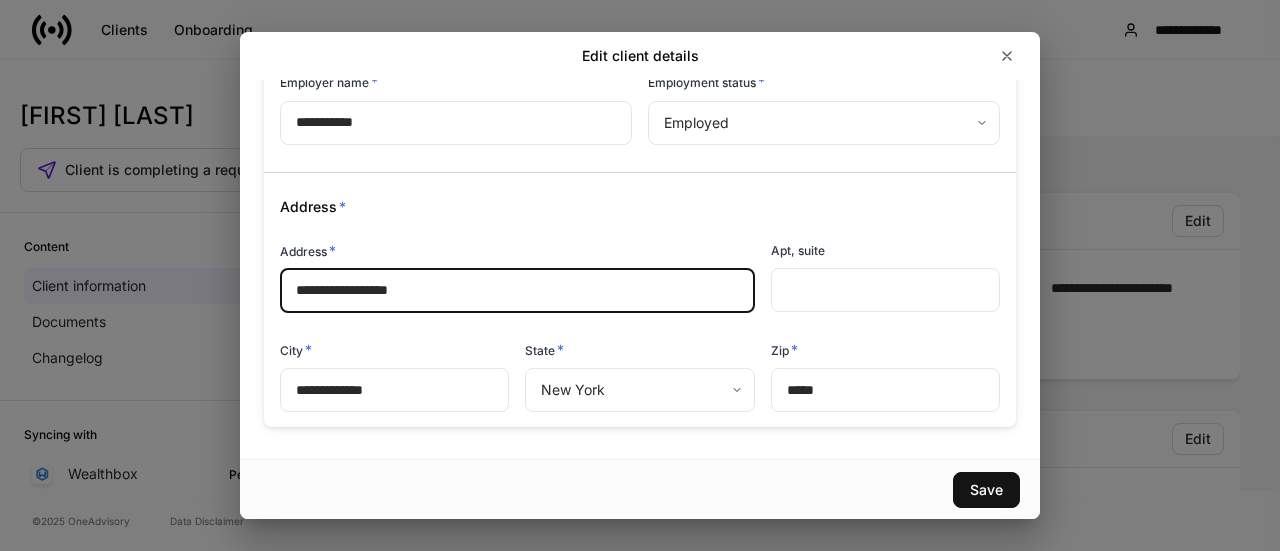 scroll, scrollTop: 200, scrollLeft: 0, axis: vertical 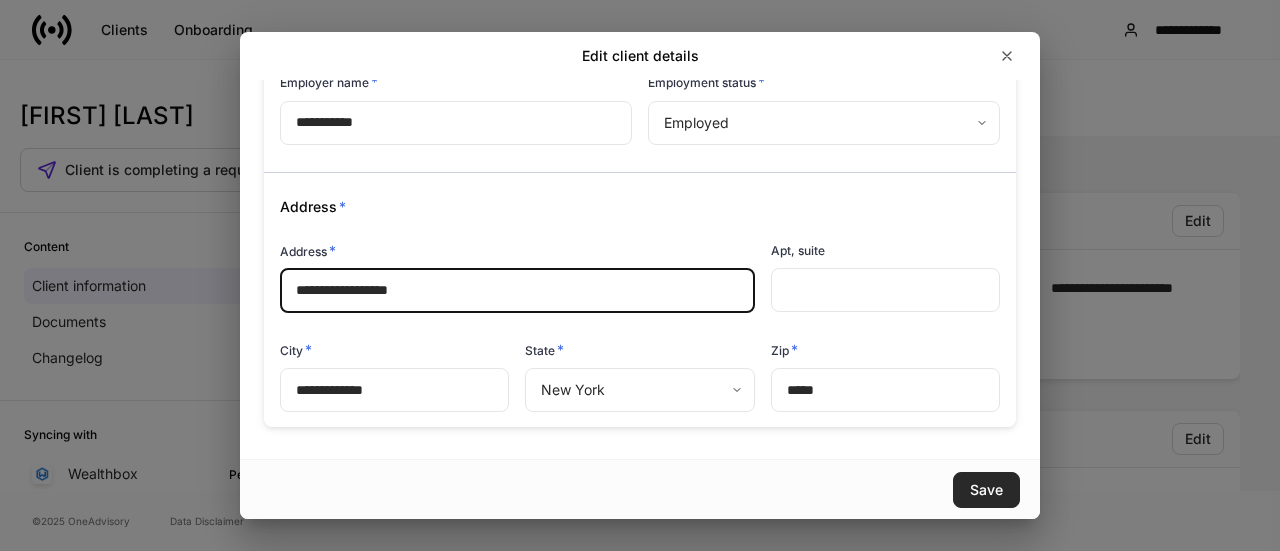 type on "**********" 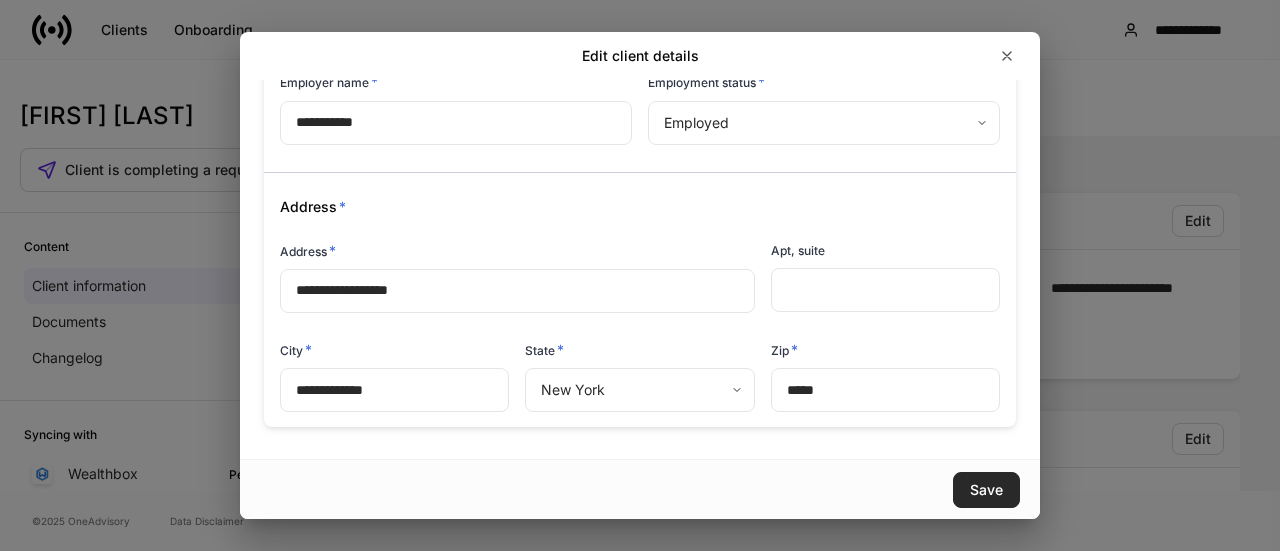 click on "Save" at bounding box center (986, 490) 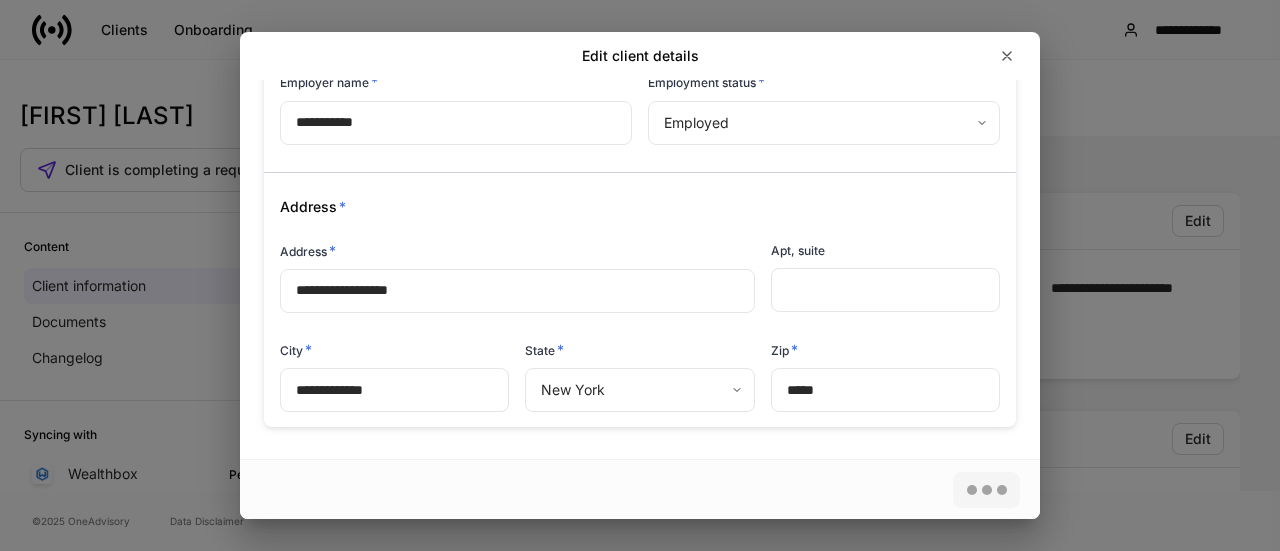 drag, startPoint x: 1034, startPoint y: 318, endPoint x: 1024, endPoint y: 275, distance: 44.14748 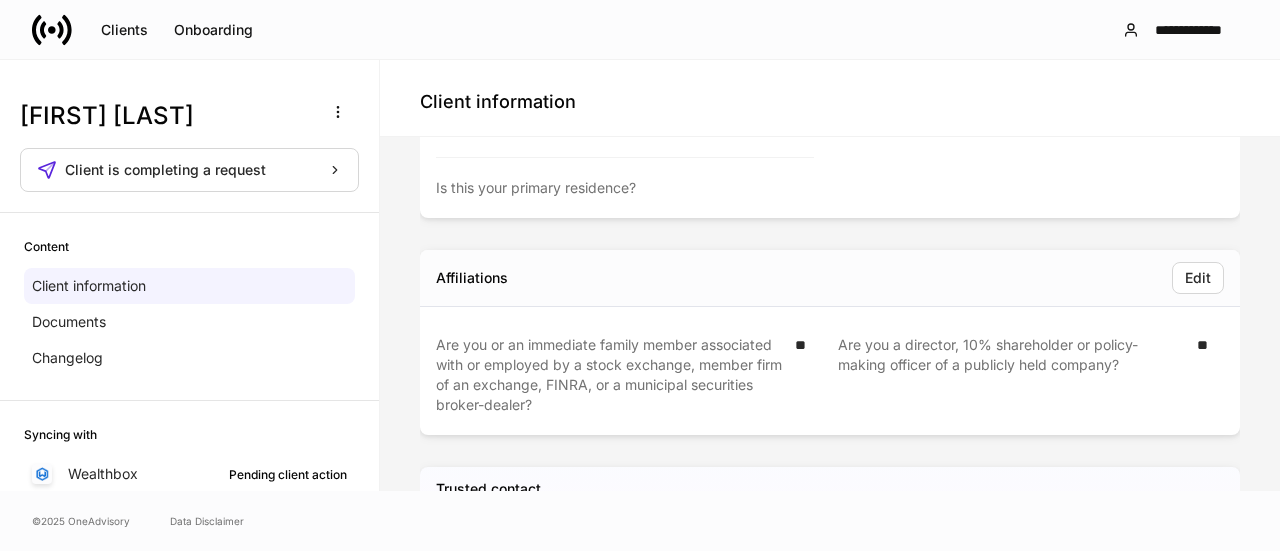 scroll, scrollTop: 600, scrollLeft: 0, axis: vertical 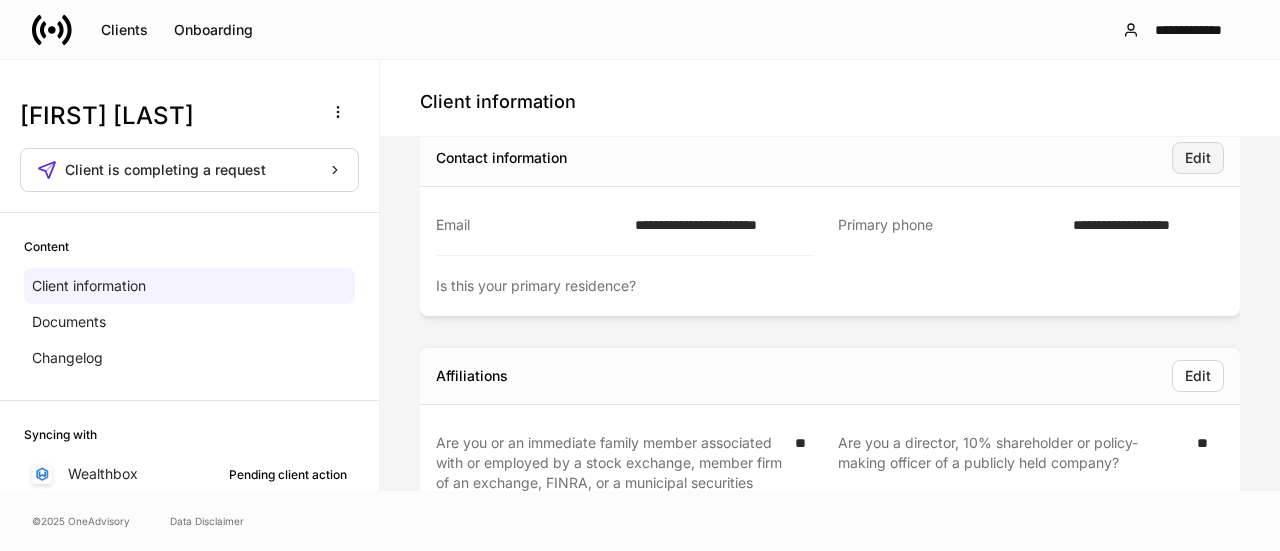 click on "Edit" at bounding box center (1198, 158) 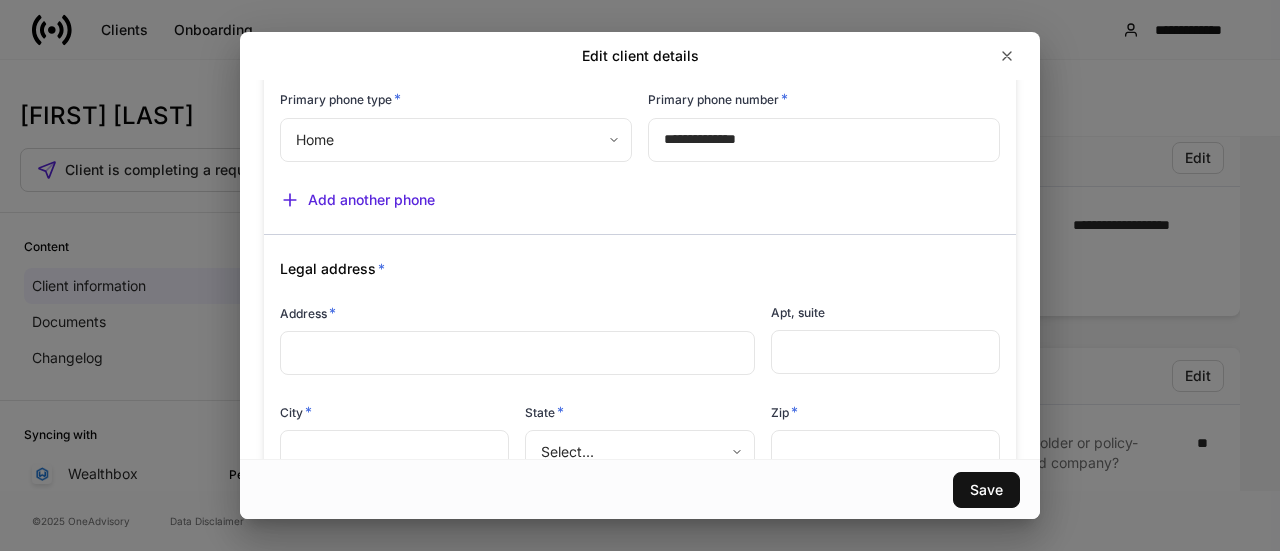 scroll, scrollTop: 300, scrollLeft: 0, axis: vertical 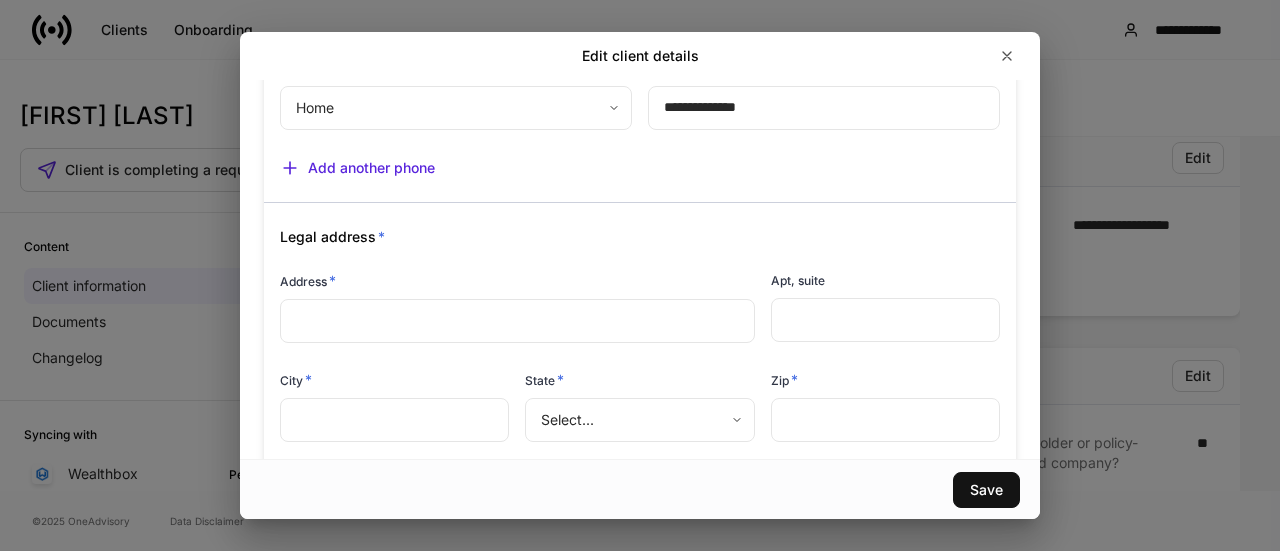 click on "​" at bounding box center (517, 321) 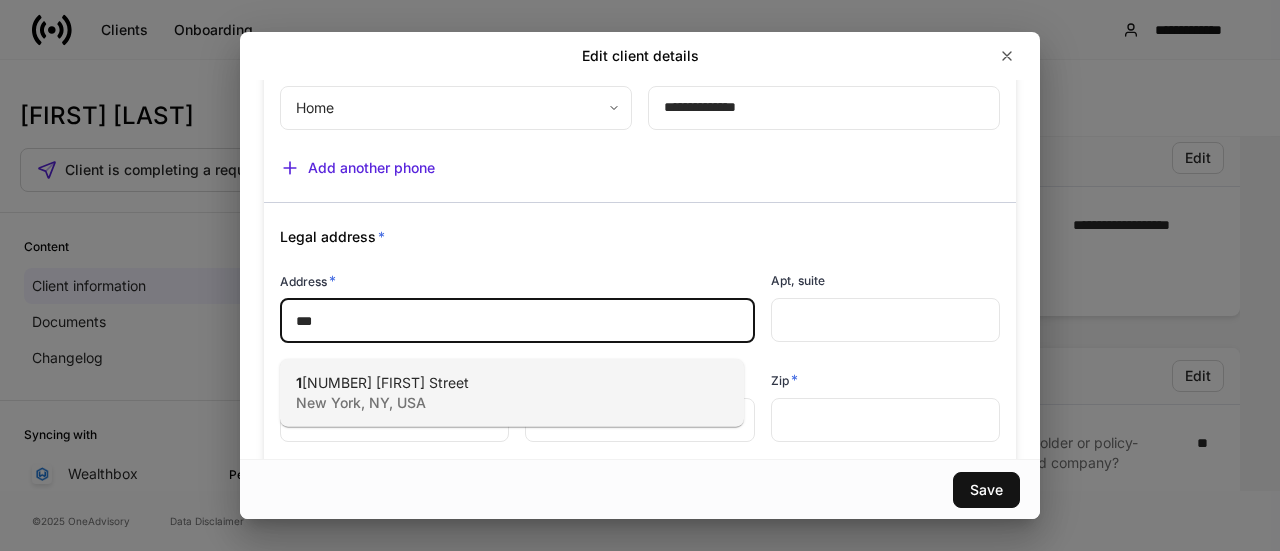 click on "New York, NY, USA" at bounding box center [490, 403] 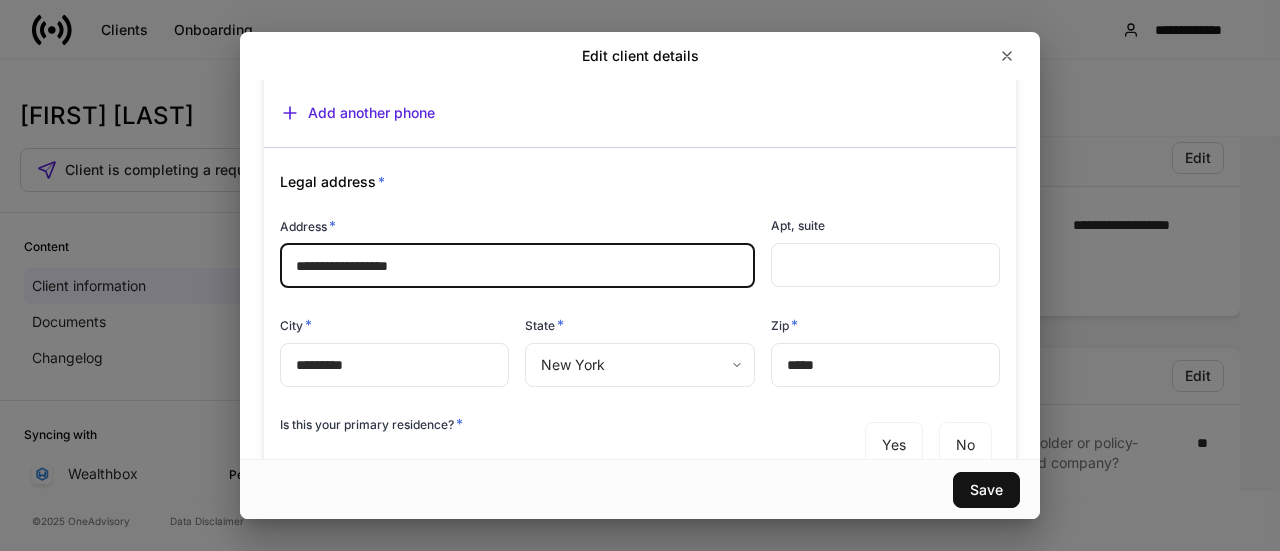 scroll, scrollTop: 400, scrollLeft: 0, axis: vertical 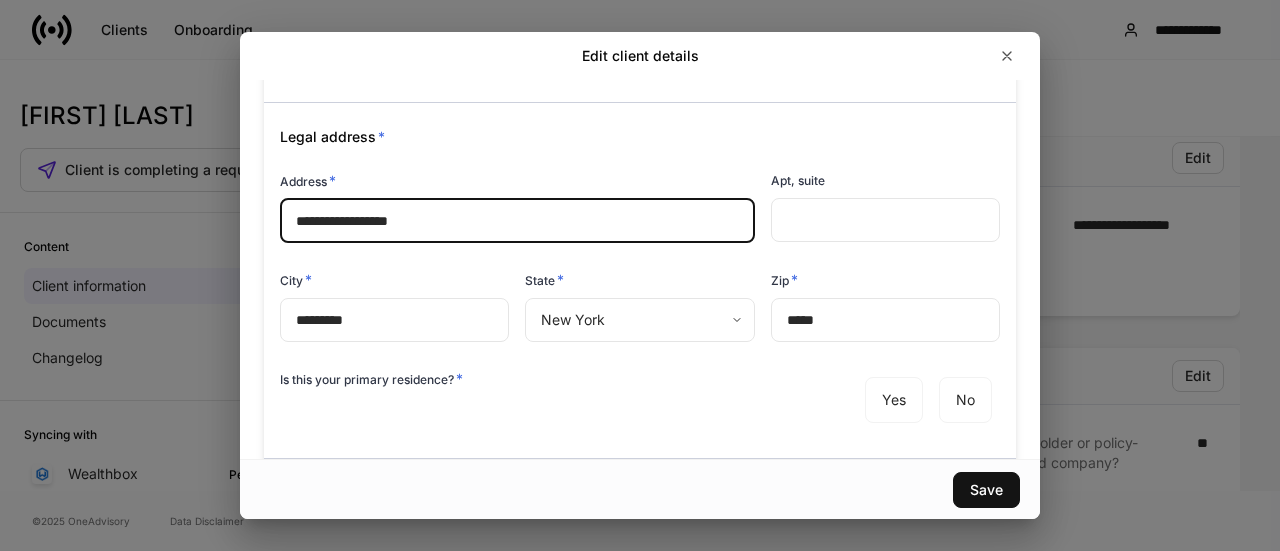 type on "**********" 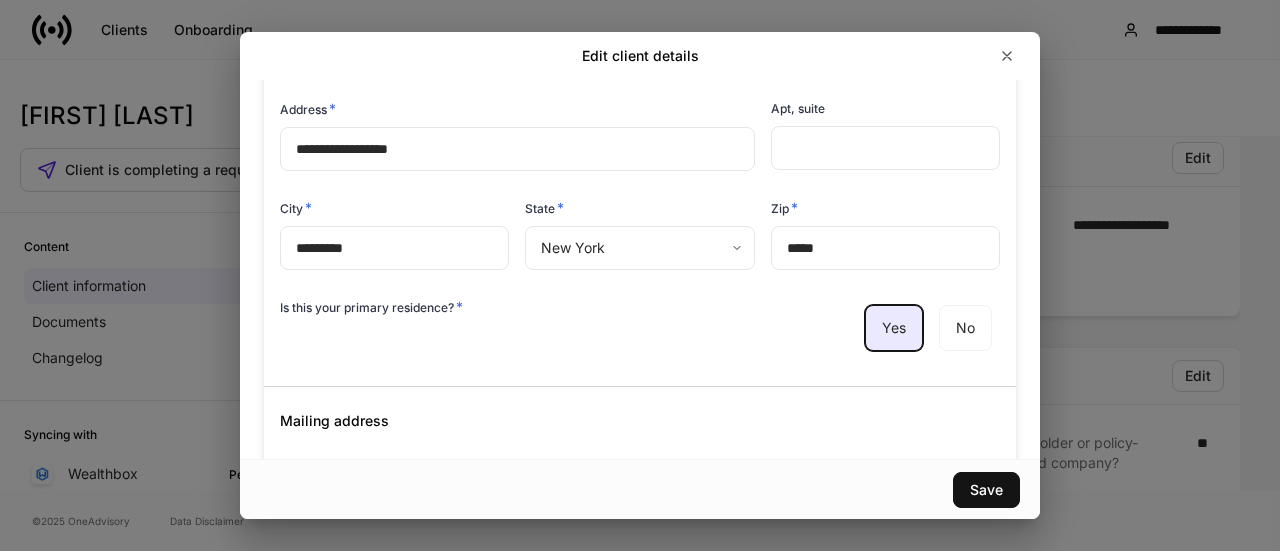 scroll, scrollTop: 548, scrollLeft: 0, axis: vertical 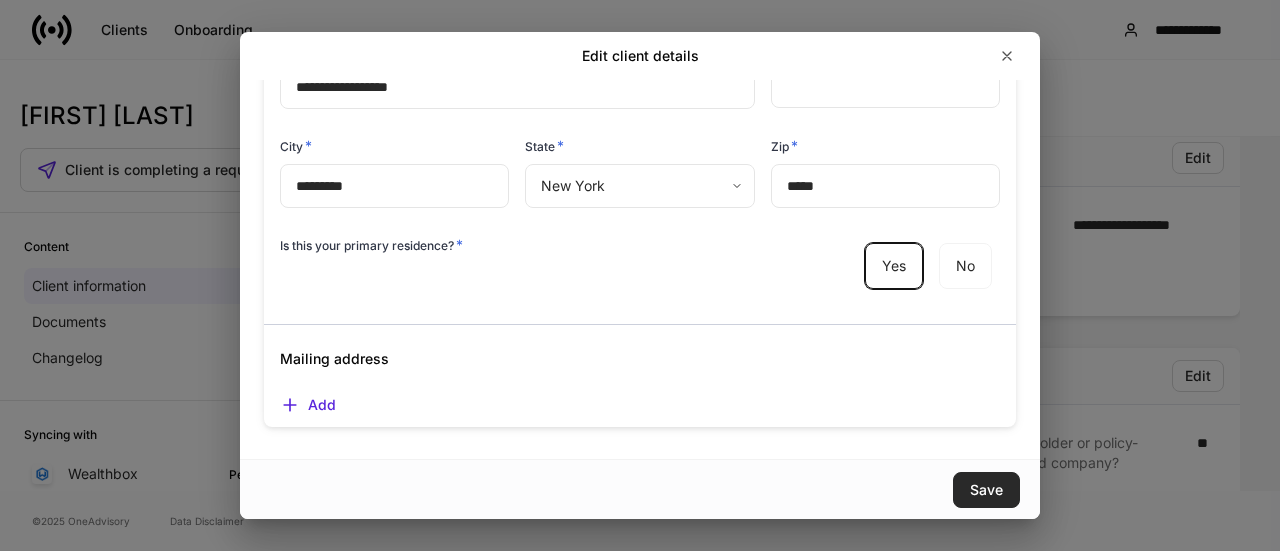 click on "Save" at bounding box center [986, 490] 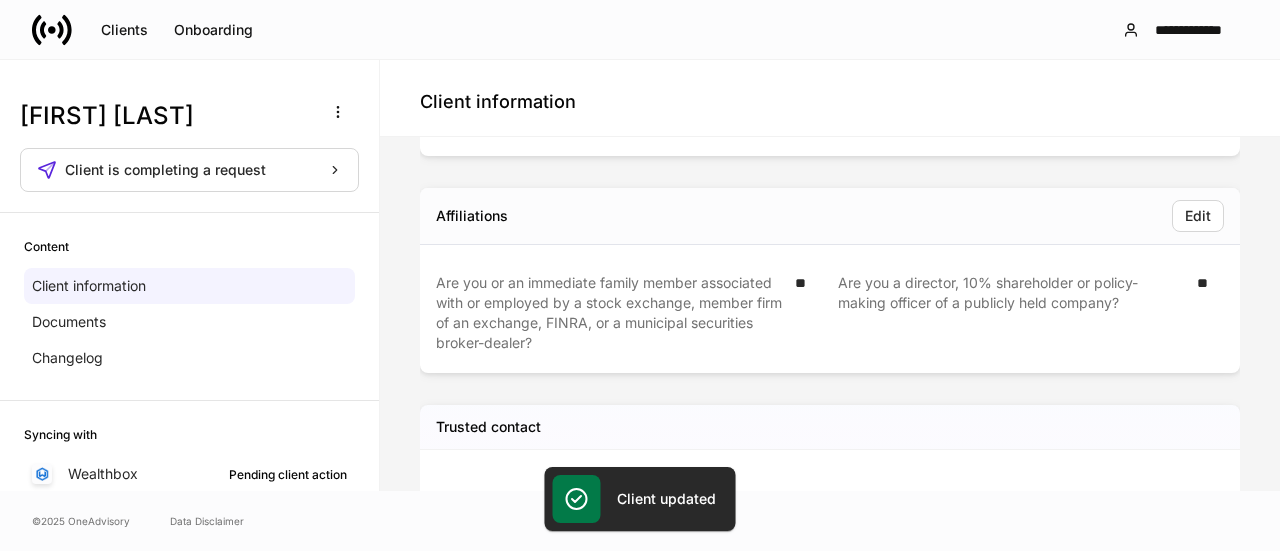 scroll, scrollTop: 919, scrollLeft: 0, axis: vertical 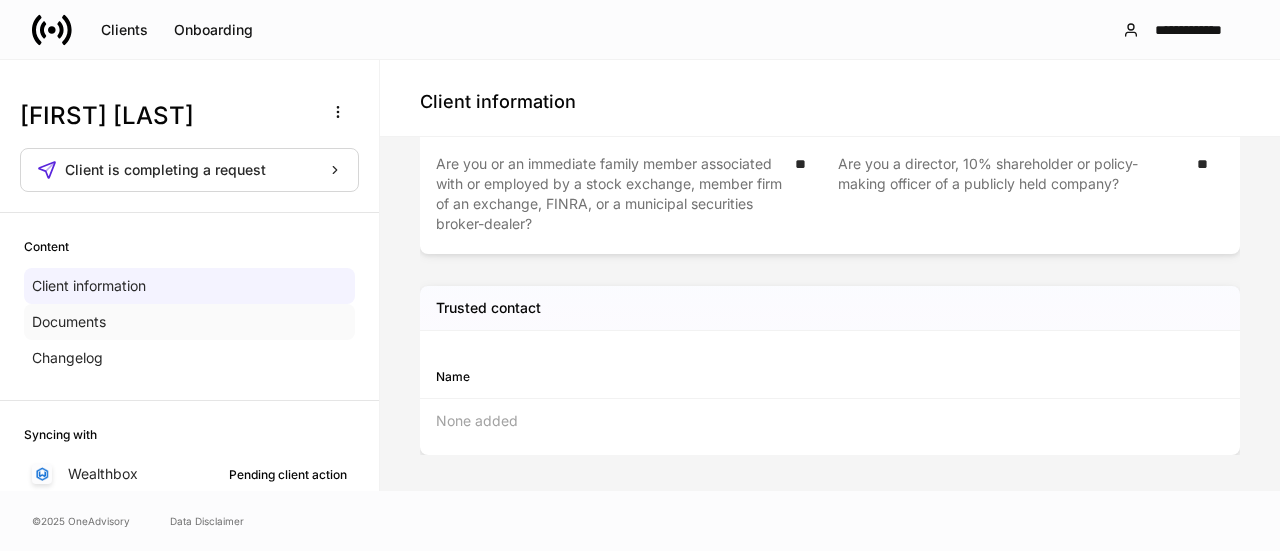 click on "Documents" at bounding box center (69, 322) 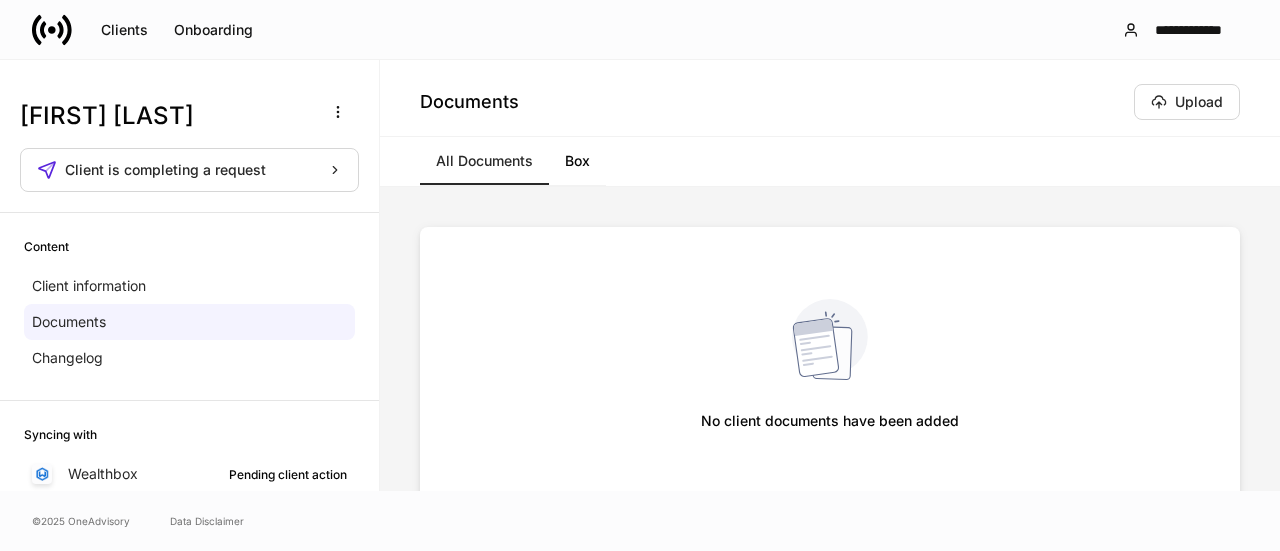 scroll, scrollTop: 58, scrollLeft: 0, axis: vertical 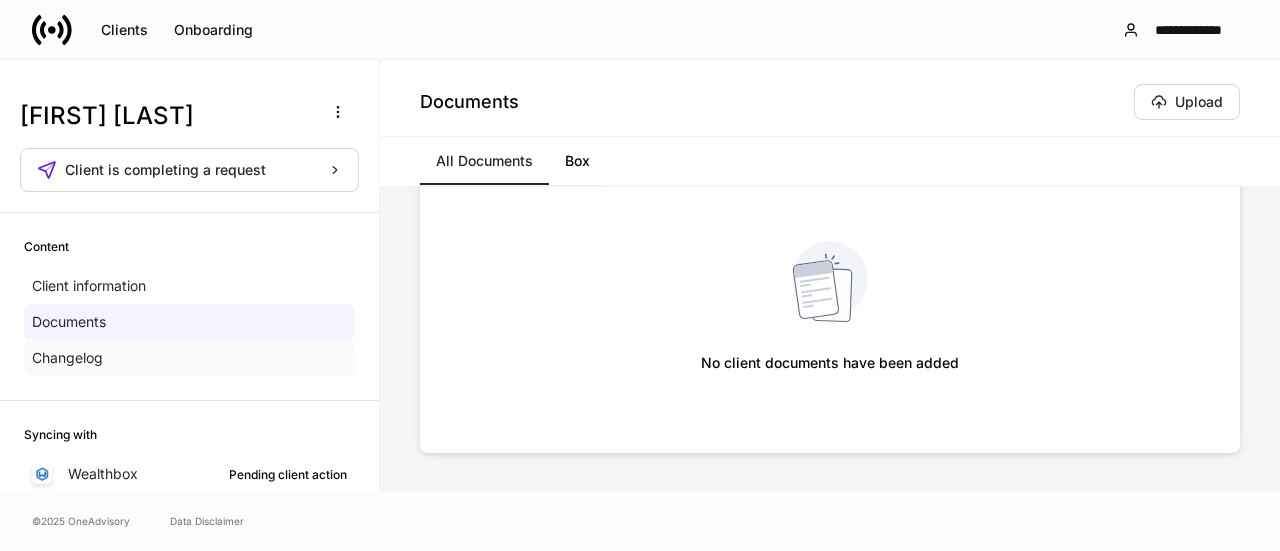click on "Changelog" at bounding box center [189, 358] 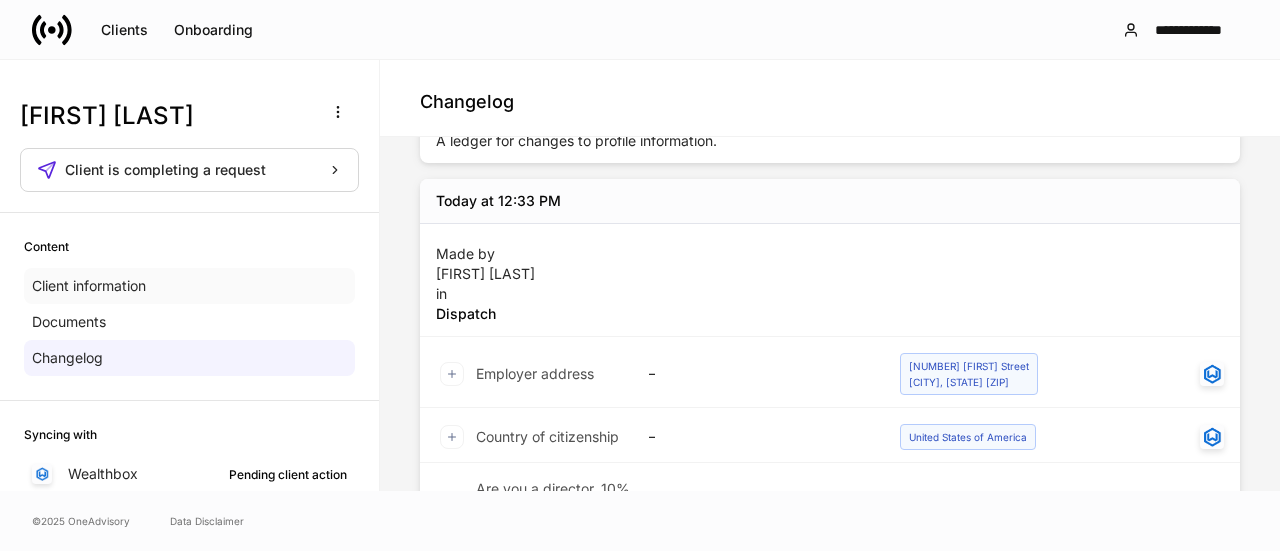 click on "Client information" at bounding box center [189, 286] 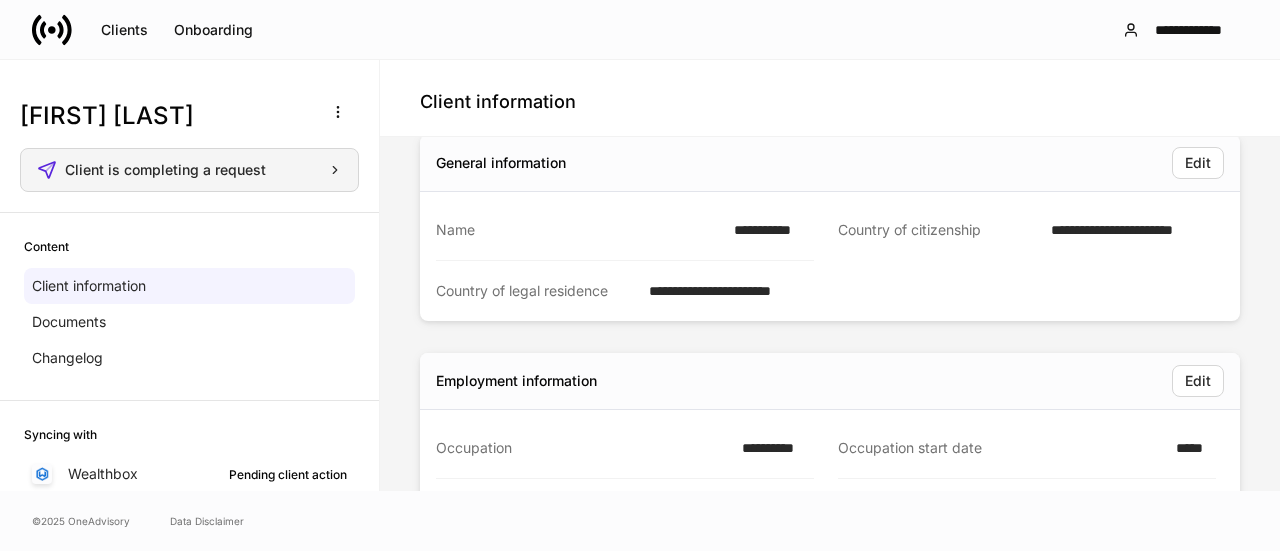 click on "Client is completing a request" at bounding box center [189, 170] 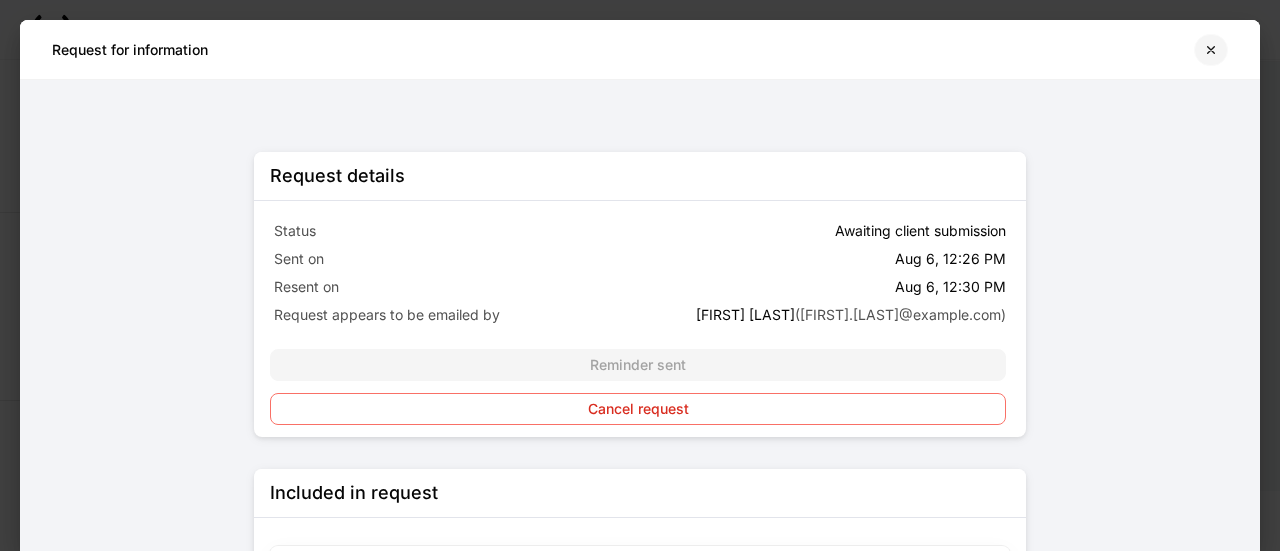 click 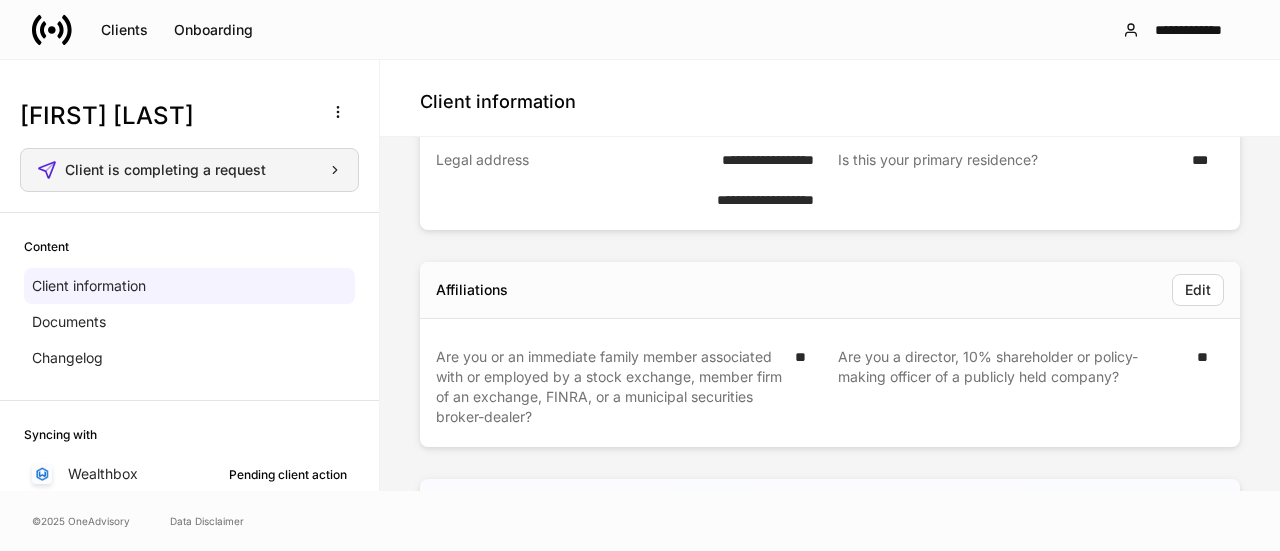 scroll, scrollTop: 719, scrollLeft: 0, axis: vertical 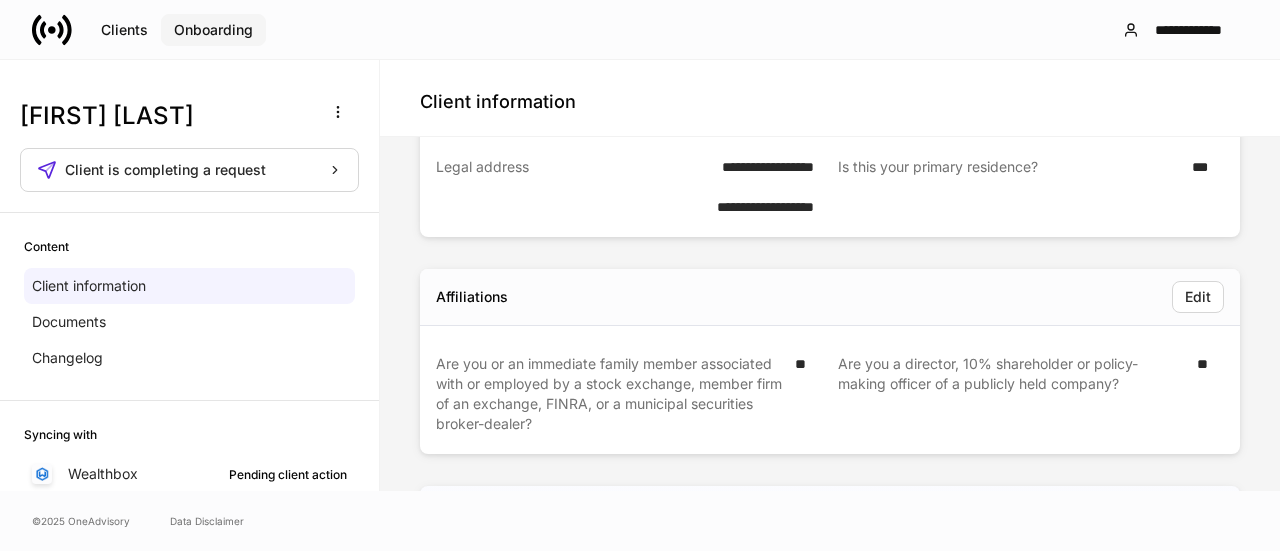 click on "Onboarding" at bounding box center (213, 30) 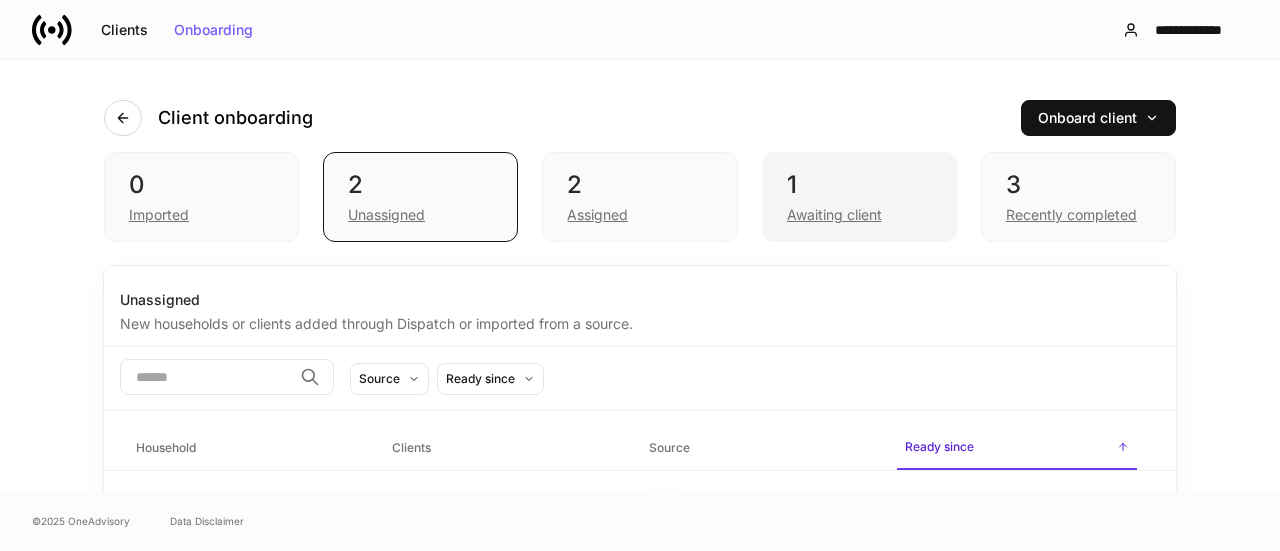 click on "Awaiting client" at bounding box center [859, 213] 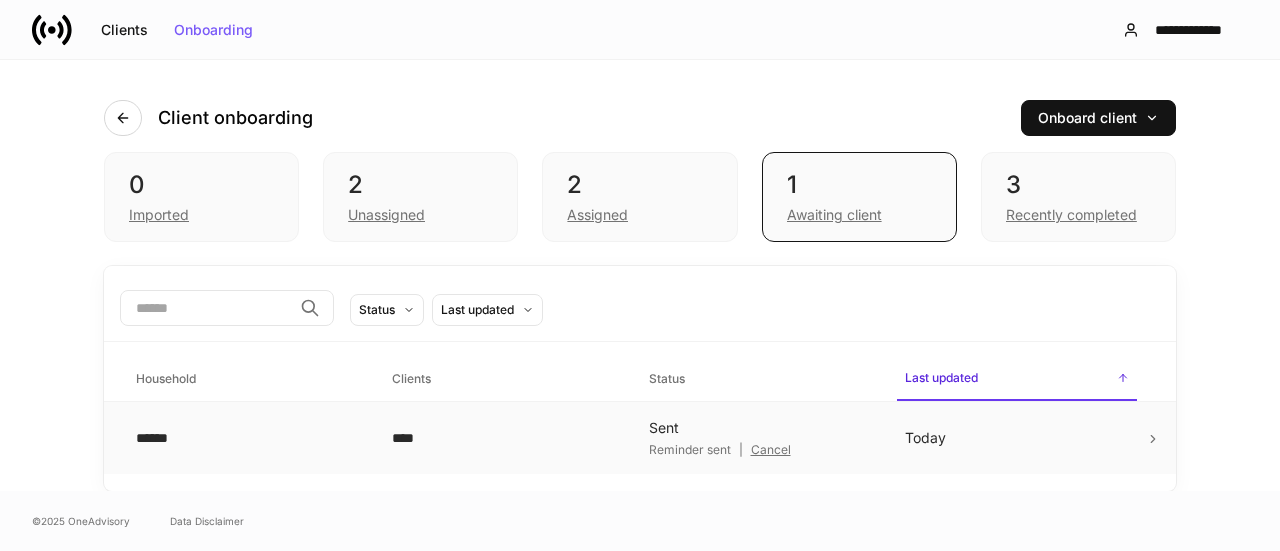 click 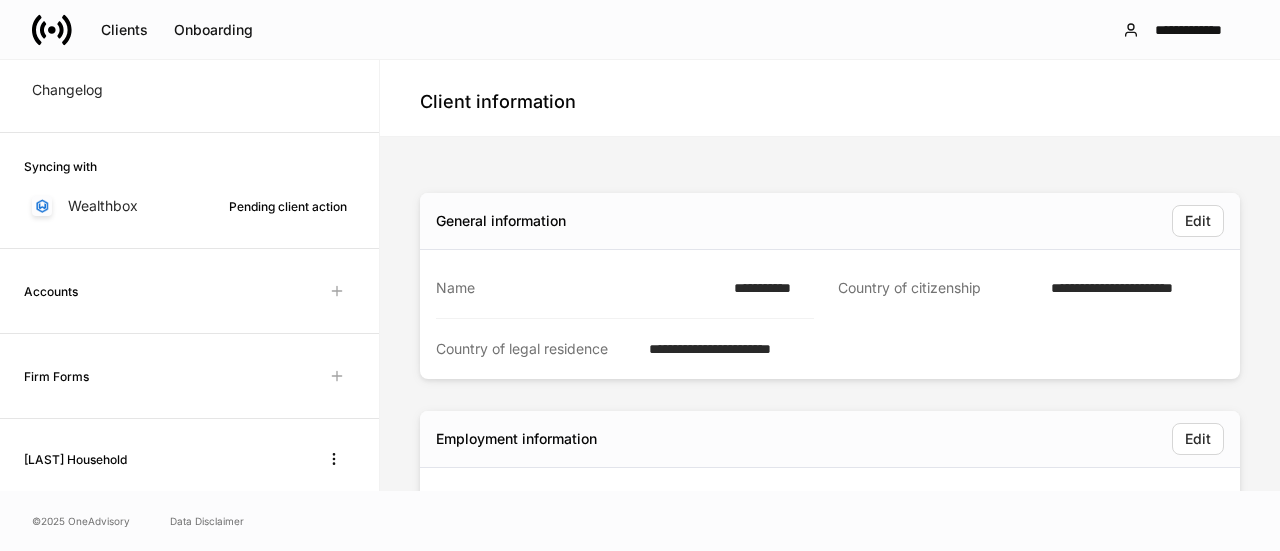 scroll, scrollTop: 300, scrollLeft: 0, axis: vertical 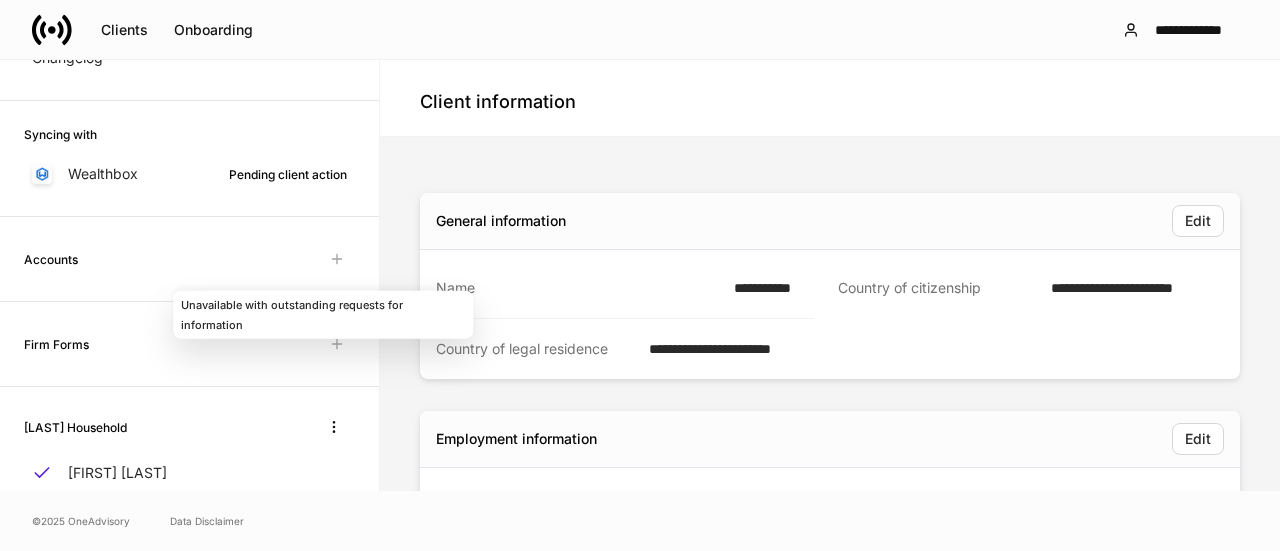 click at bounding box center [337, 259] 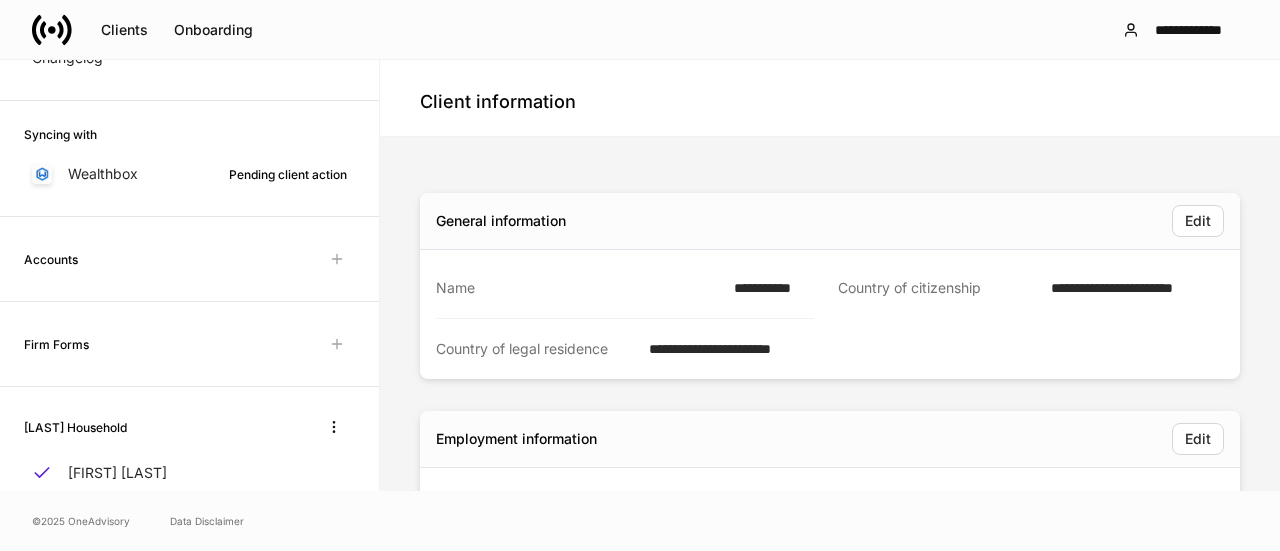 click on "Accounts" at bounding box center [51, 259] 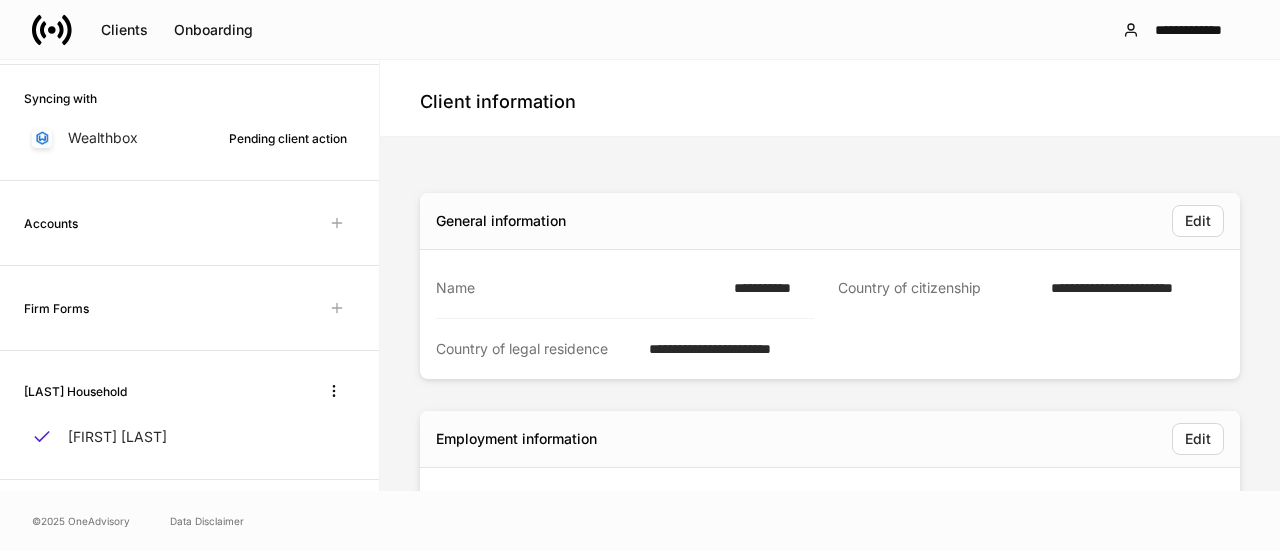 scroll, scrollTop: 355, scrollLeft: 0, axis: vertical 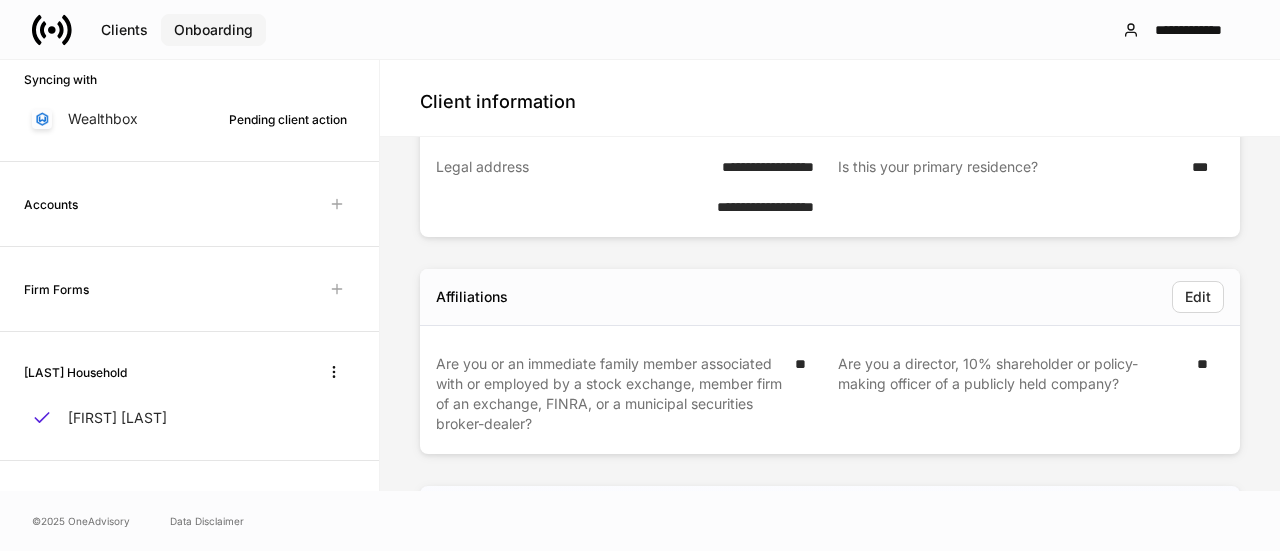 click on "Onboarding" at bounding box center [213, 30] 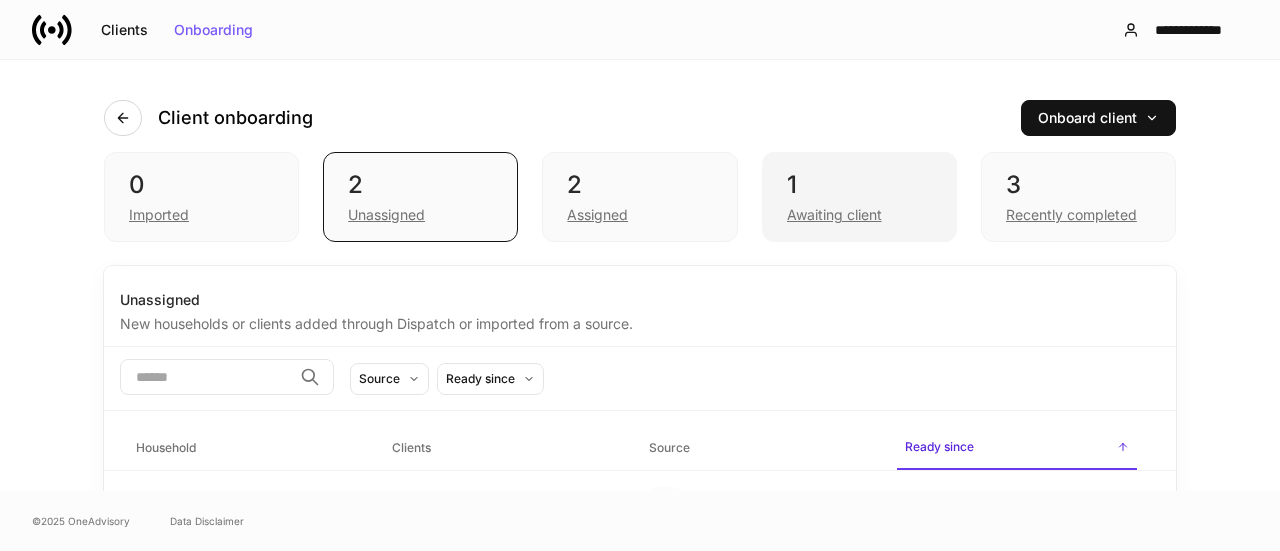 click on "Awaiting client" at bounding box center (859, 213) 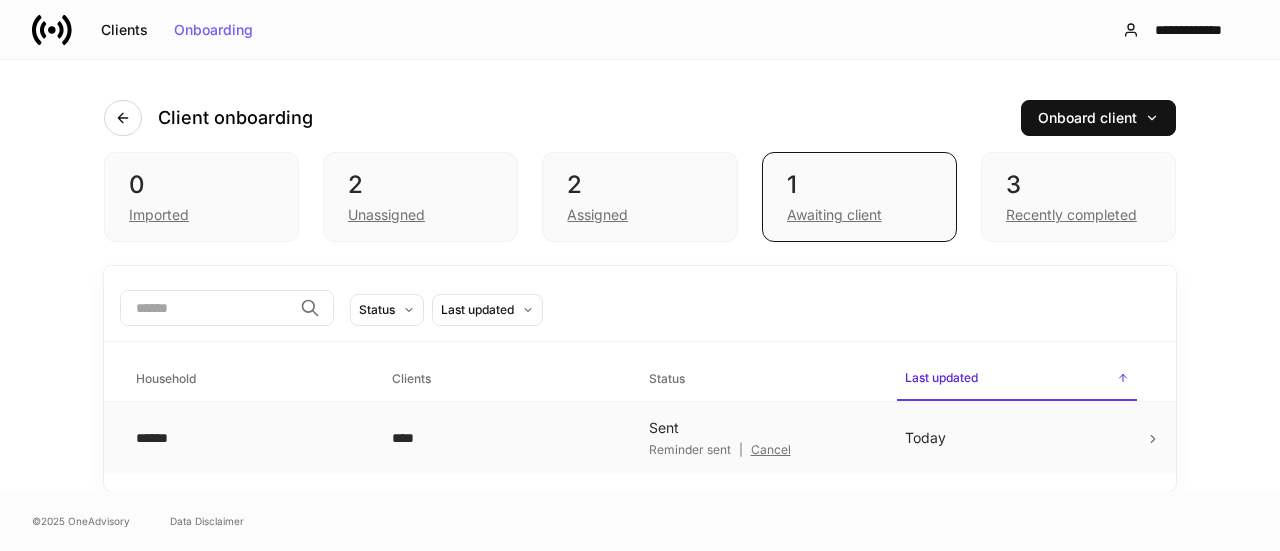 click on "****" at bounding box center [504, 438] 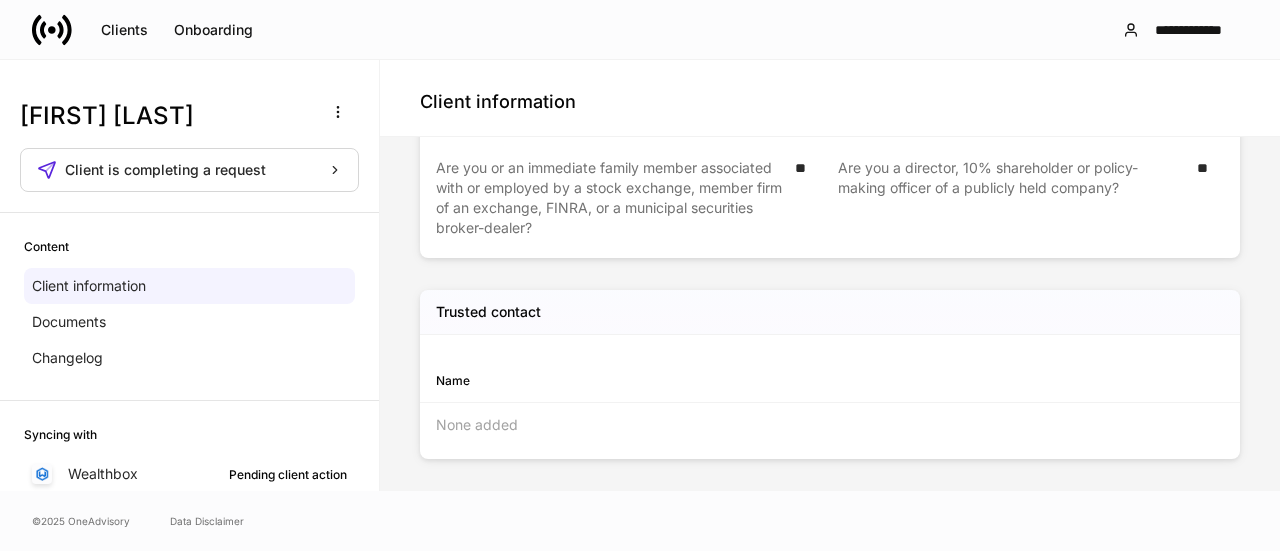 scroll, scrollTop: 919, scrollLeft: 0, axis: vertical 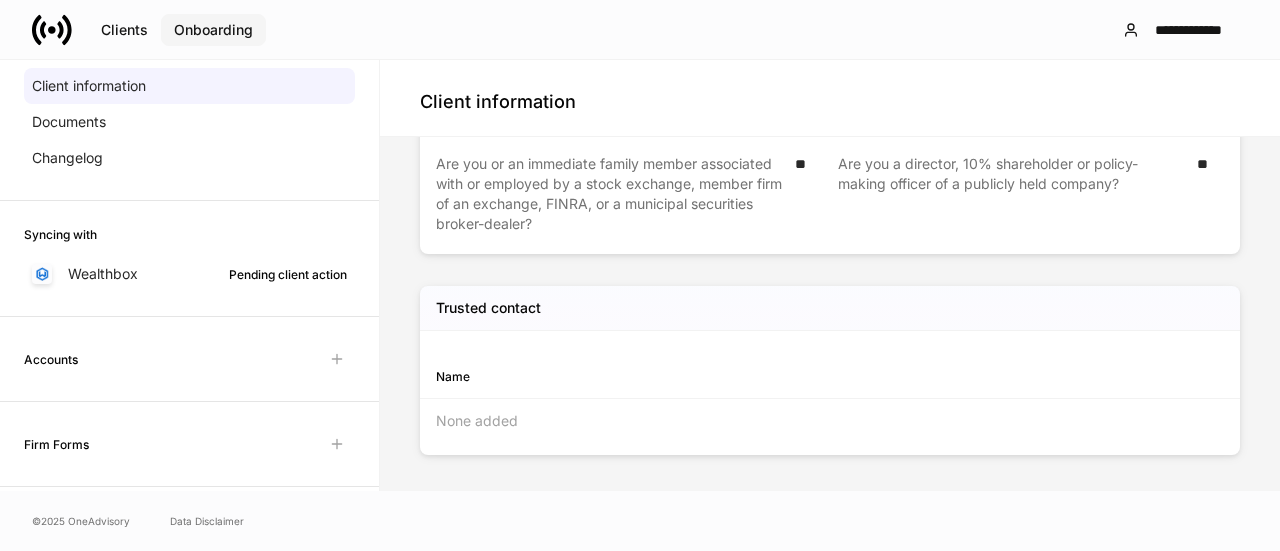 click on "Onboarding" at bounding box center (213, 30) 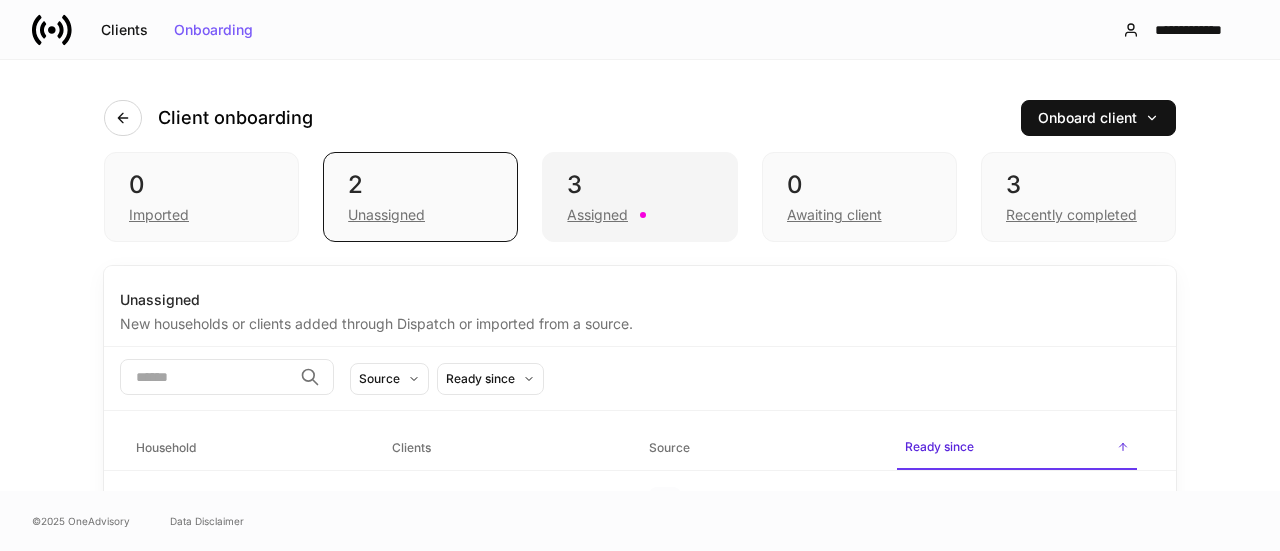 click on "3" at bounding box center (639, 185) 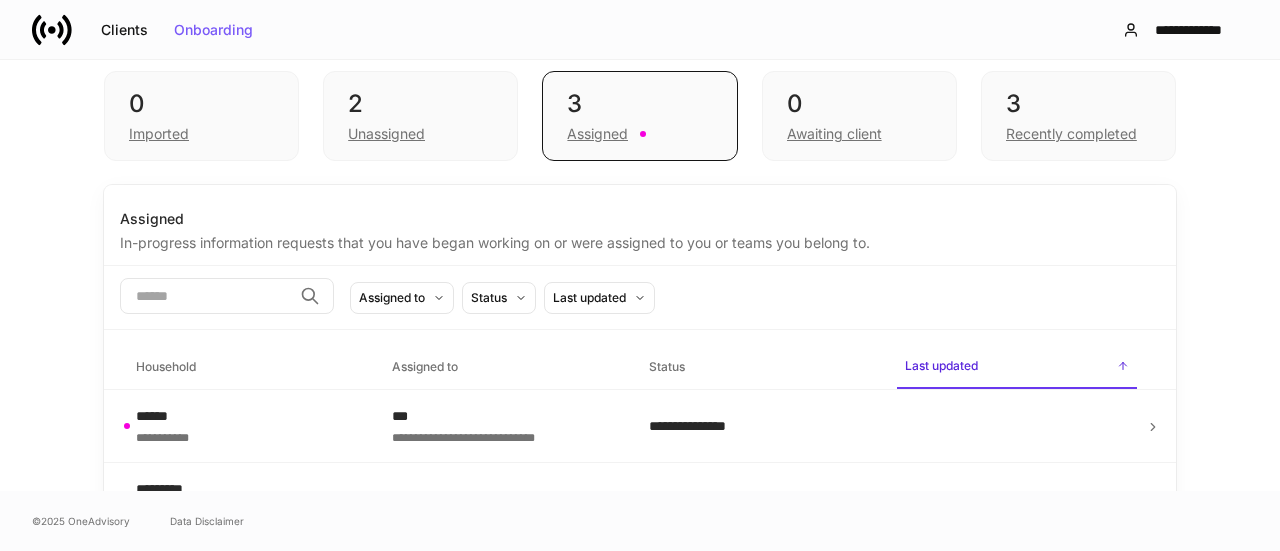 scroll, scrollTop: 195, scrollLeft: 0, axis: vertical 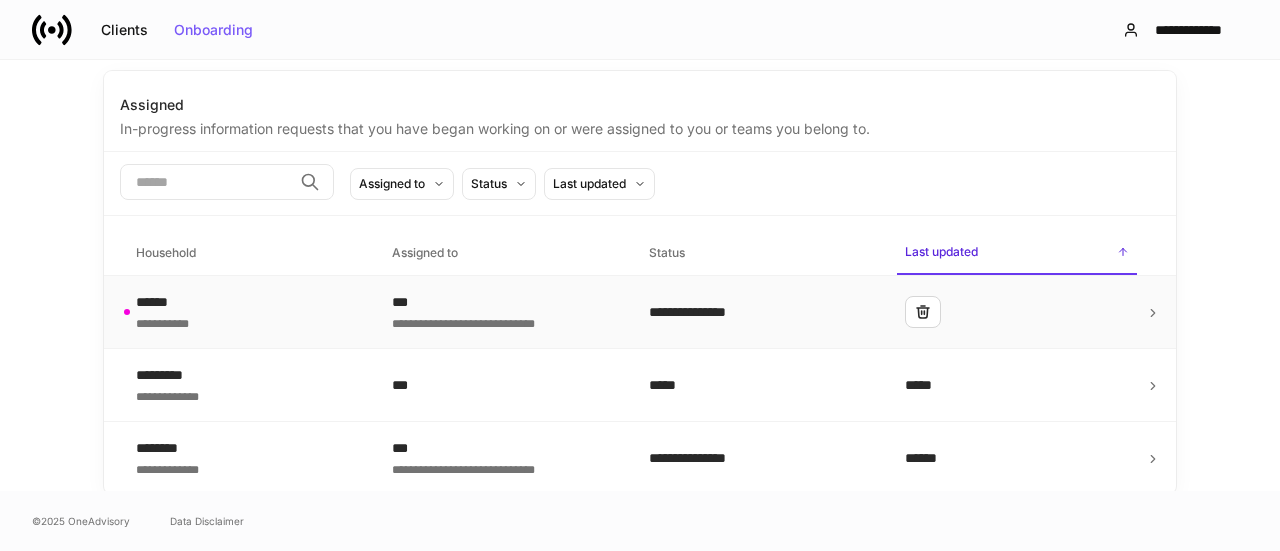click on "**********" at bounding box center (761, 312) 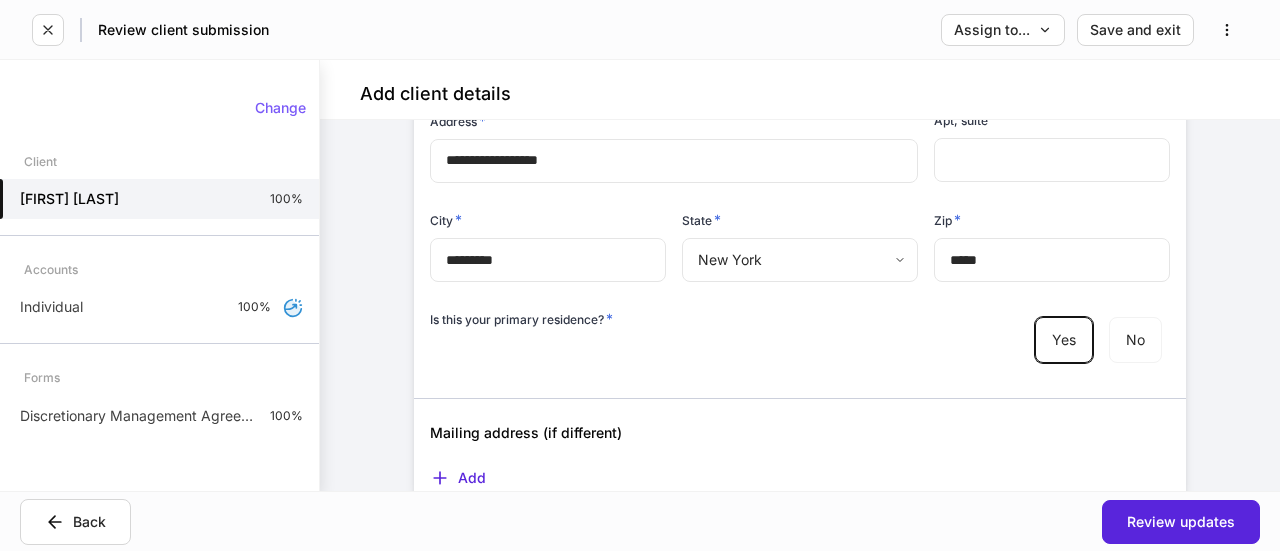 scroll, scrollTop: 2000, scrollLeft: 0, axis: vertical 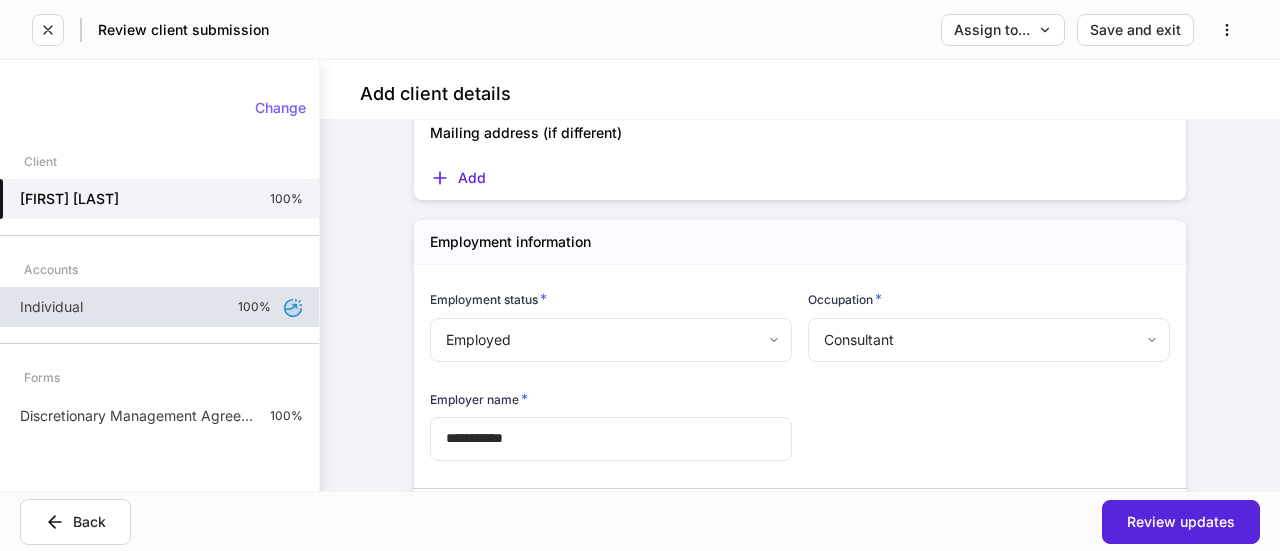 click on "Individual 100%" at bounding box center (159, 307) 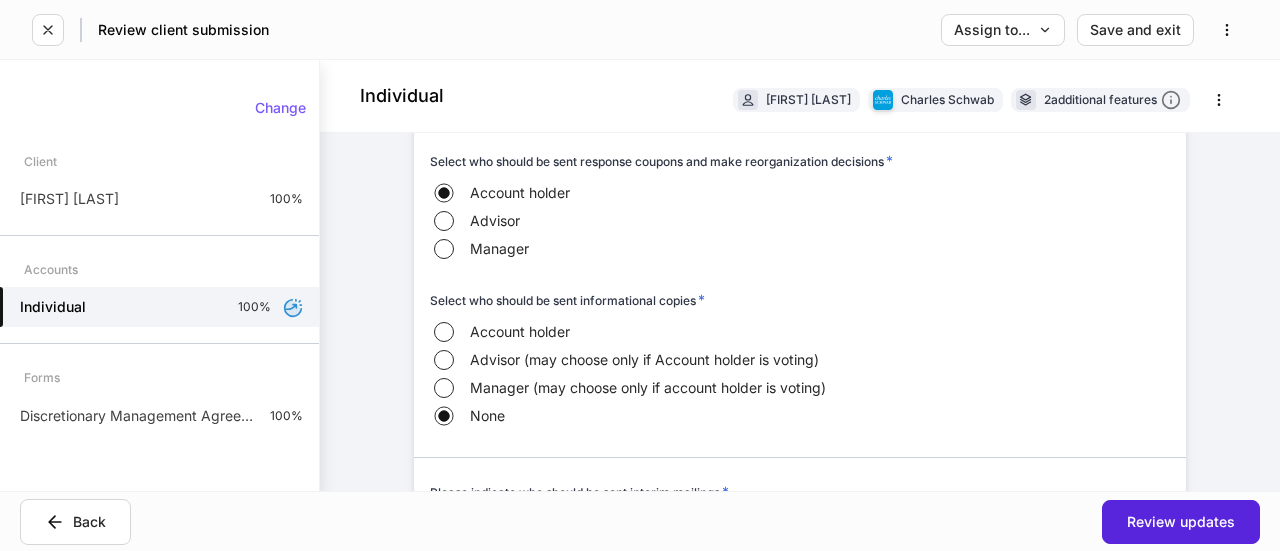 scroll, scrollTop: 2400, scrollLeft: 0, axis: vertical 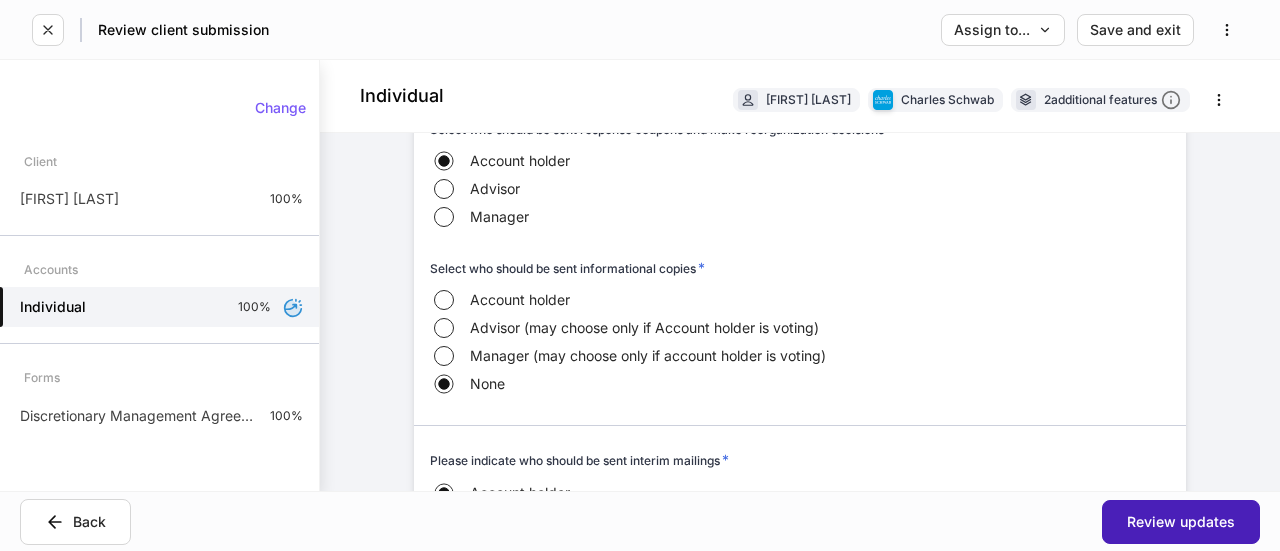 click on "Review updates" at bounding box center [1181, 522] 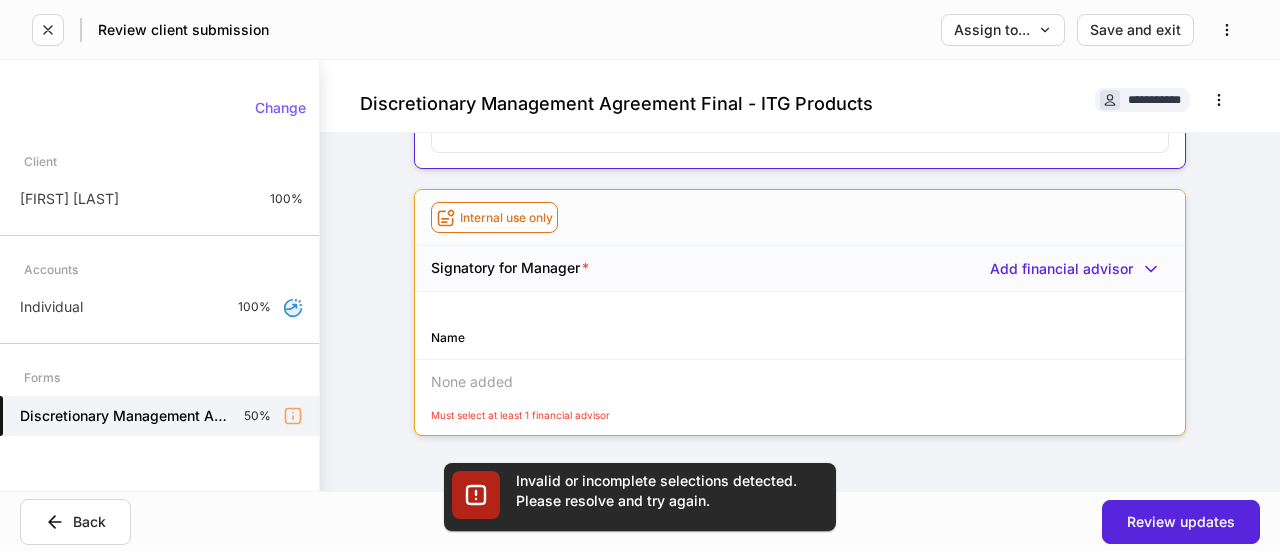 scroll, scrollTop: 312, scrollLeft: 0, axis: vertical 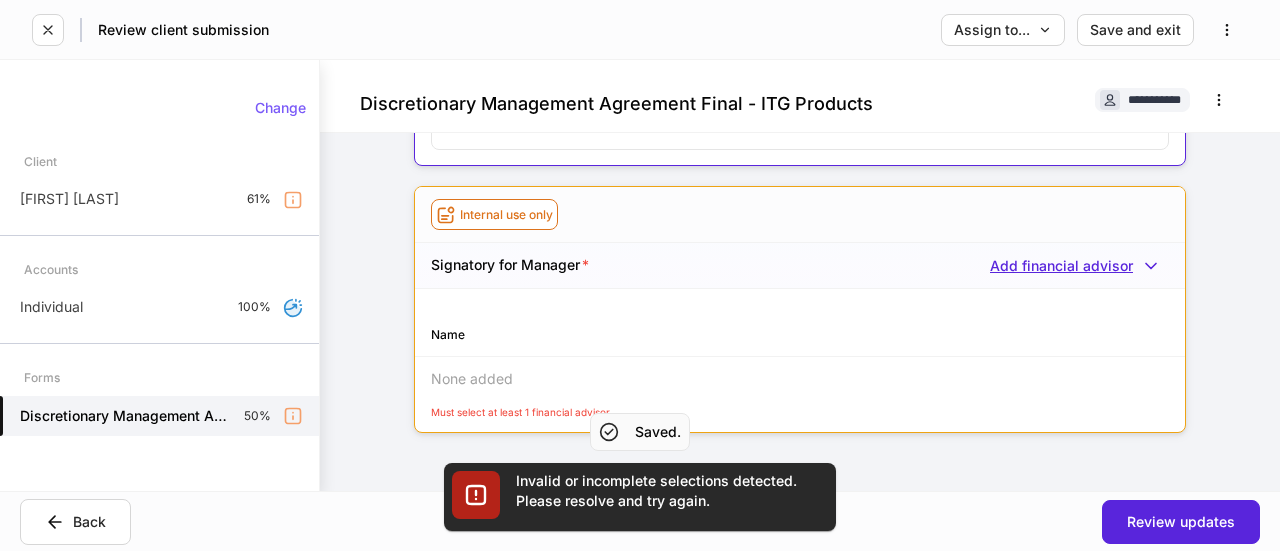 click on "Add financial advisor" at bounding box center (1079, 266) 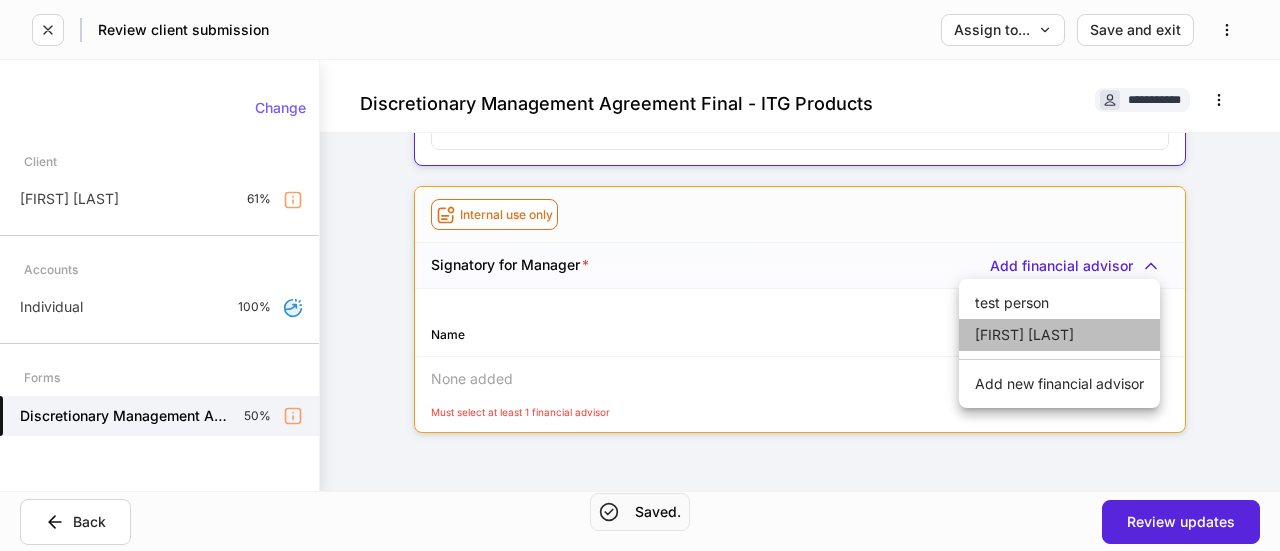 click on "[FIRST] [LAST]" at bounding box center [1059, 335] 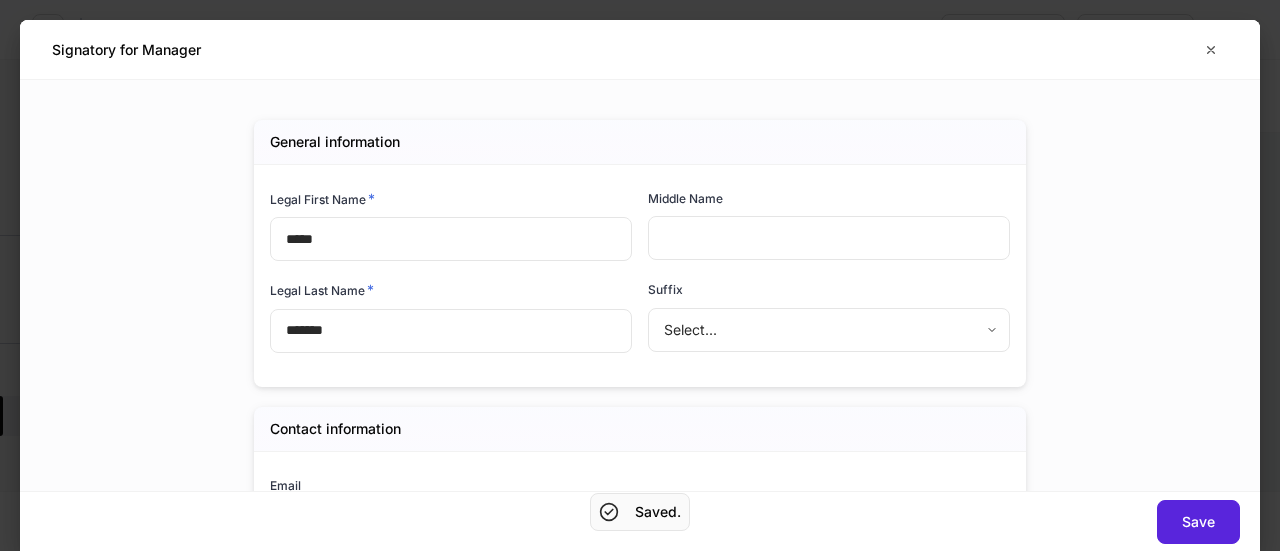scroll, scrollTop: 308, scrollLeft: 0, axis: vertical 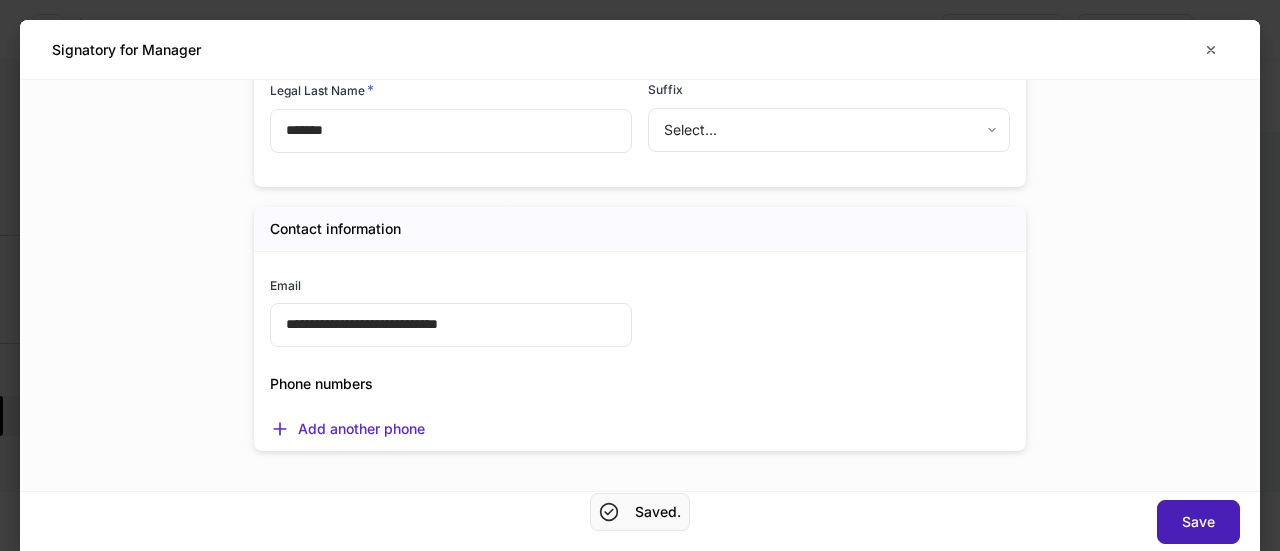 click on "Save" at bounding box center [1198, 522] 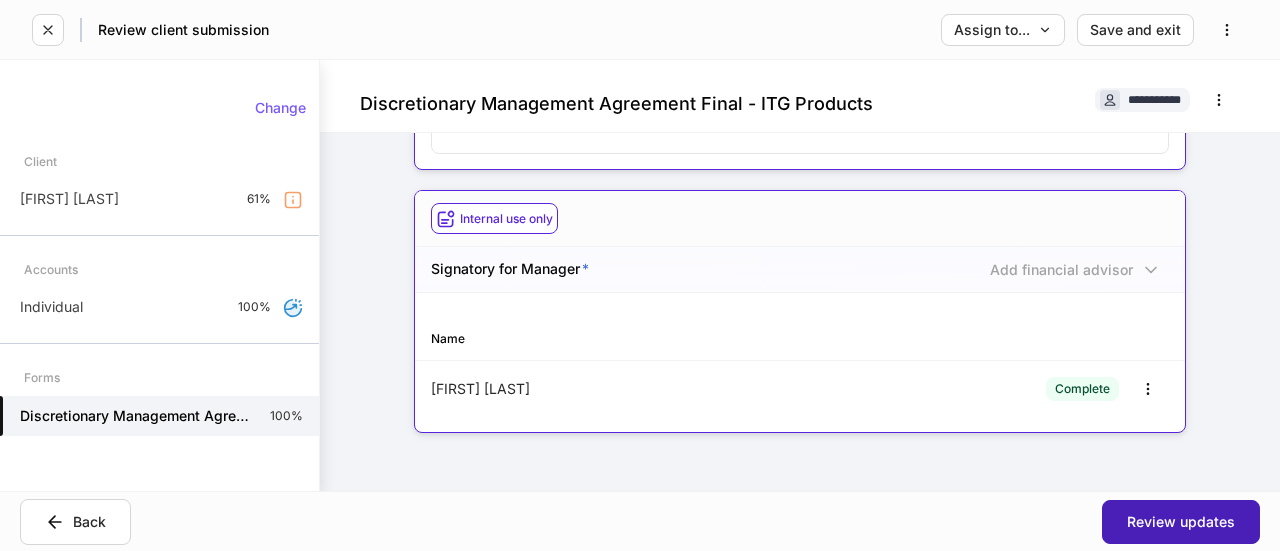 click on "Review updates" at bounding box center [1181, 522] 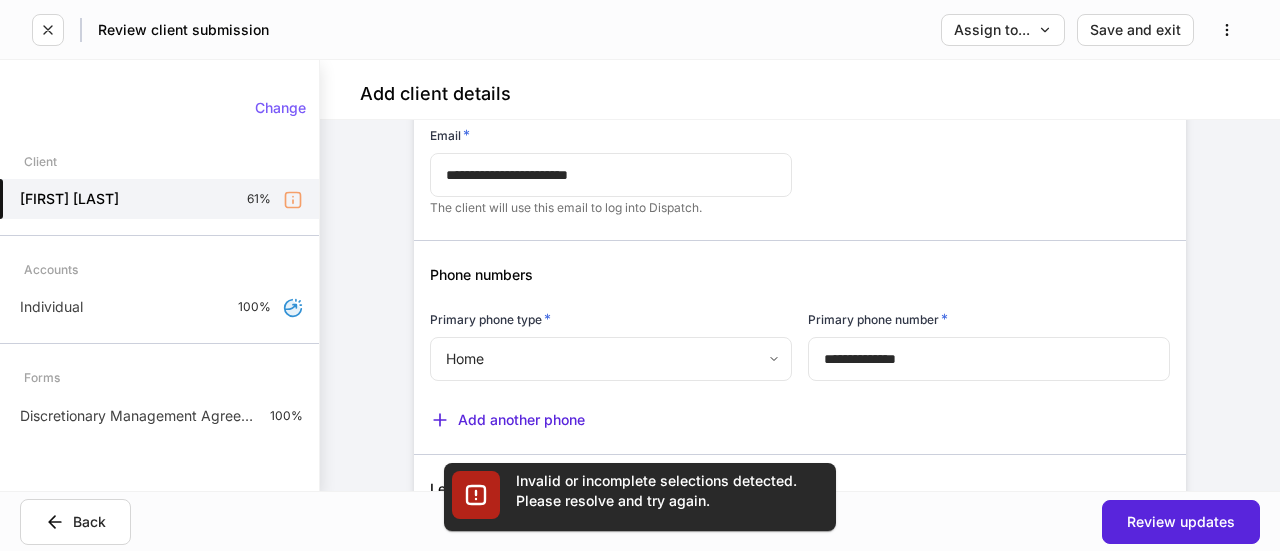 scroll, scrollTop: 1458, scrollLeft: 0, axis: vertical 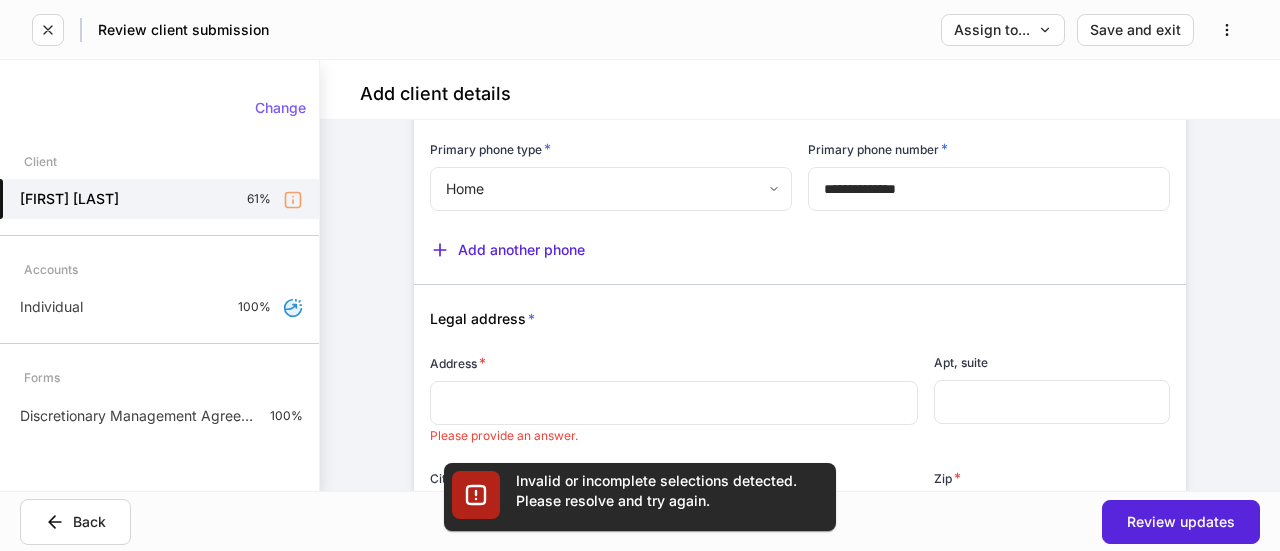 click at bounding box center [674, 403] 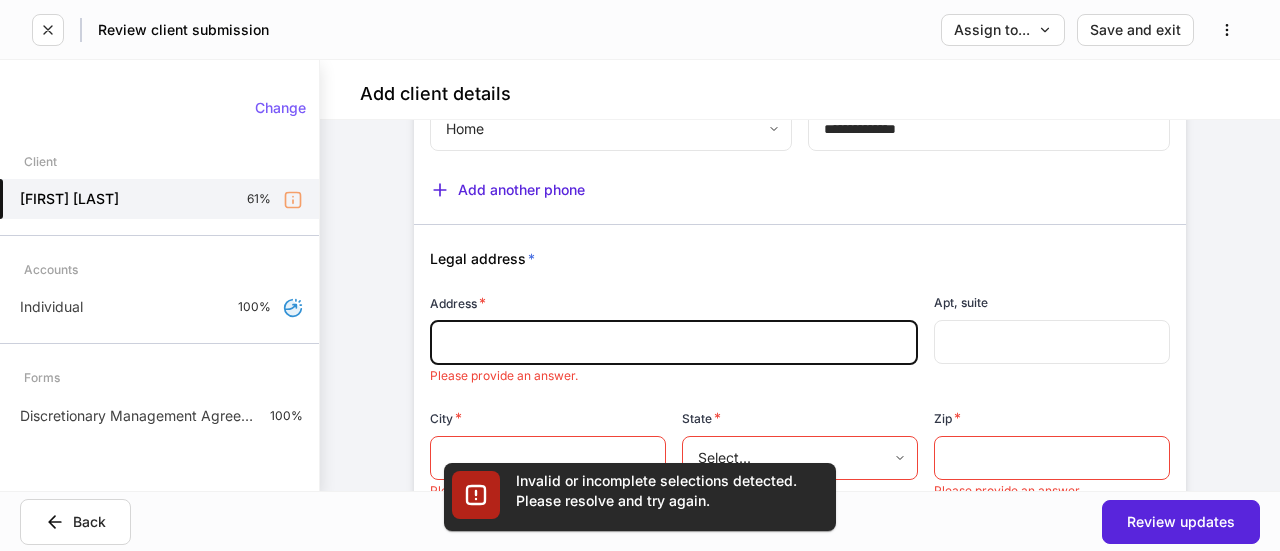 scroll, scrollTop: 1558, scrollLeft: 0, axis: vertical 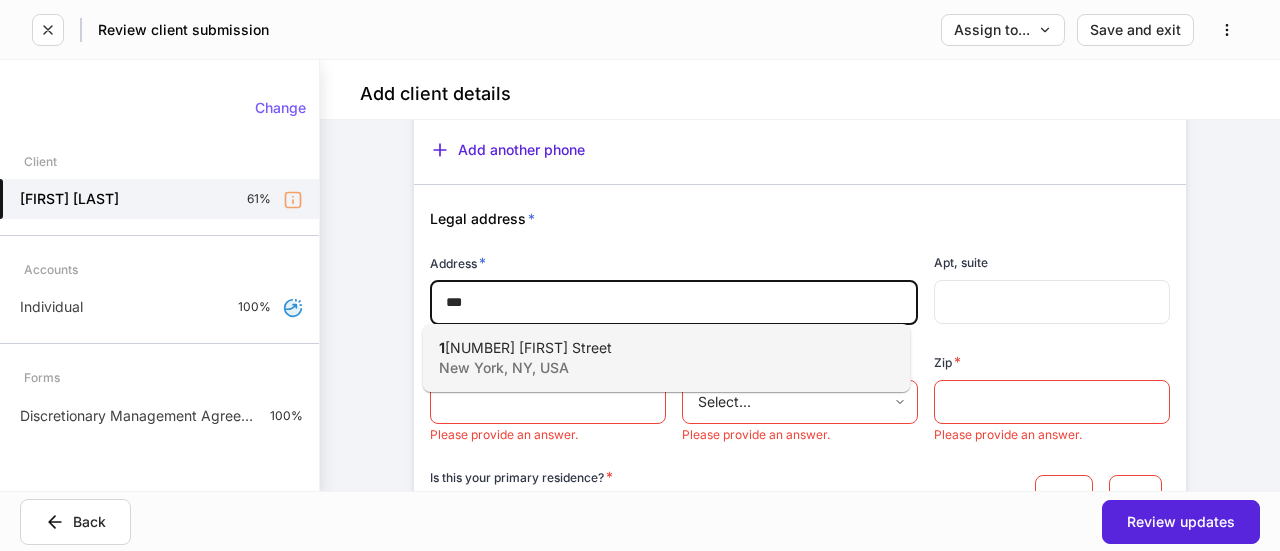 click on "[NUMBER] [FIRST] Street [CITY], [STATE], USA" at bounding box center [645, 358] 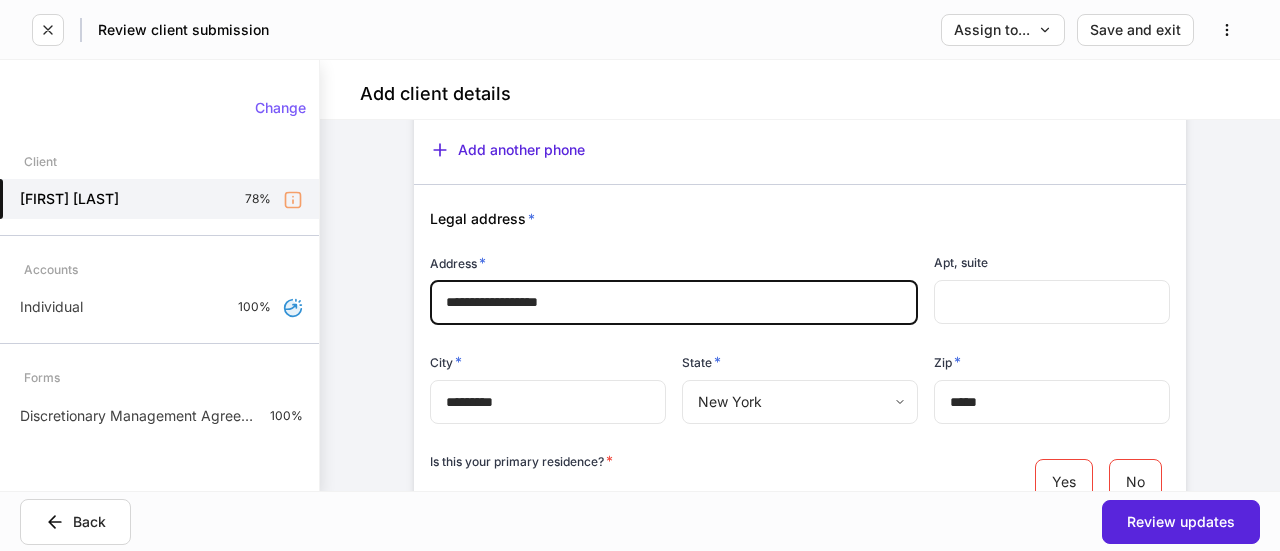 type on "*********" 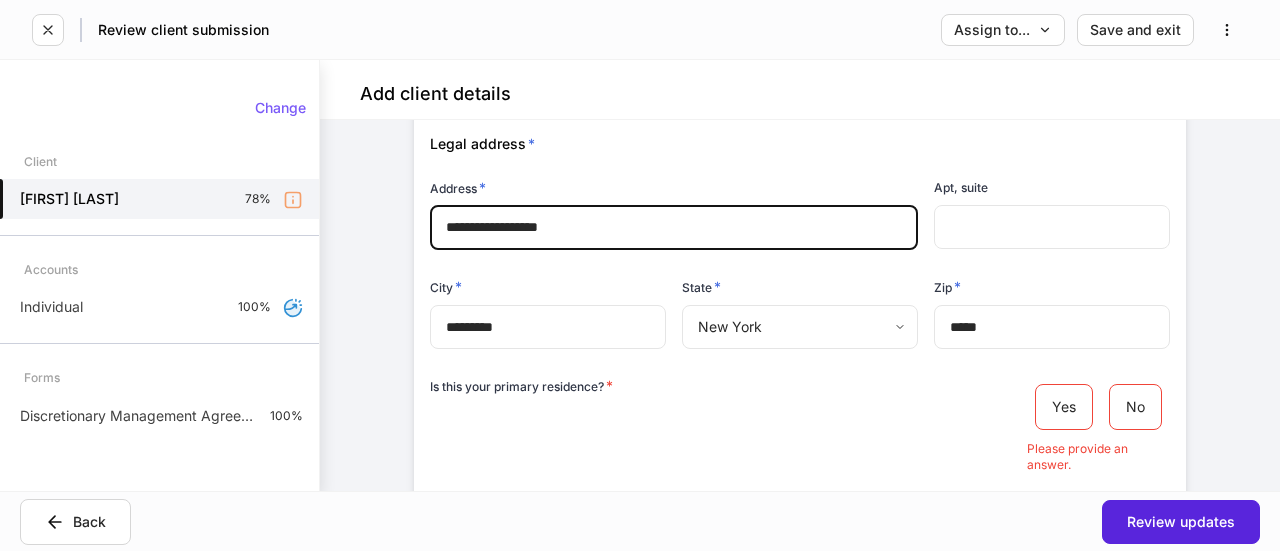 scroll, scrollTop: 1758, scrollLeft: 0, axis: vertical 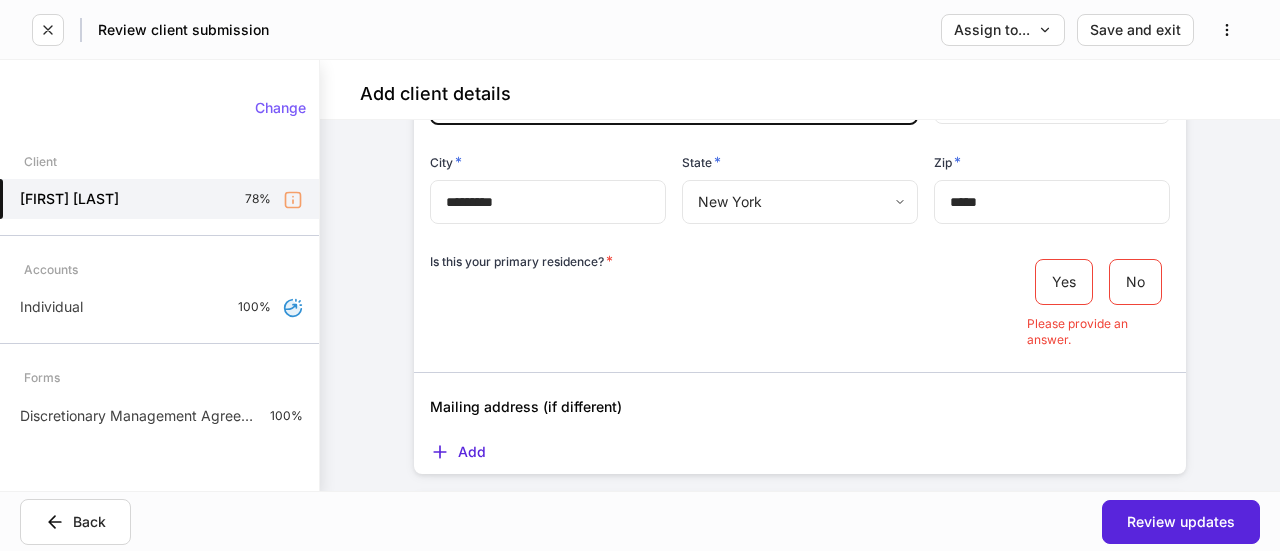 type on "**********" 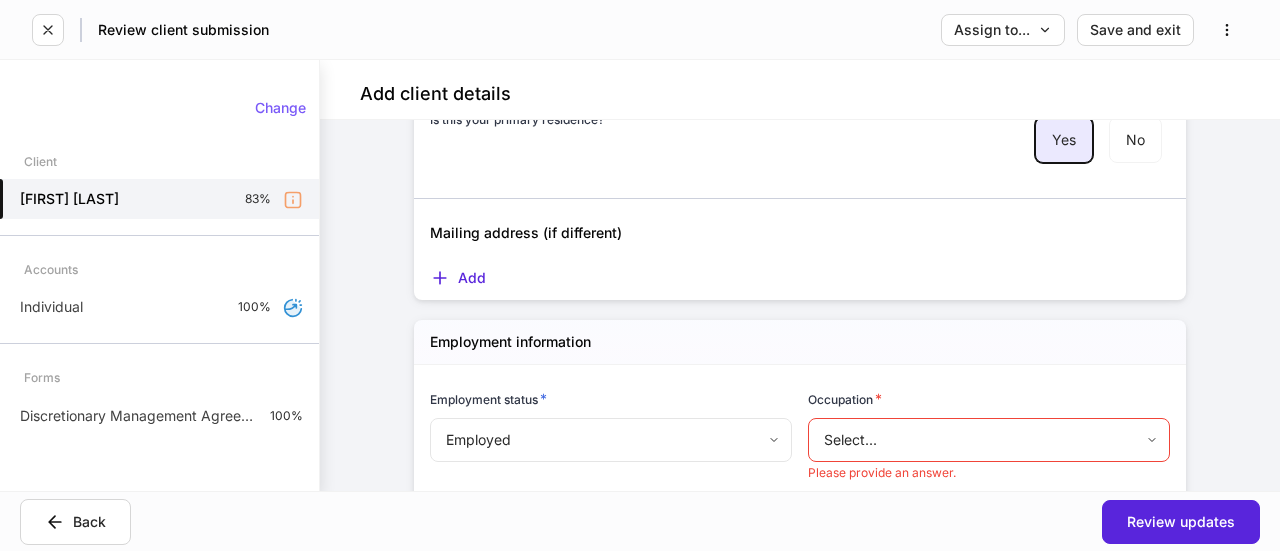 scroll, scrollTop: 1958, scrollLeft: 0, axis: vertical 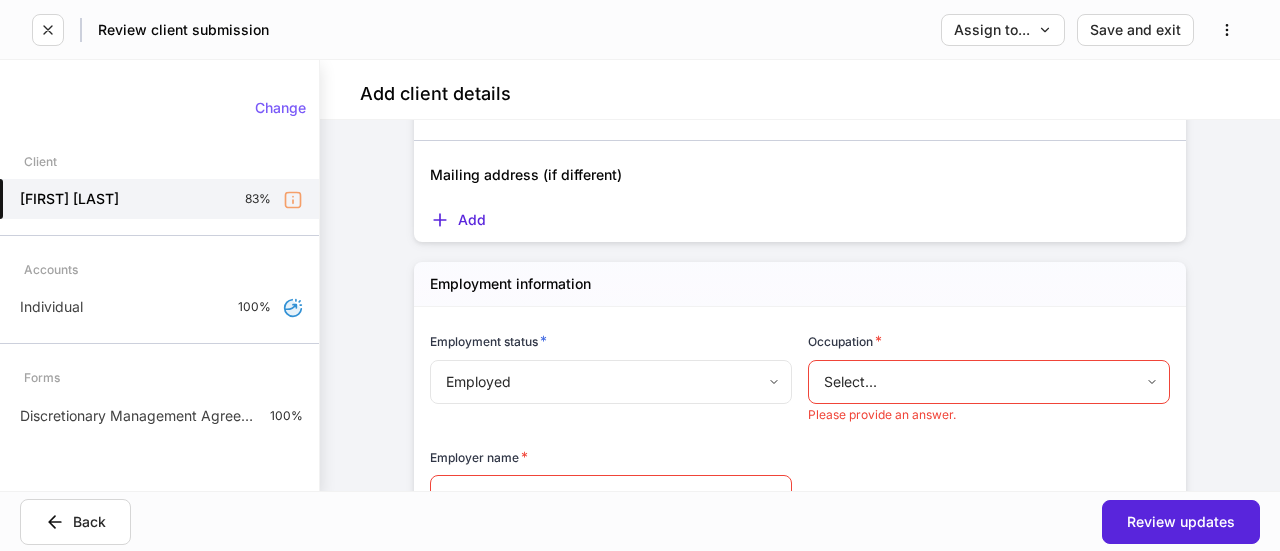 click on "**********" at bounding box center (640, 275) 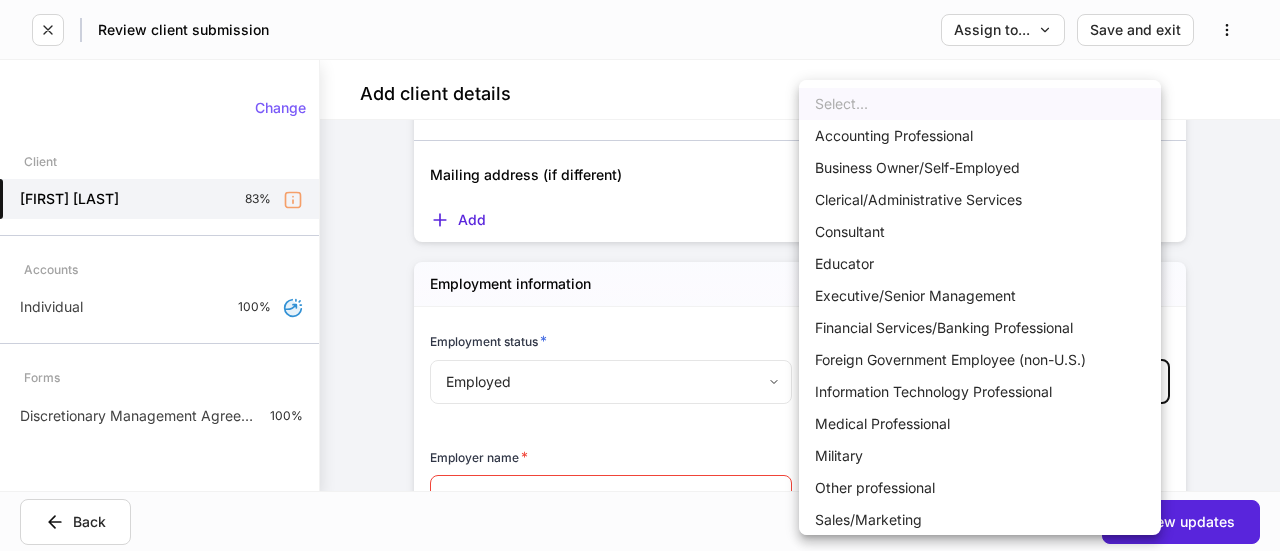 click on "Consultant" at bounding box center [980, 232] 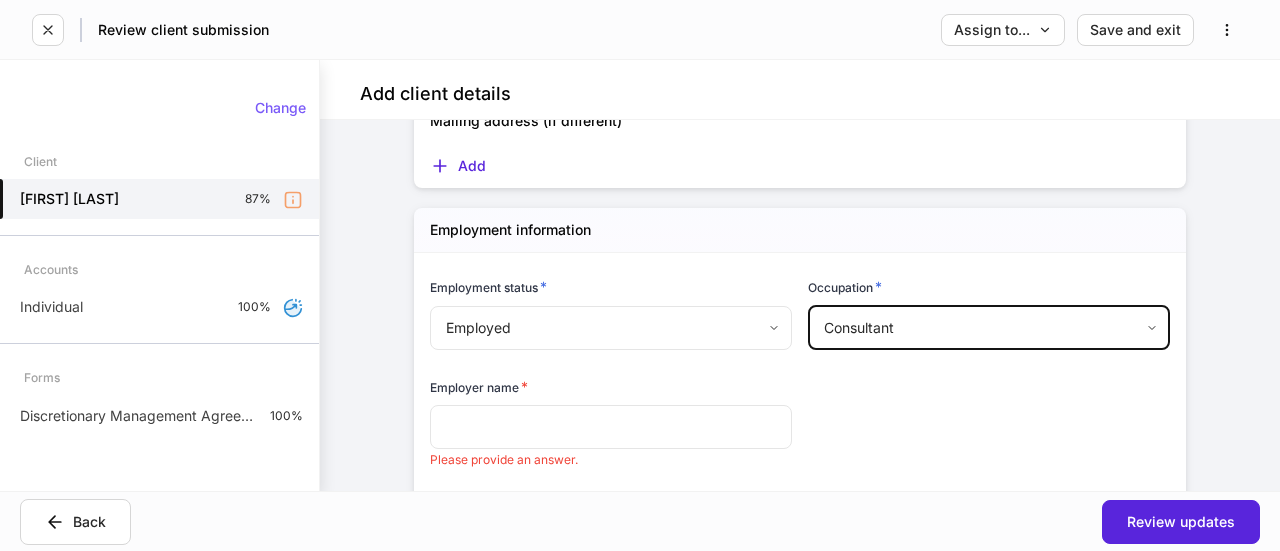 scroll, scrollTop: 2058, scrollLeft: 0, axis: vertical 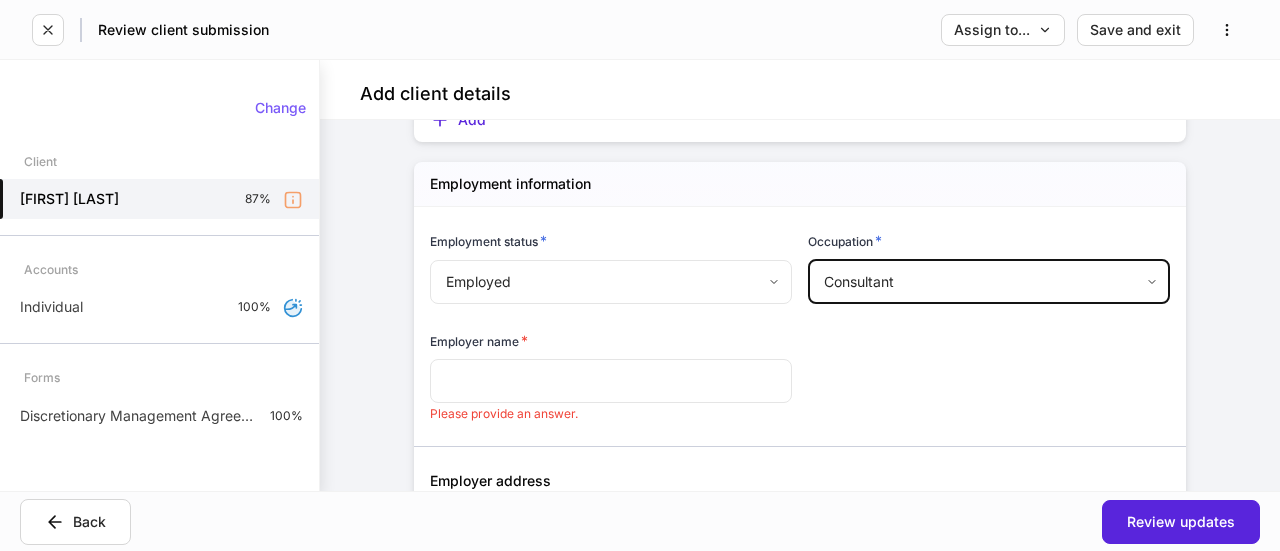 click at bounding box center (611, 381) 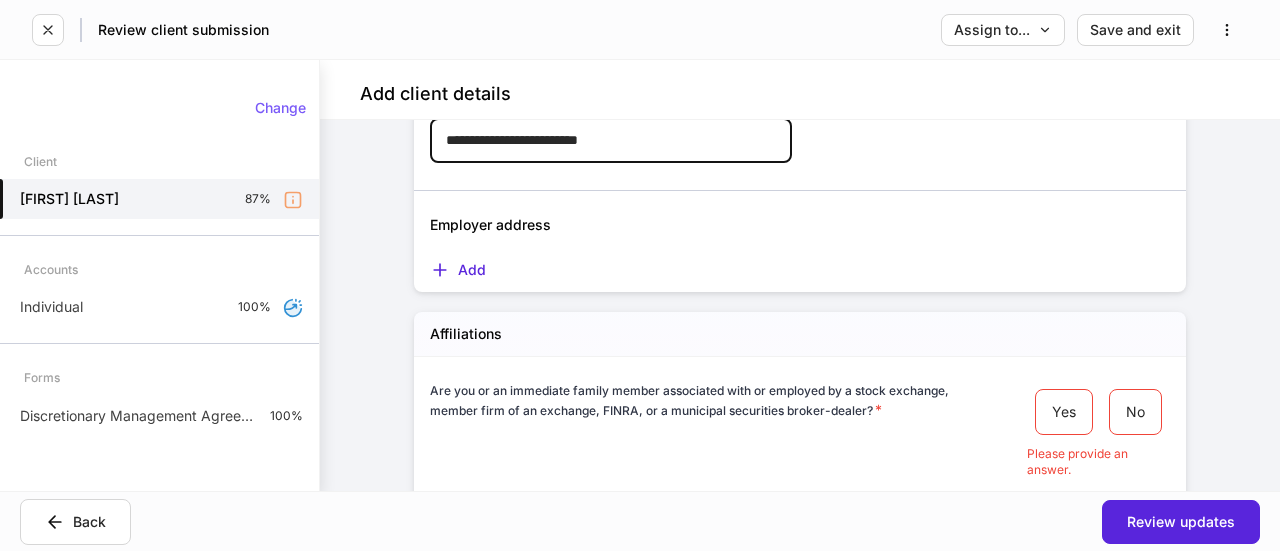 scroll, scrollTop: 2358, scrollLeft: 0, axis: vertical 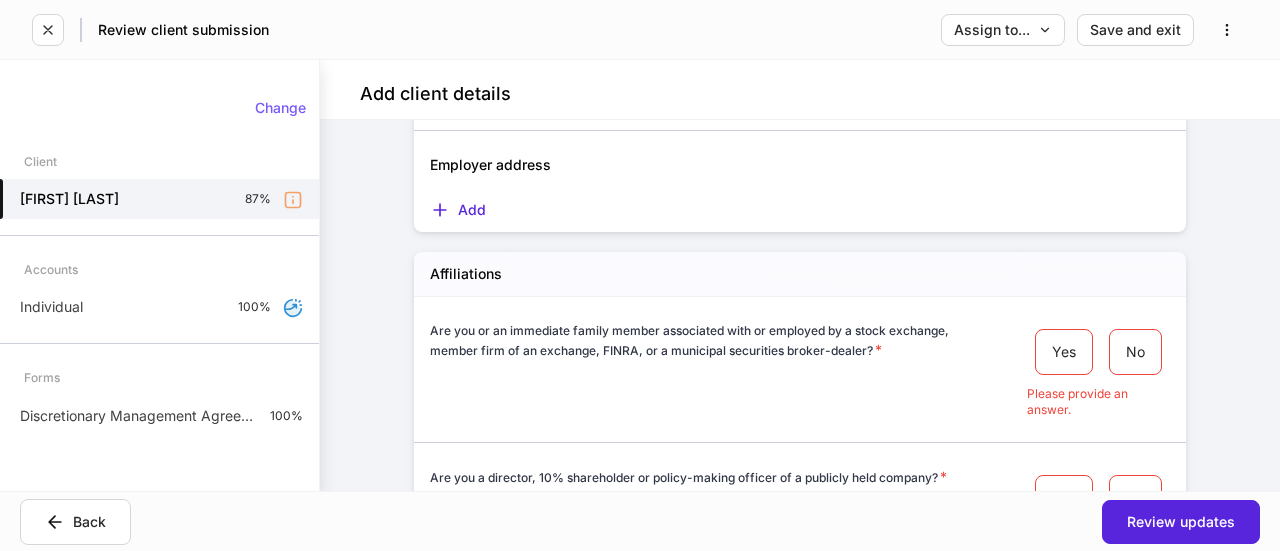 type on "**********" 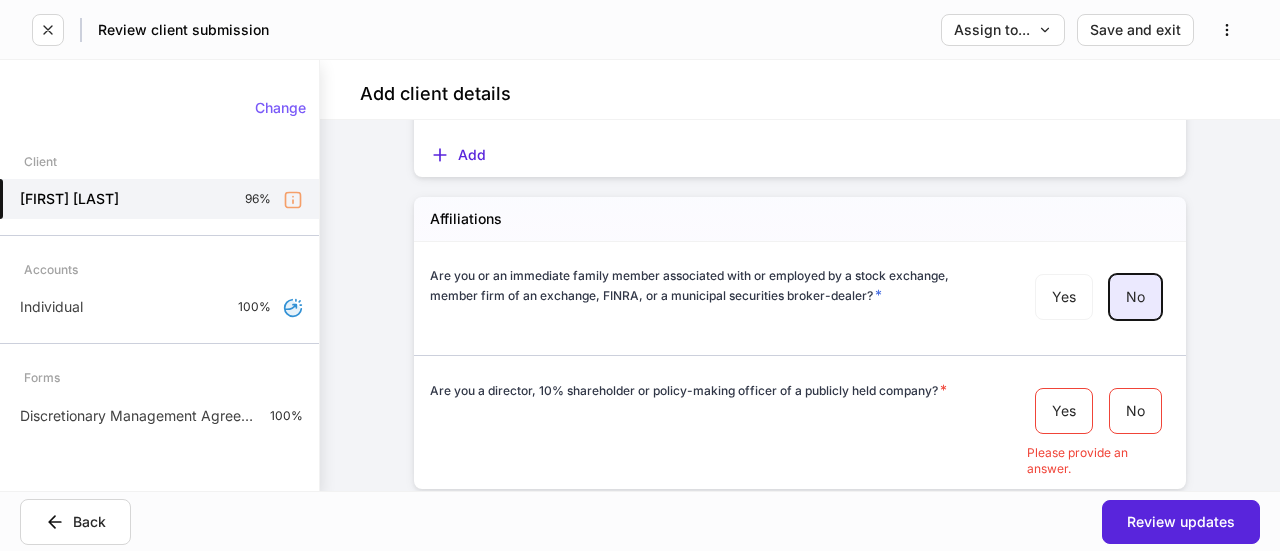 scroll, scrollTop: 2458, scrollLeft: 0, axis: vertical 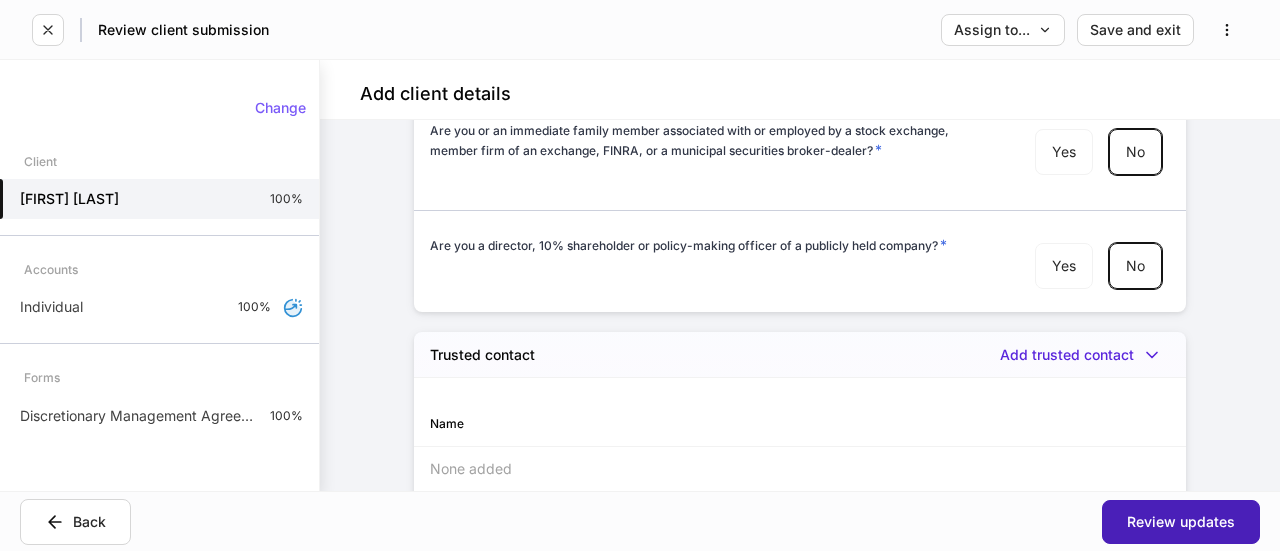 click on "Review updates" at bounding box center (1181, 522) 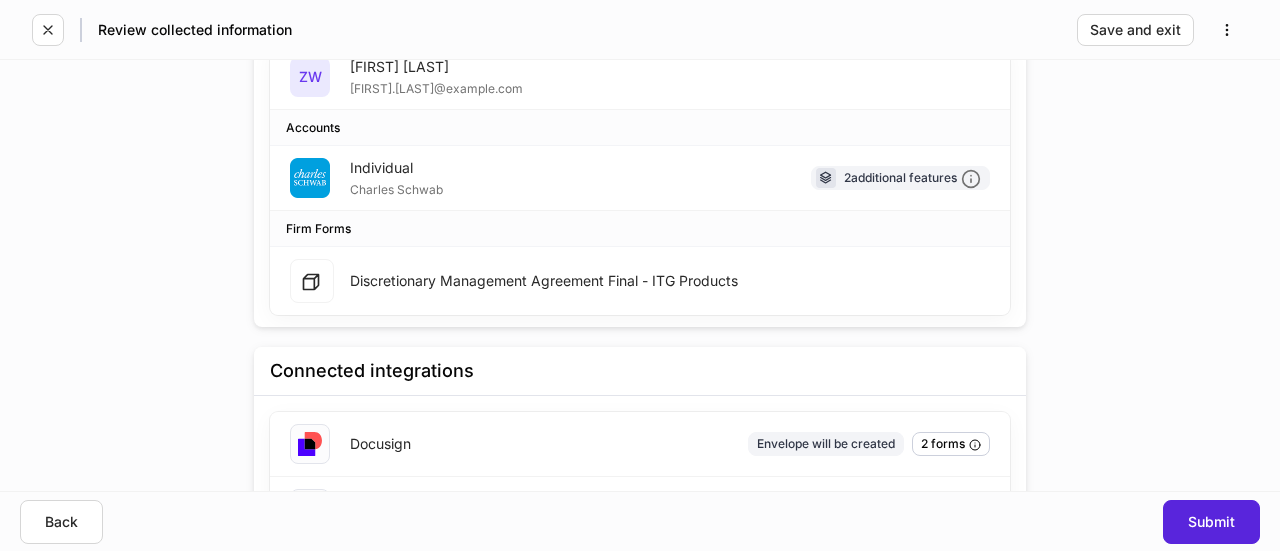 scroll, scrollTop: 258, scrollLeft: 0, axis: vertical 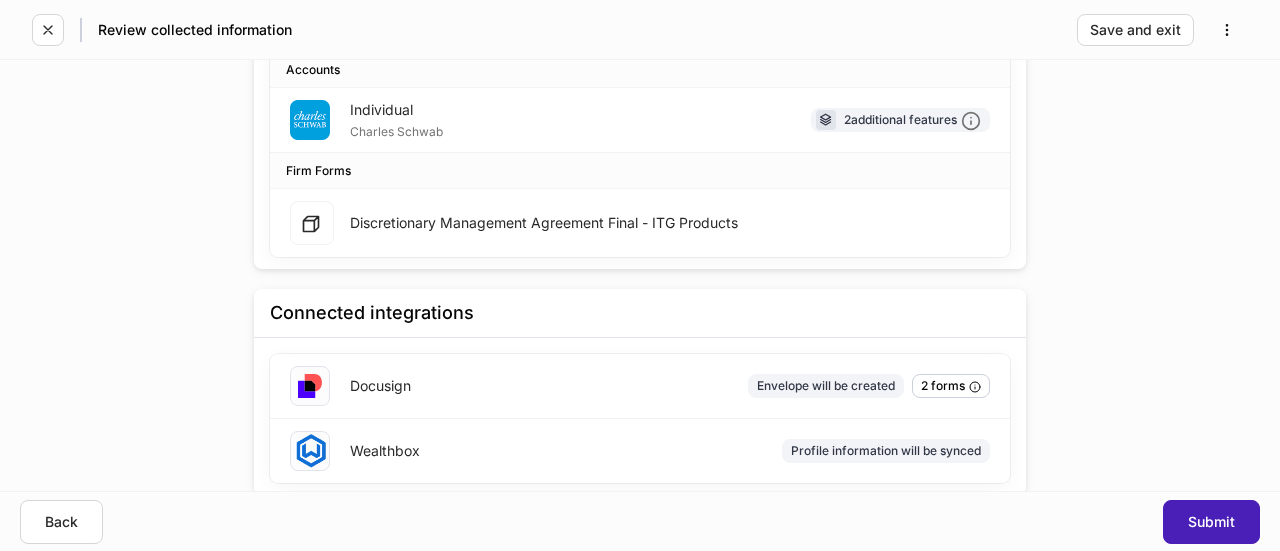 click on "Submit" at bounding box center (1211, 522) 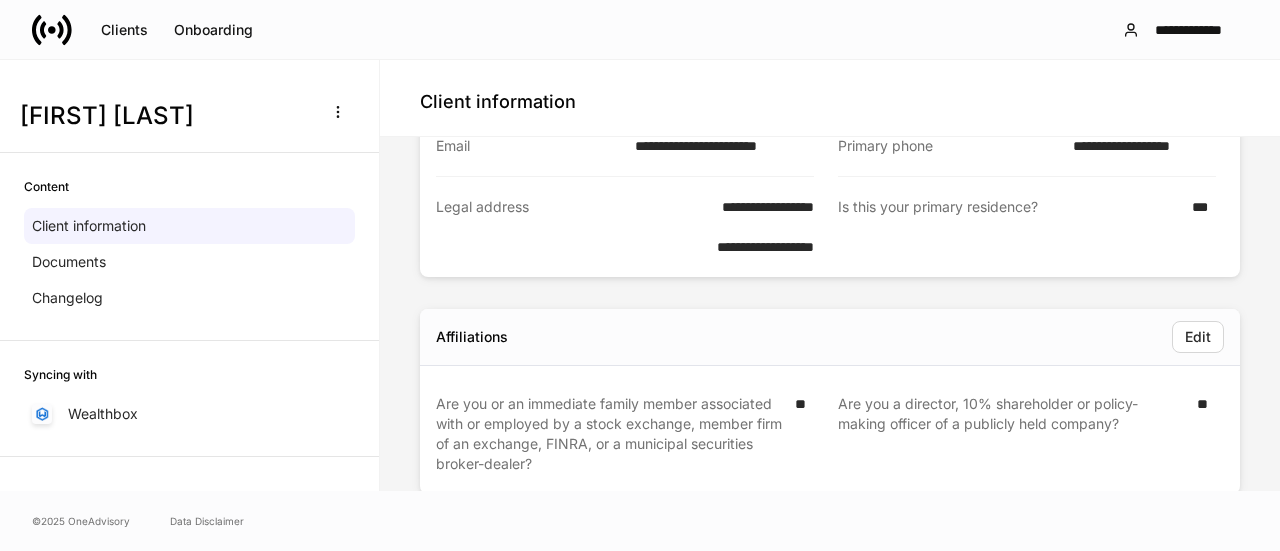 scroll, scrollTop: 940, scrollLeft: 0, axis: vertical 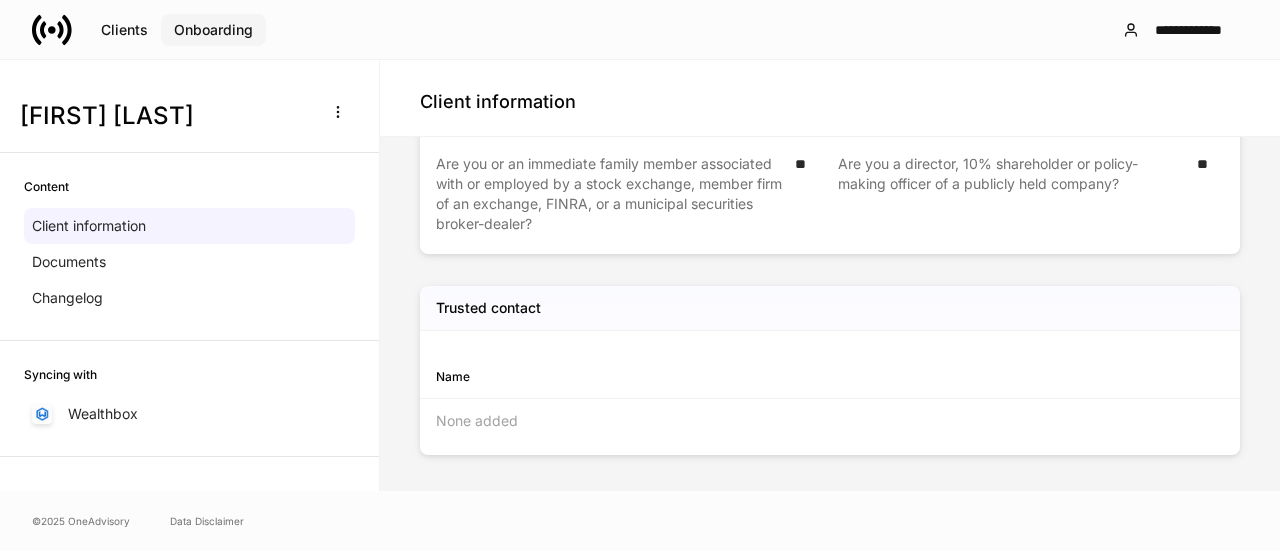 click on "Onboarding" at bounding box center [213, 30] 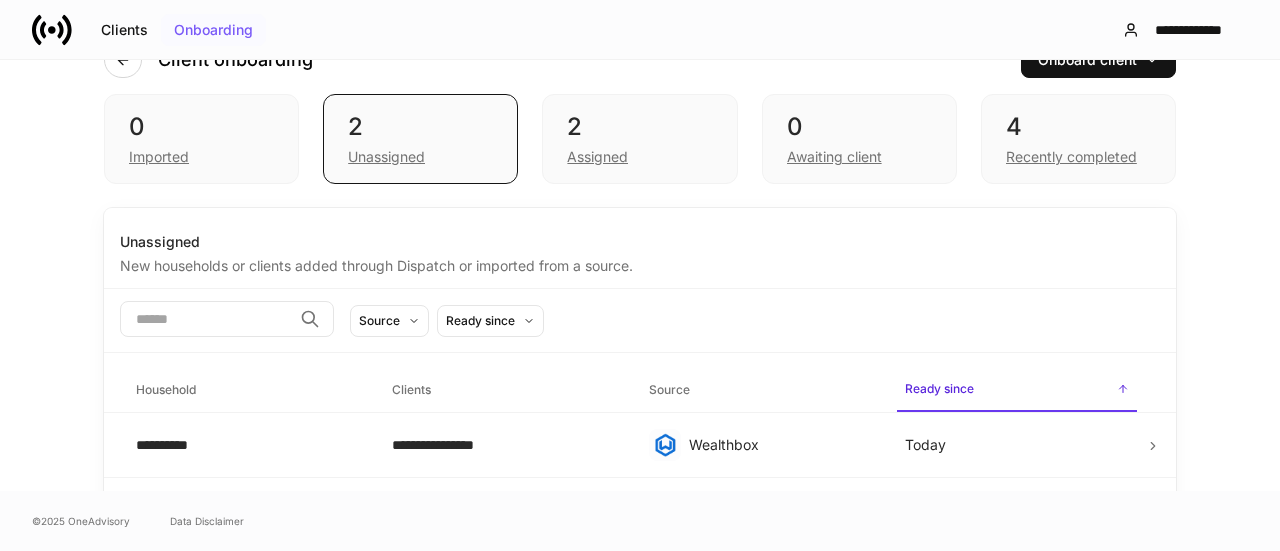 scroll, scrollTop: 100, scrollLeft: 0, axis: vertical 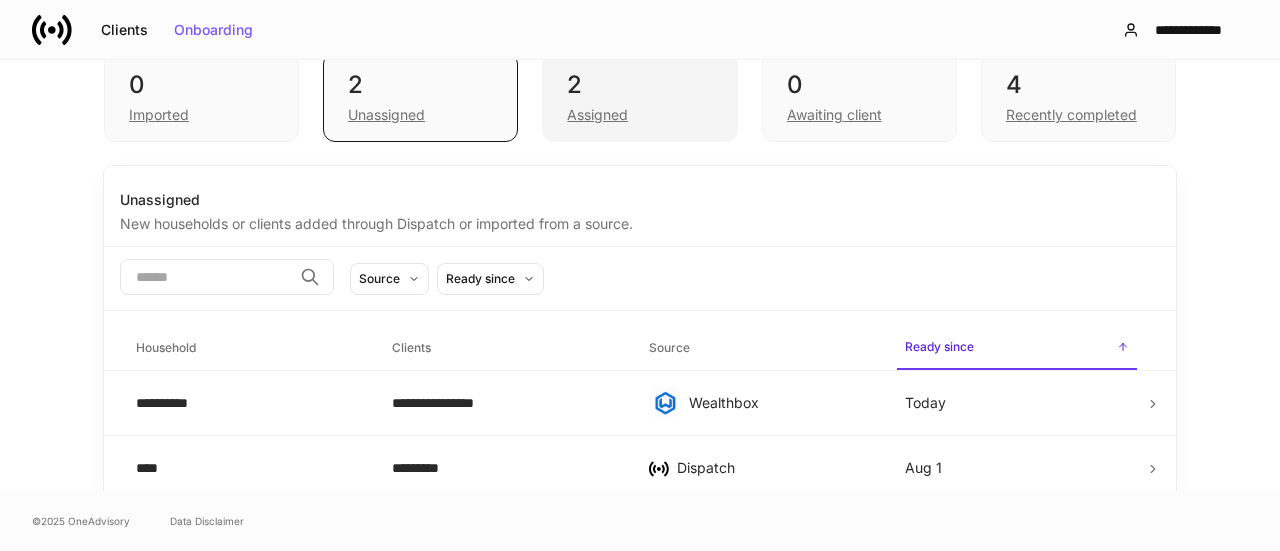 click on "Assigned" at bounding box center [597, 115] 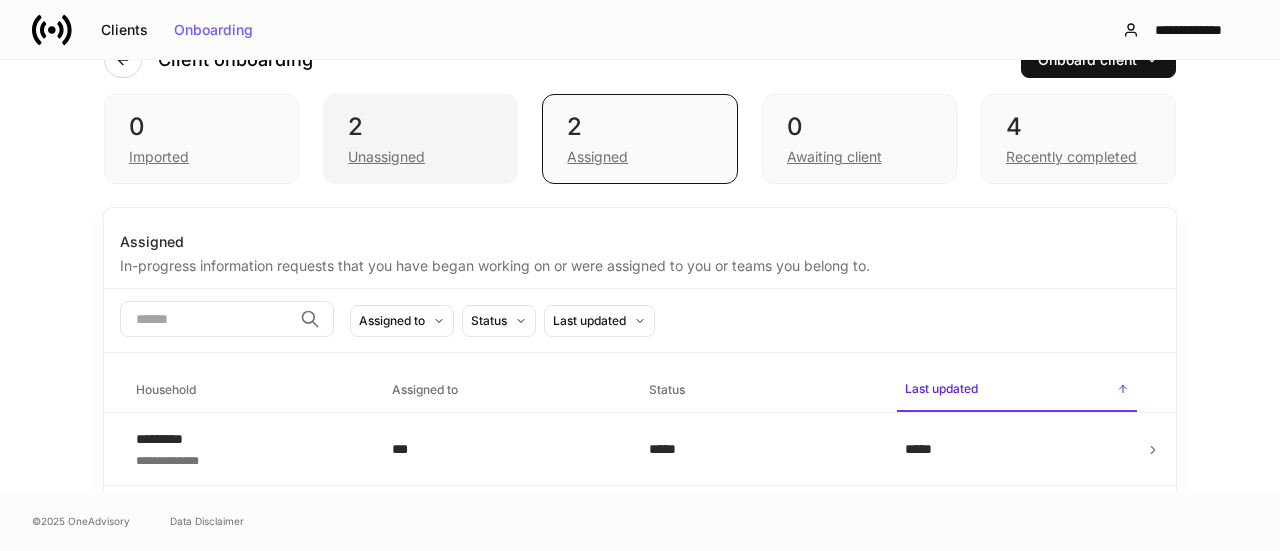scroll, scrollTop: 0, scrollLeft: 0, axis: both 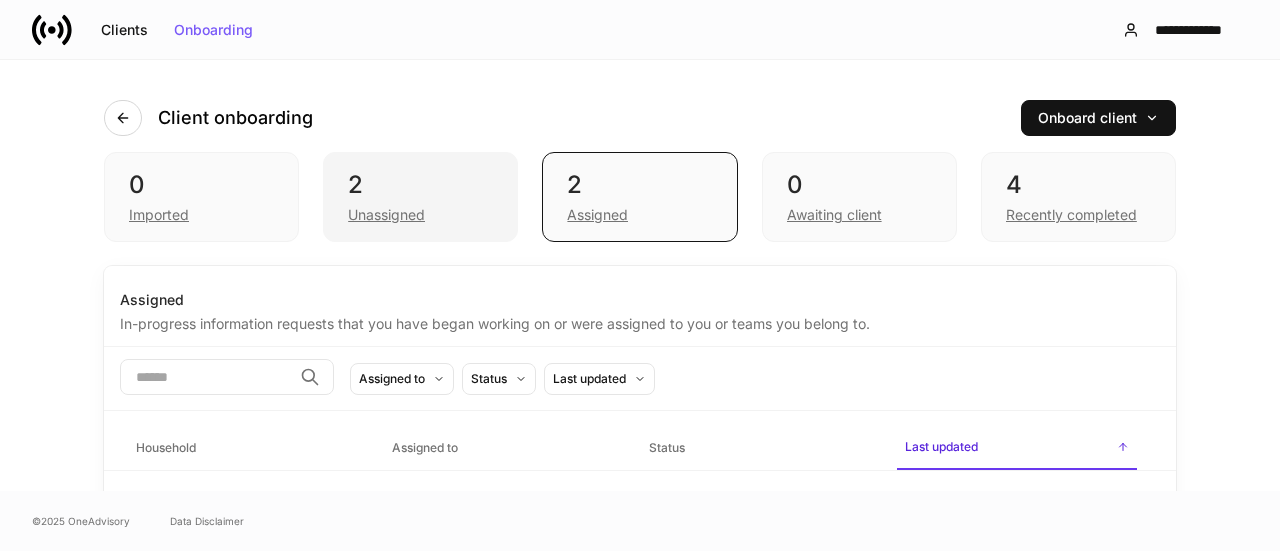 click on "2" at bounding box center (420, 185) 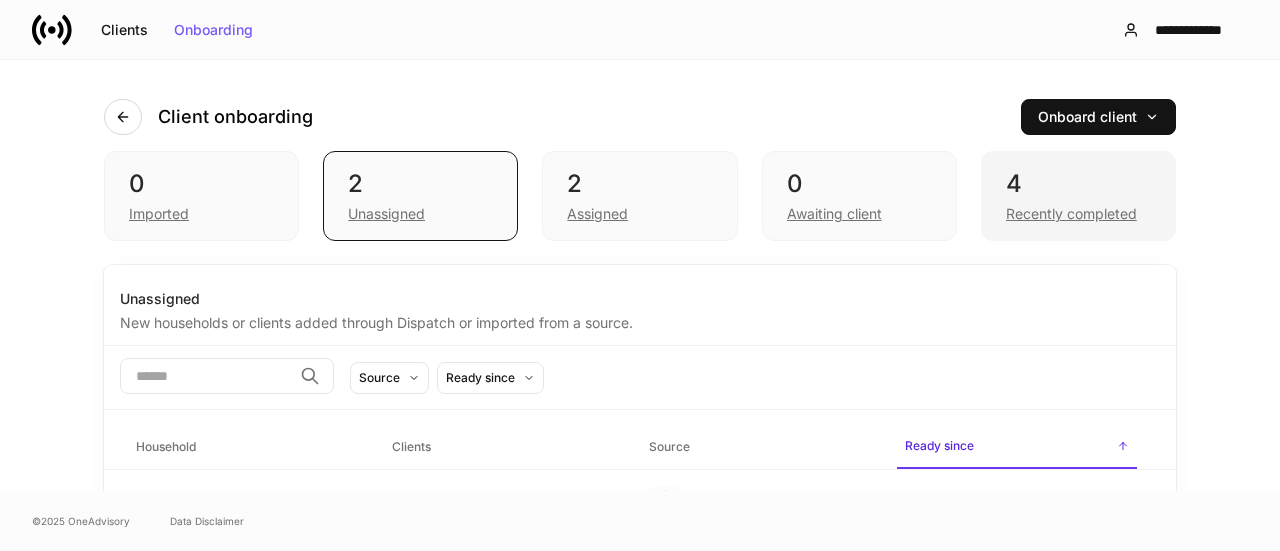 scroll, scrollTop: 0, scrollLeft: 0, axis: both 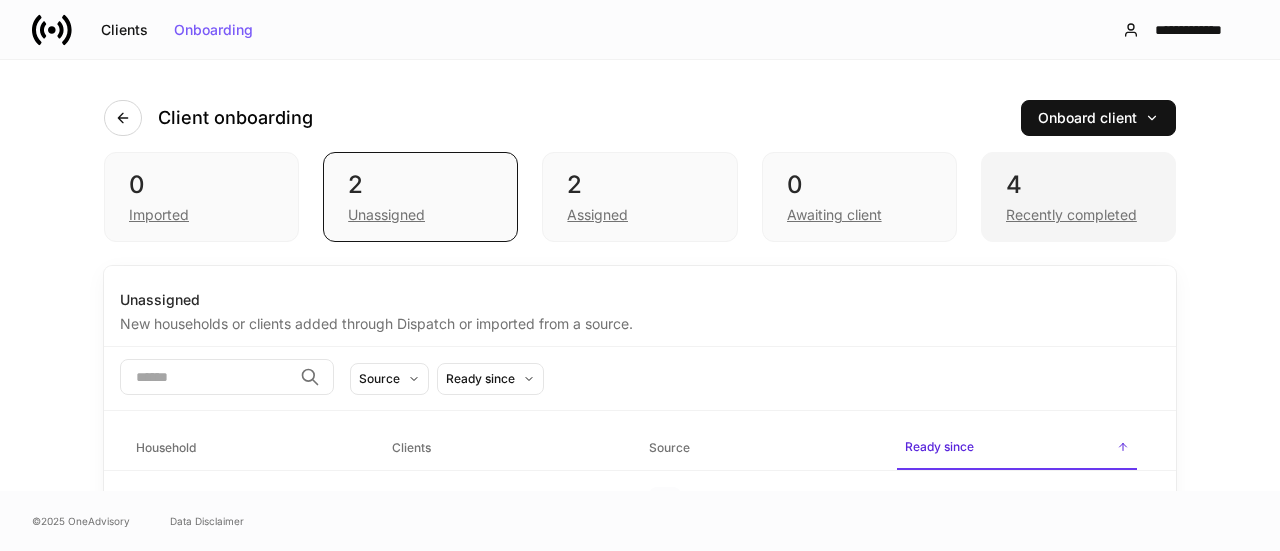 click on "4" at bounding box center [1078, 185] 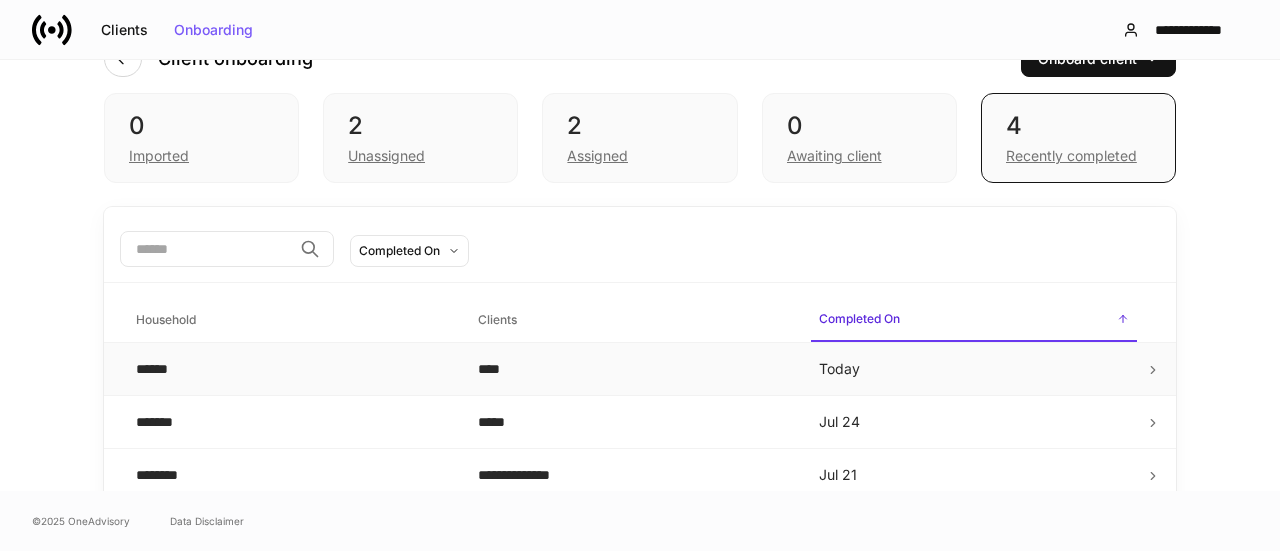 scroll, scrollTop: 100, scrollLeft: 0, axis: vertical 